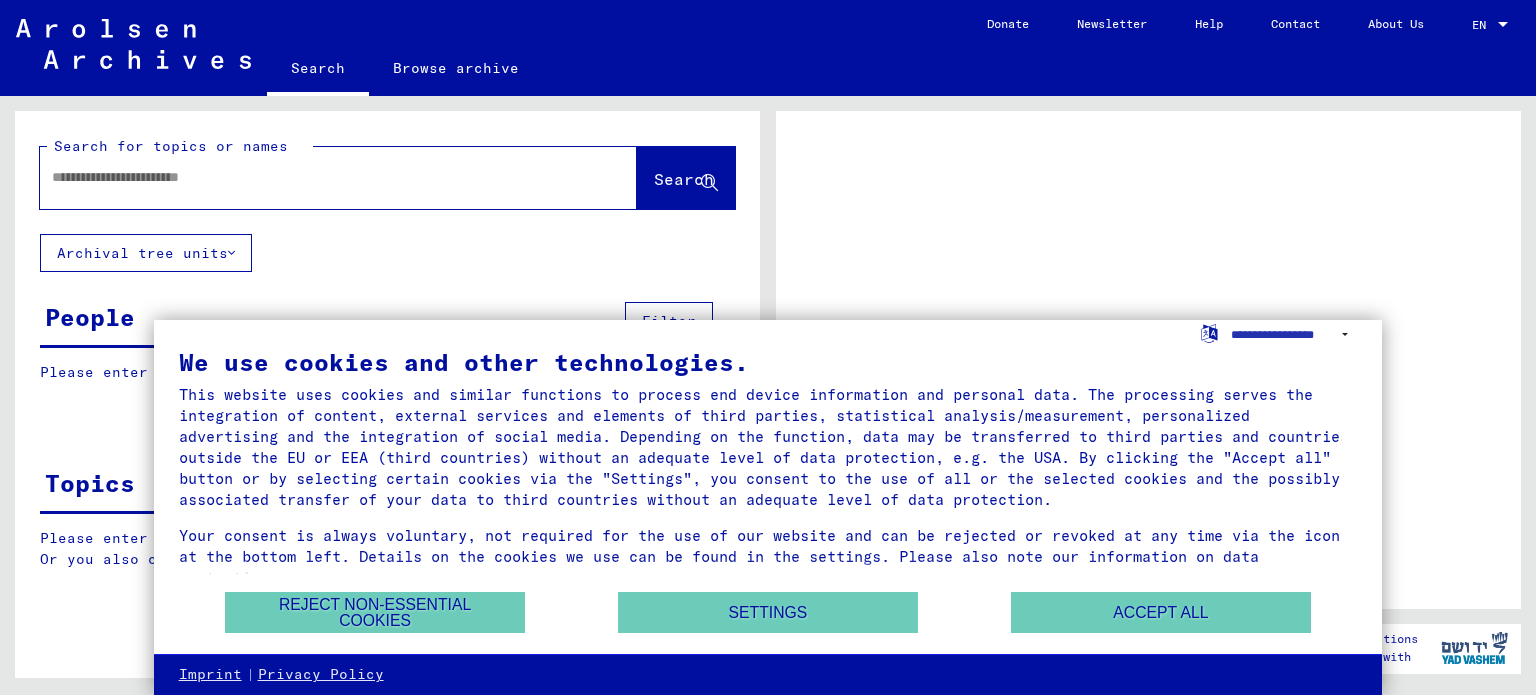 scroll, scrollTop: 0, scrollLeft: 0, axis: both 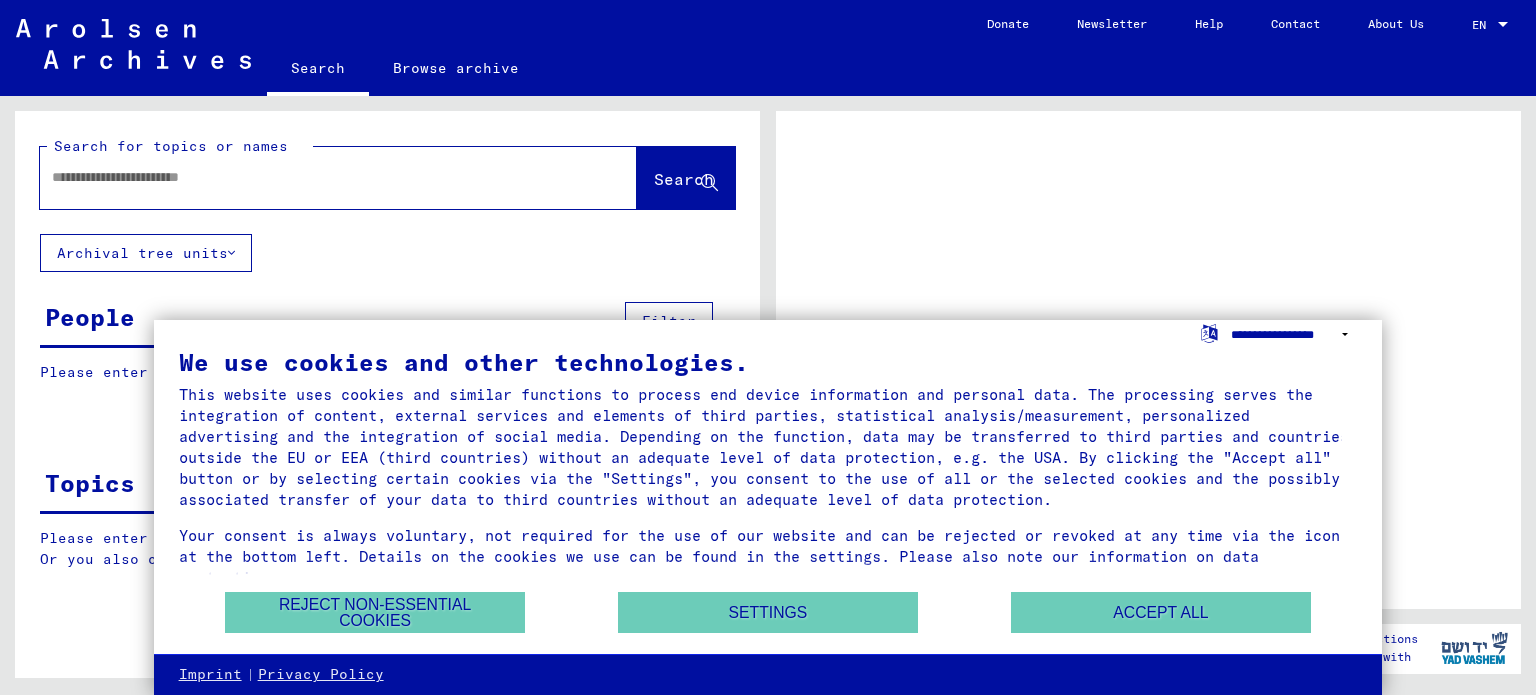 click on "**********" at bounding box center (1294, 334) 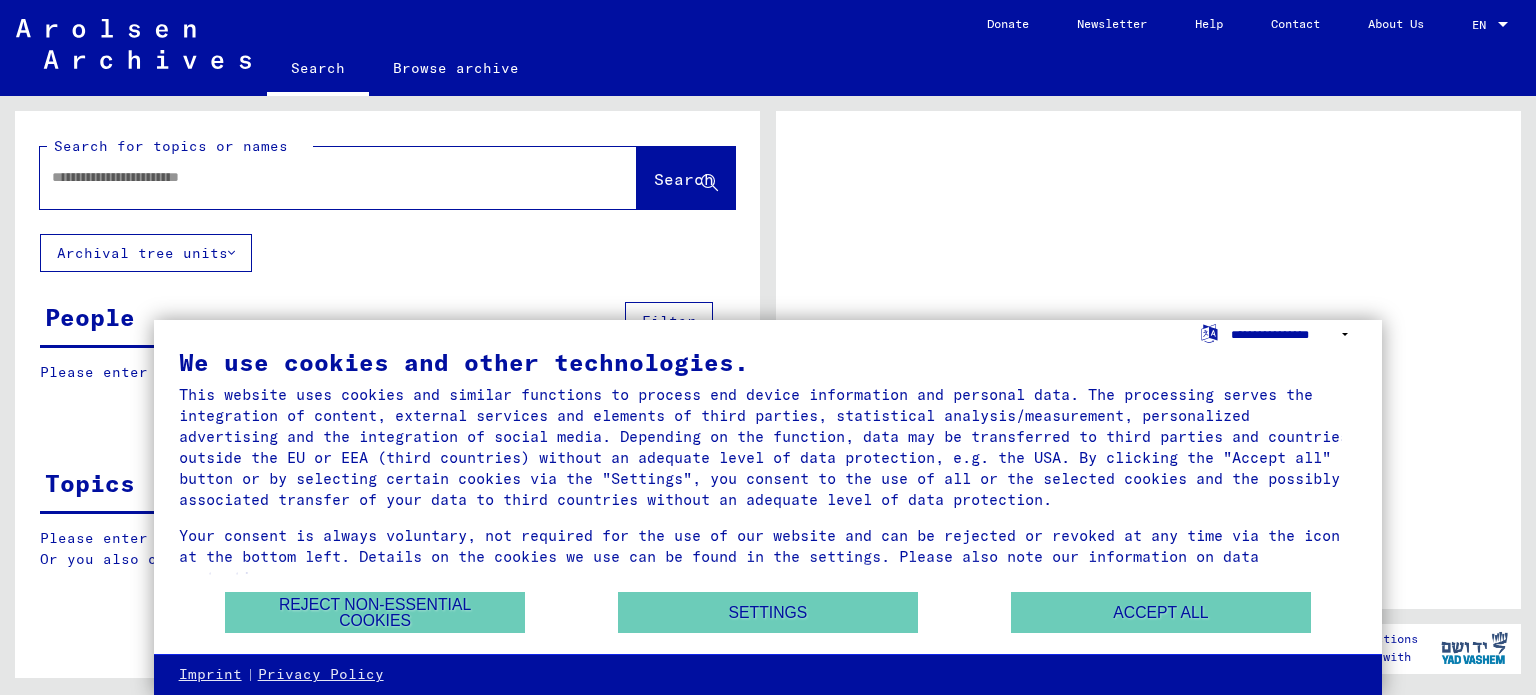 click on "**********" at bounding box center (1294, 334) 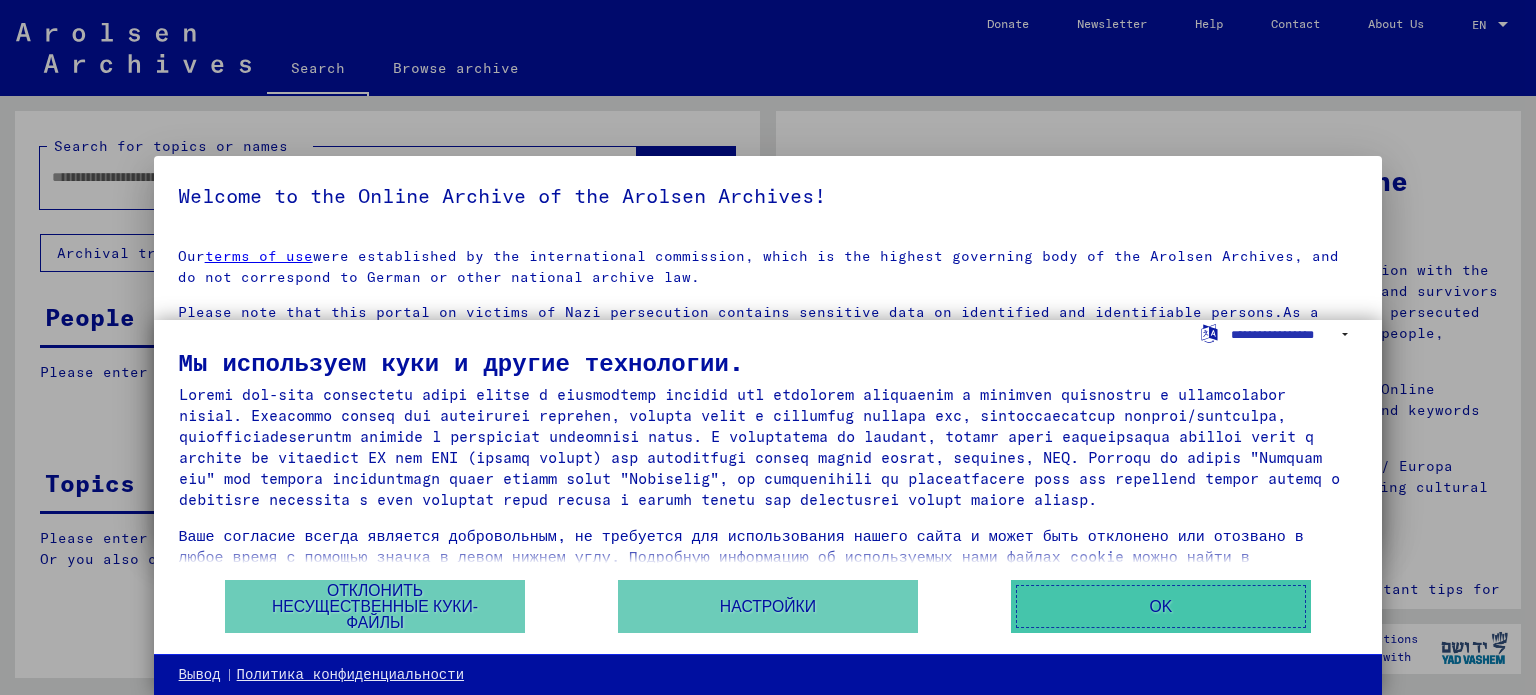click on "OK" at bounding box center (1161, 606) 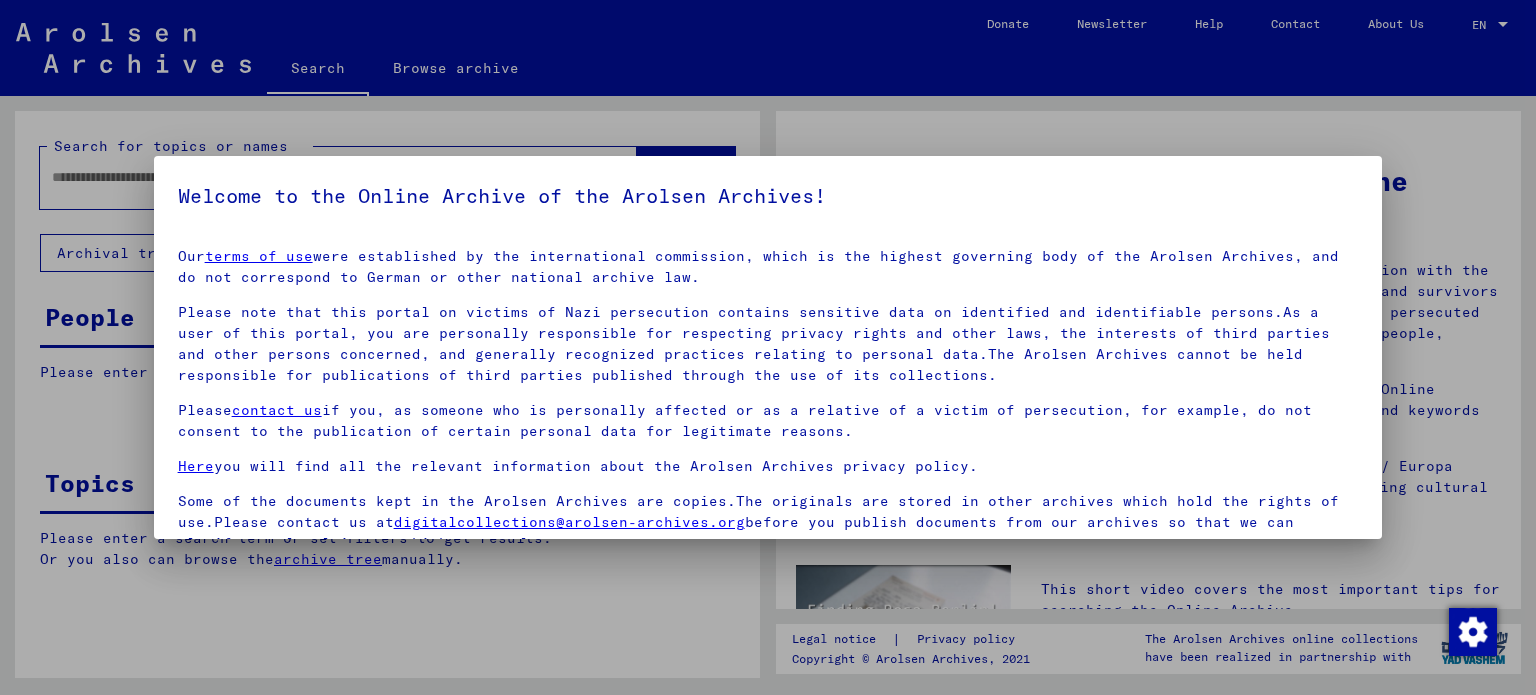 click at bounding box center [768, 347] 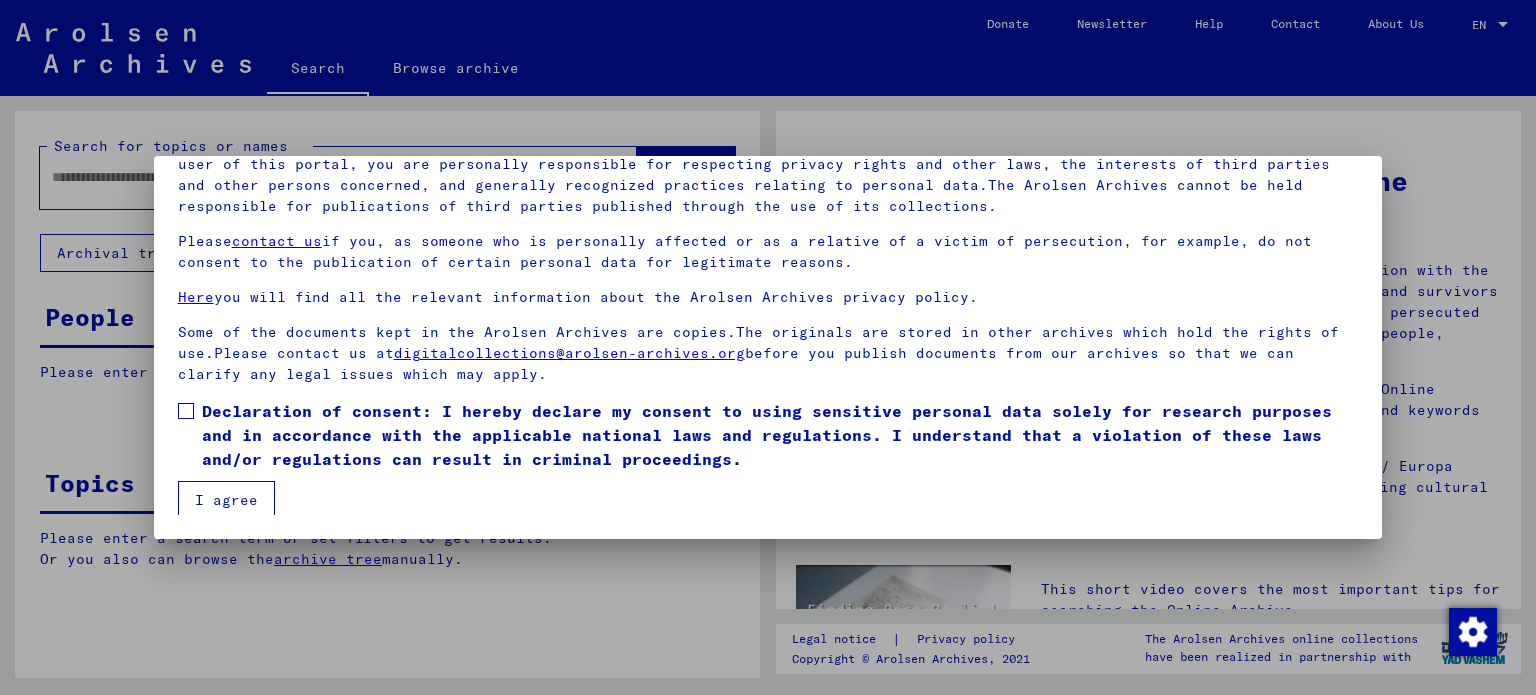 click on "I agree" at bounding box center (226, 500) 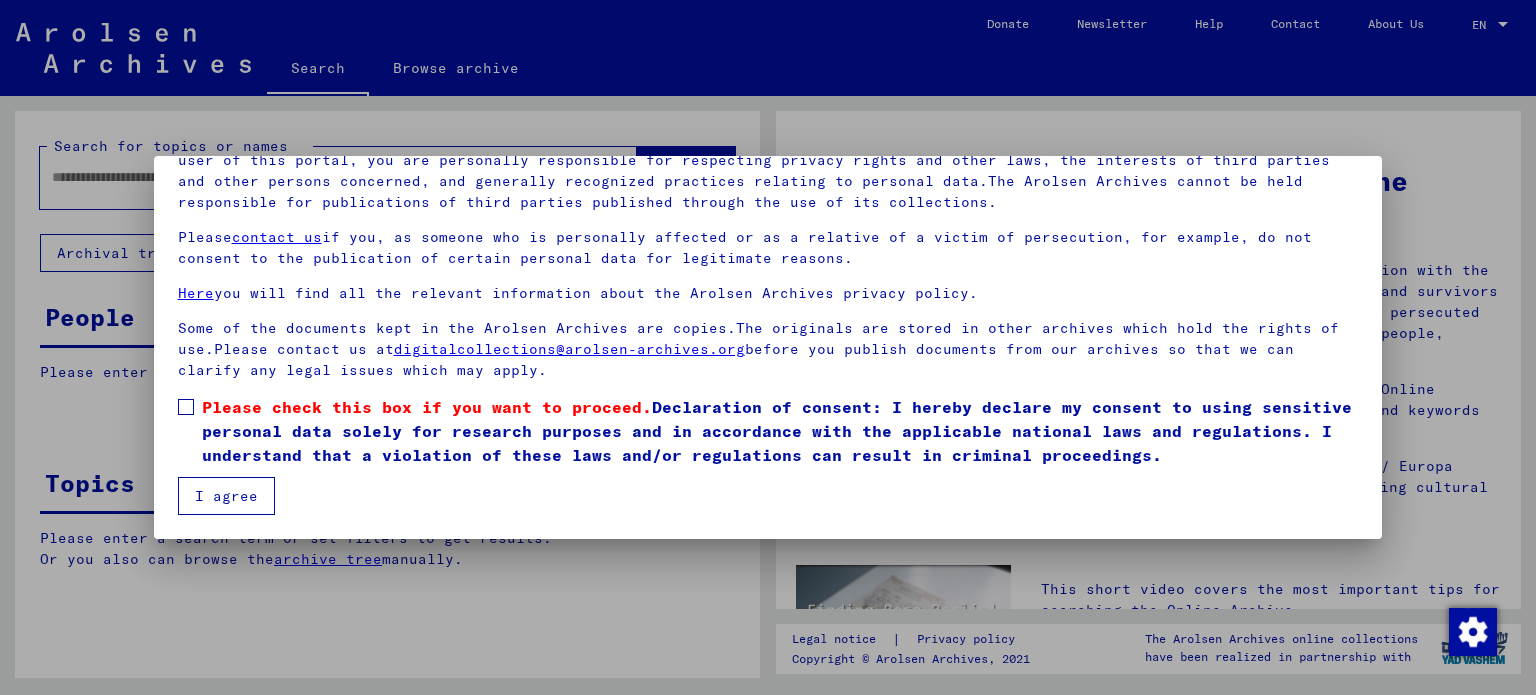 click on "I agree" at bounding box center (226, 496) 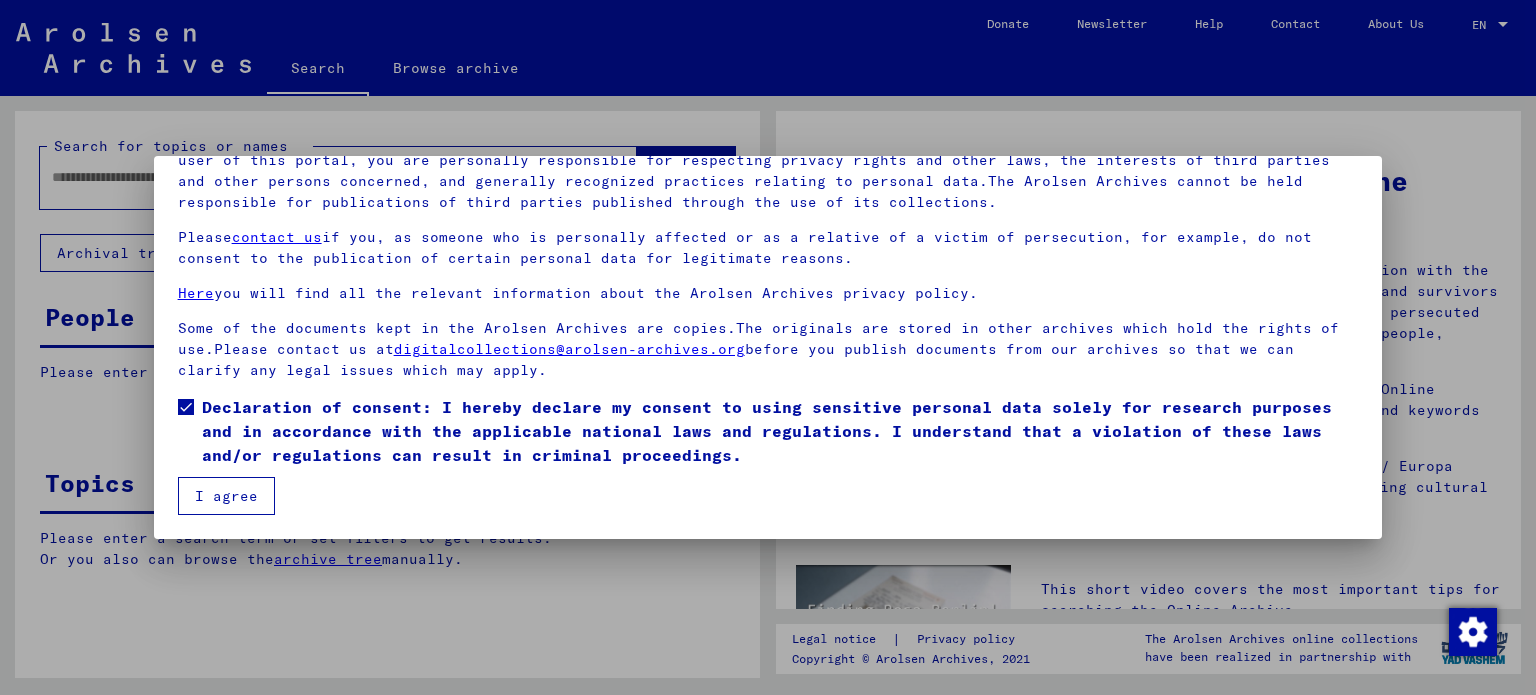 click on "I agree" at bounding box center [226, 496] 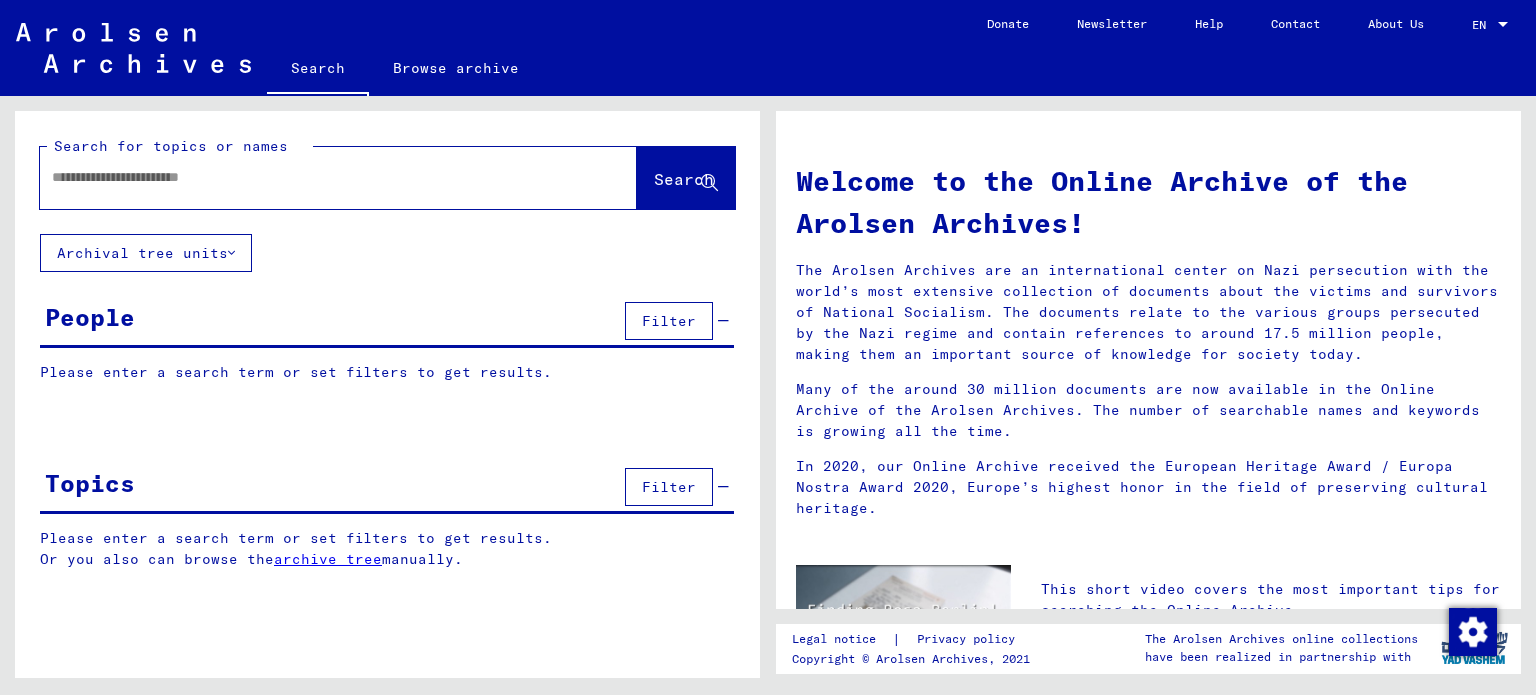 click on "Filter" at bounding box center (669, 321) 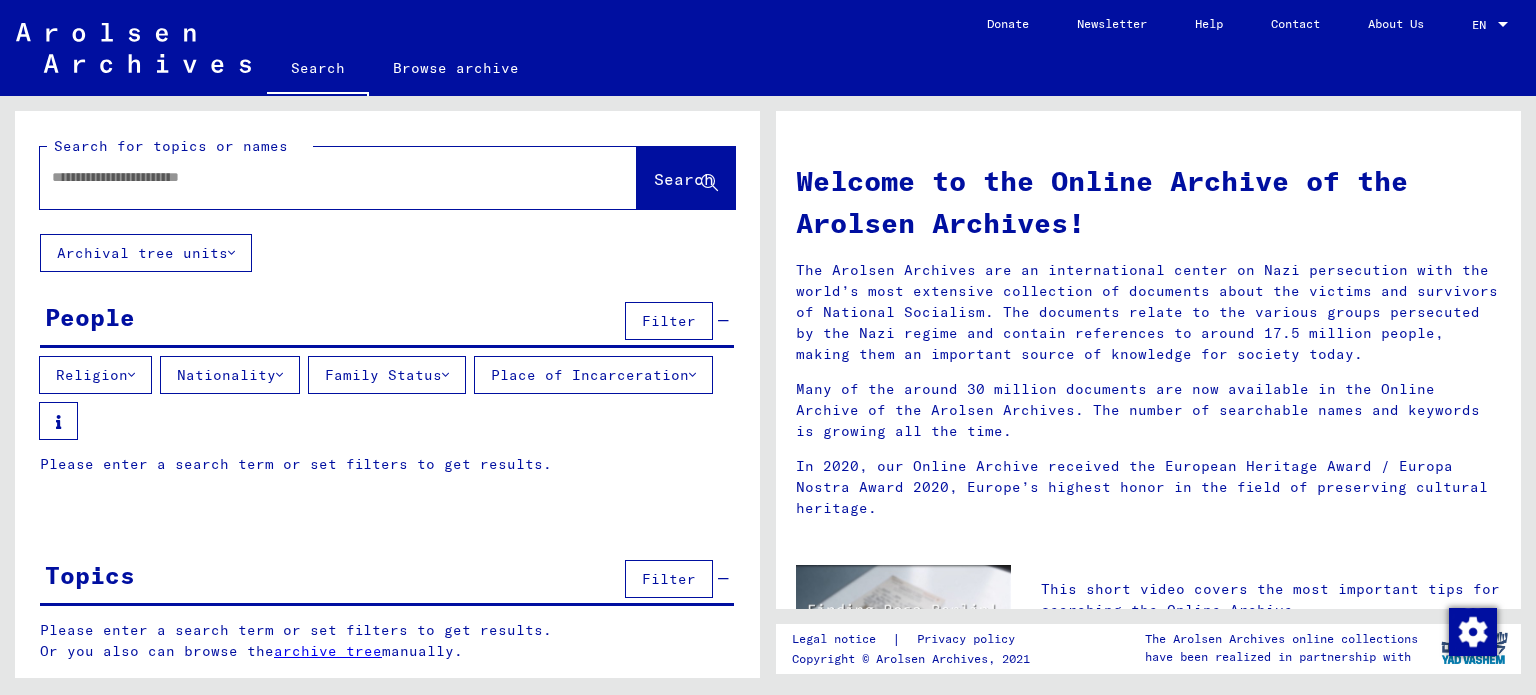 click on "Filter" at bounding box center (669, 579) 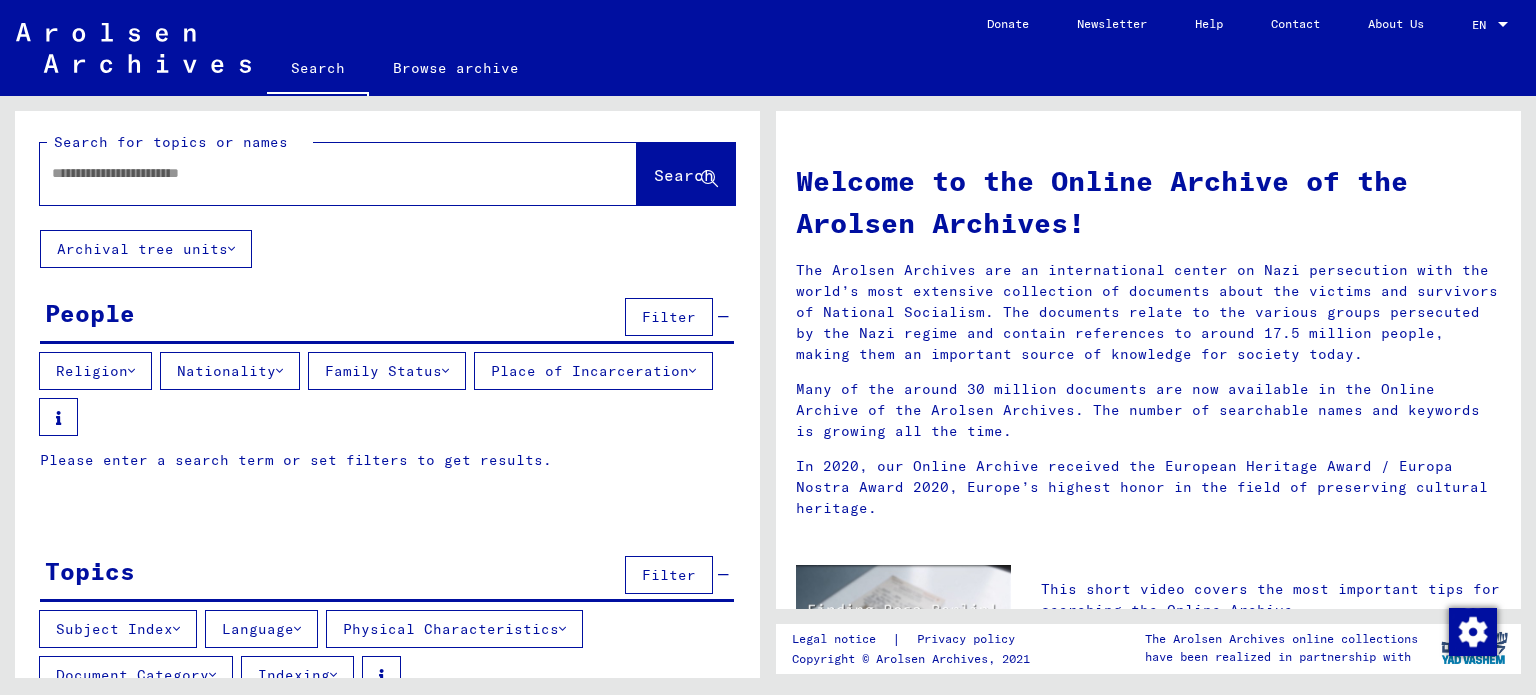scroll, scrollTop: 0, scrollLeft: 0, axis: both 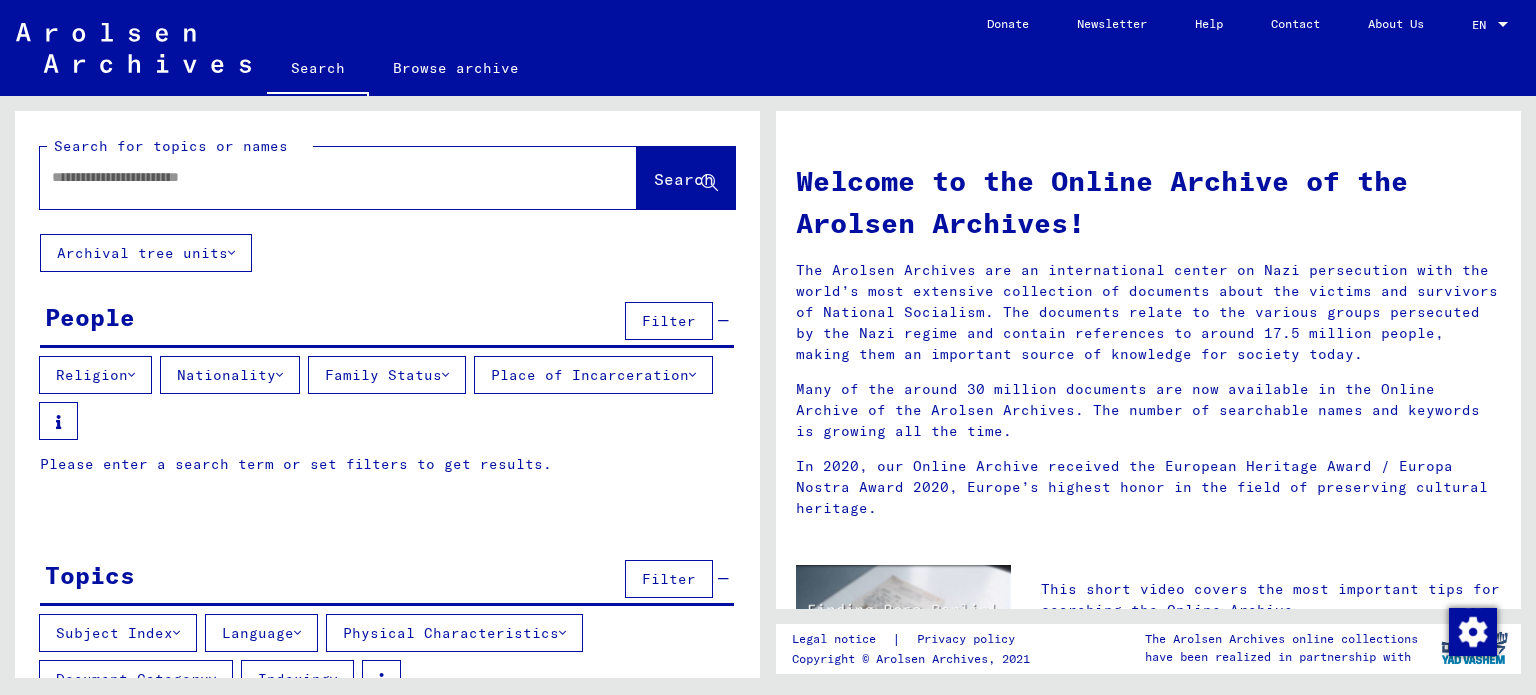 click at bounding box center (314, 177) 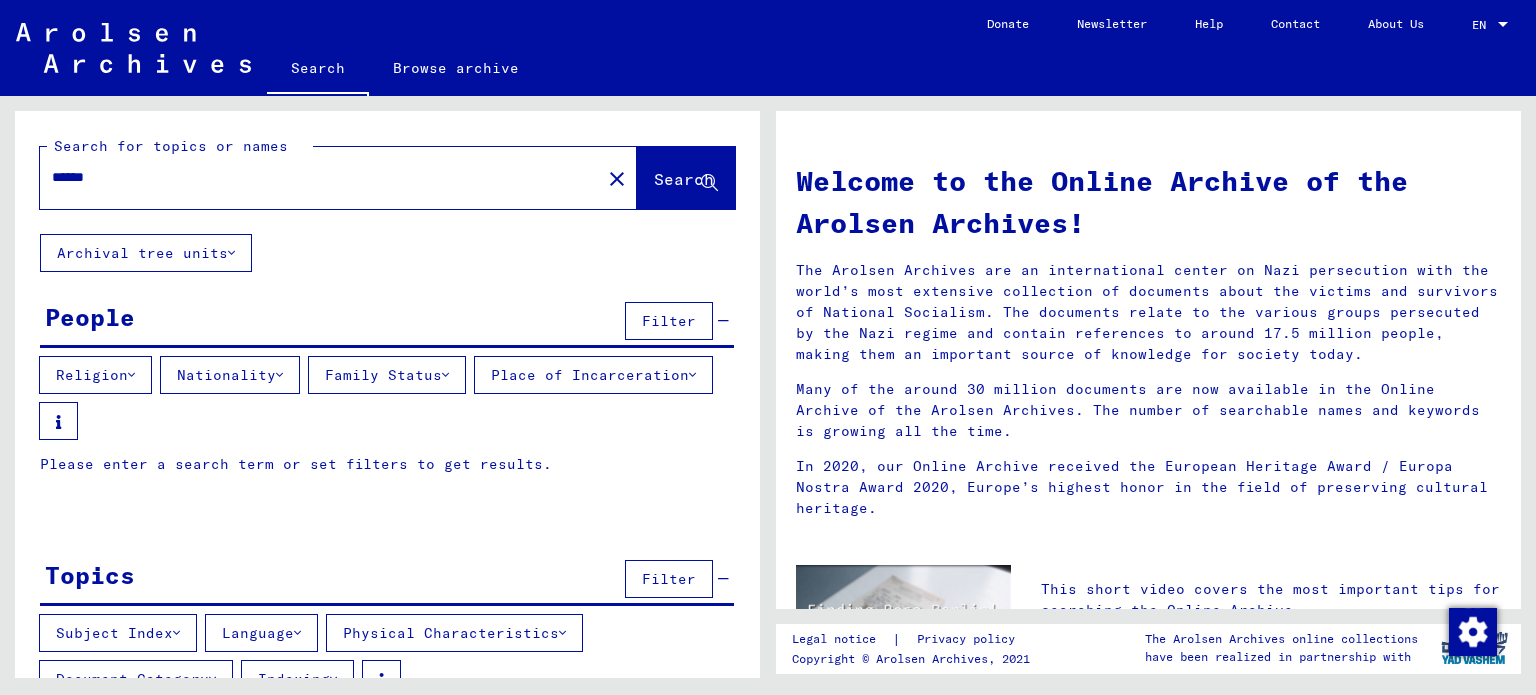 click on "Search" 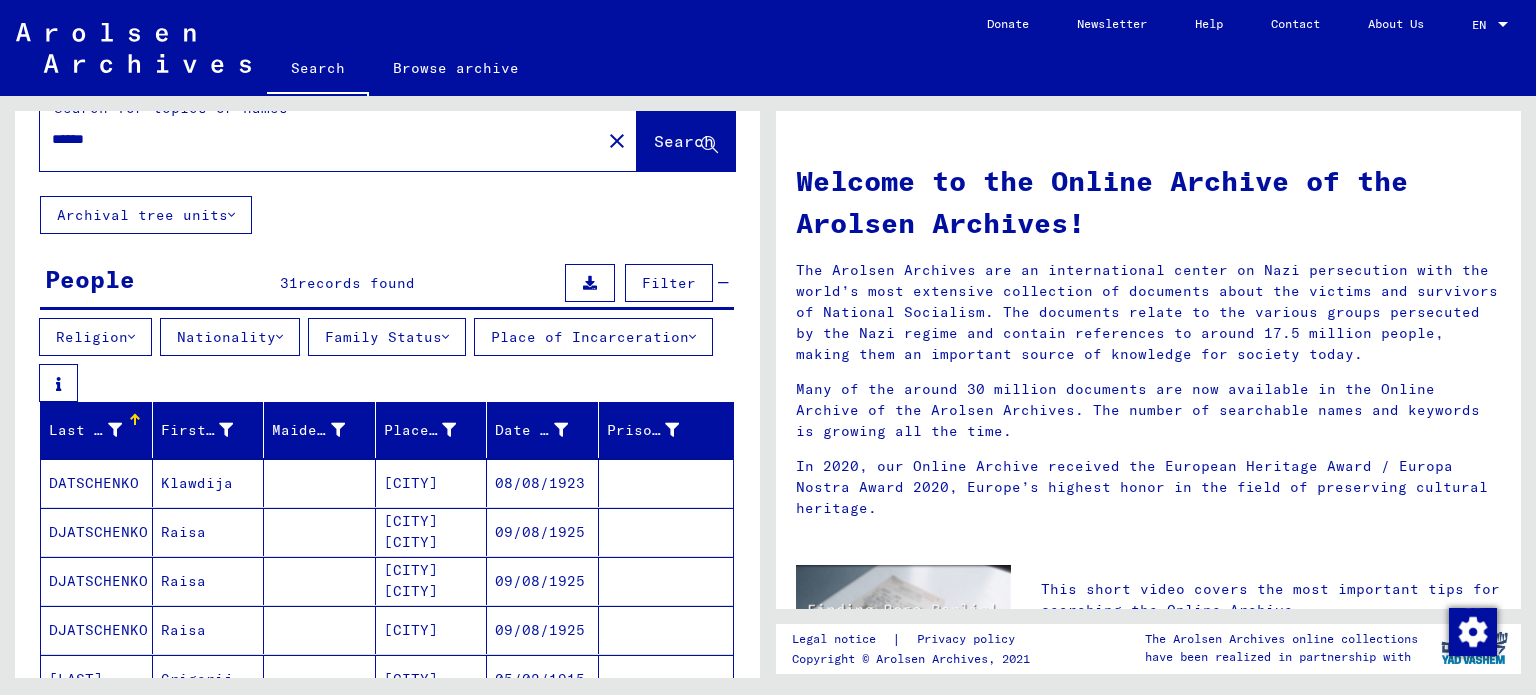 scroll, scrollTop: 100, scrollLeft: 0, axis: vertical 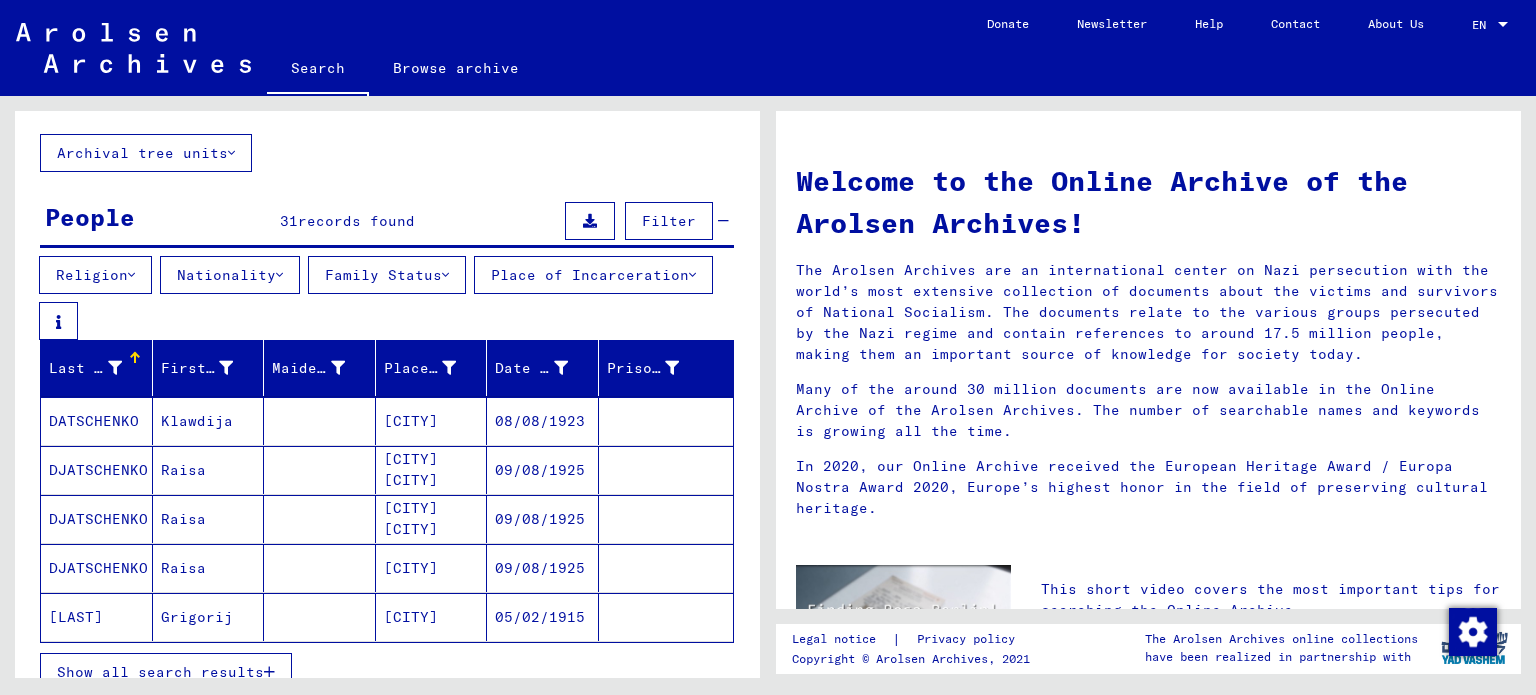 drag, startPoint x: 128, startPoint y: 424, endPoint x: 104, endPoint y: 431, distance: 25 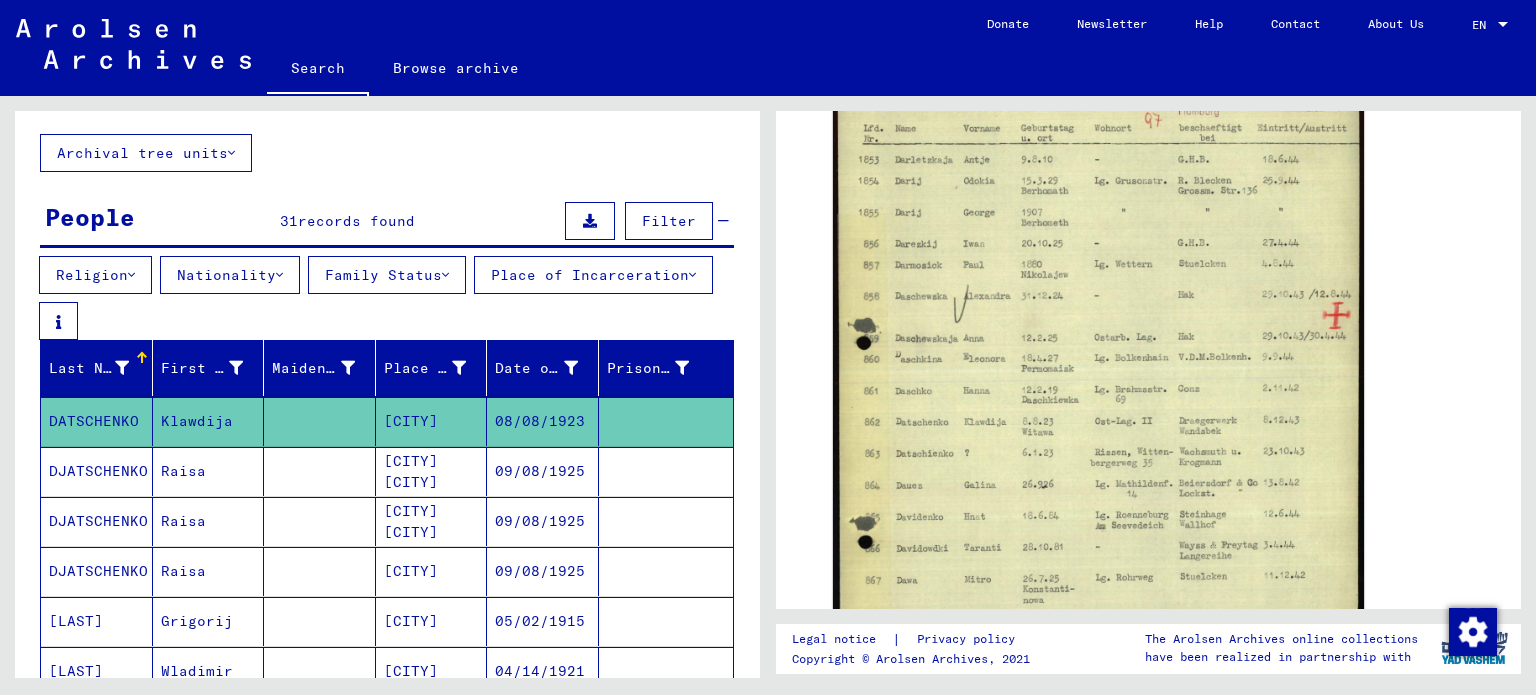 scroll, scrollTop: 0, scrollLeft: 0, axis: both 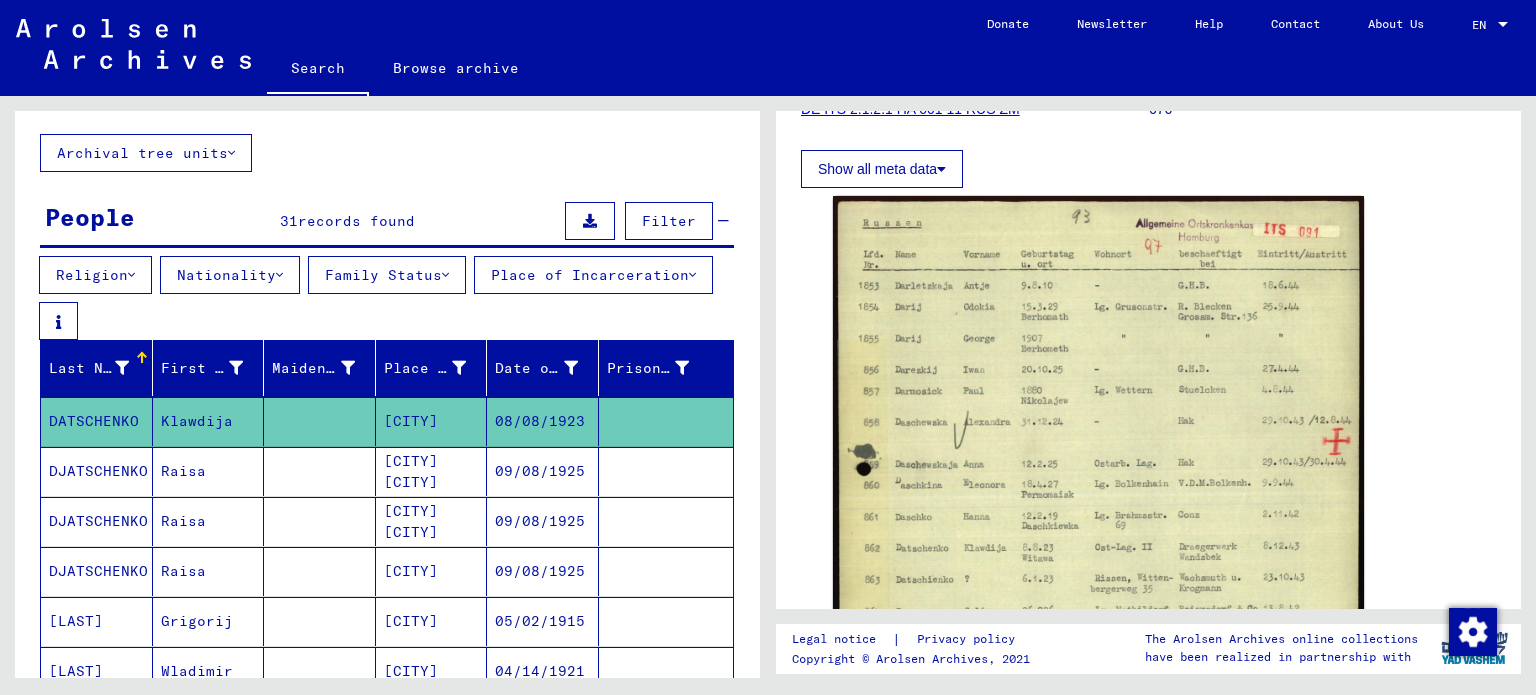 click on "DJATSCHENKO" at bounding box center [97, 521] 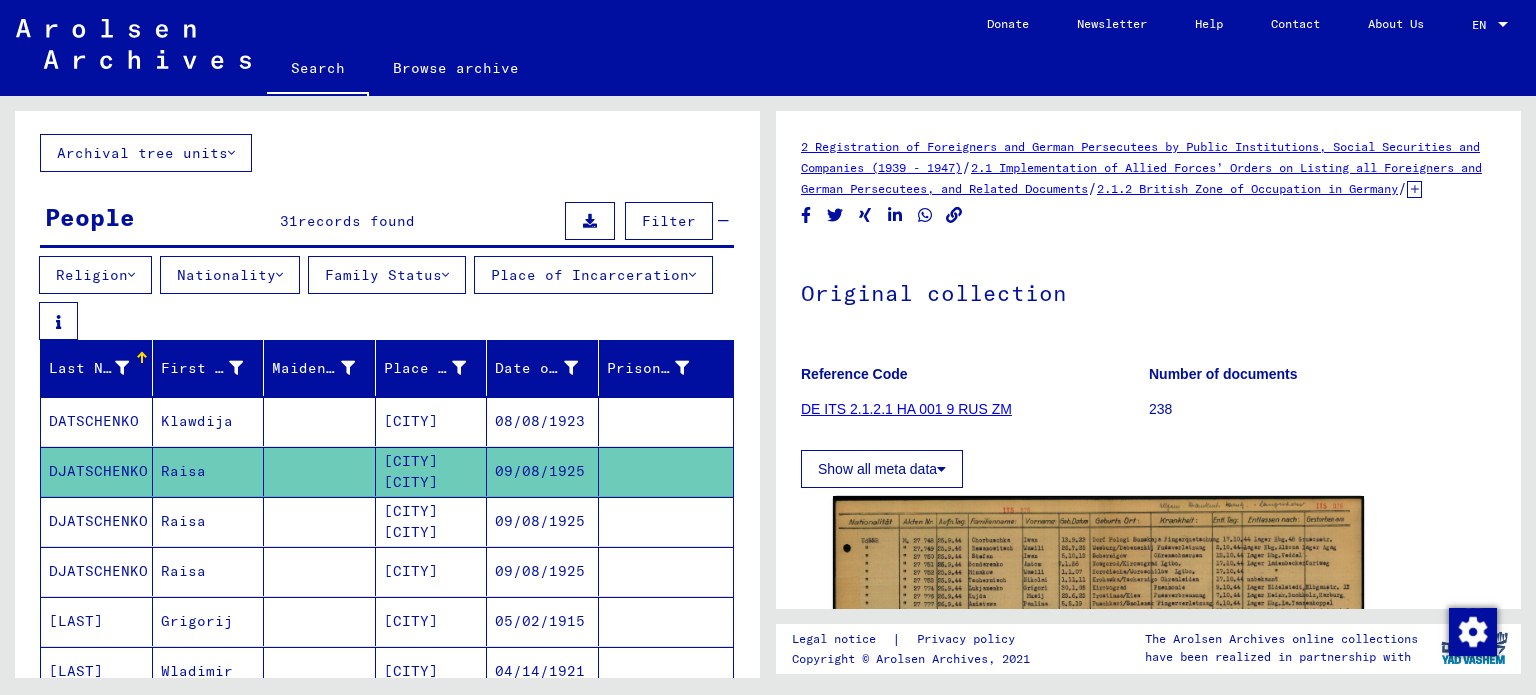scroll, scrollTop: 0, scrollLeft: 0, axis: both 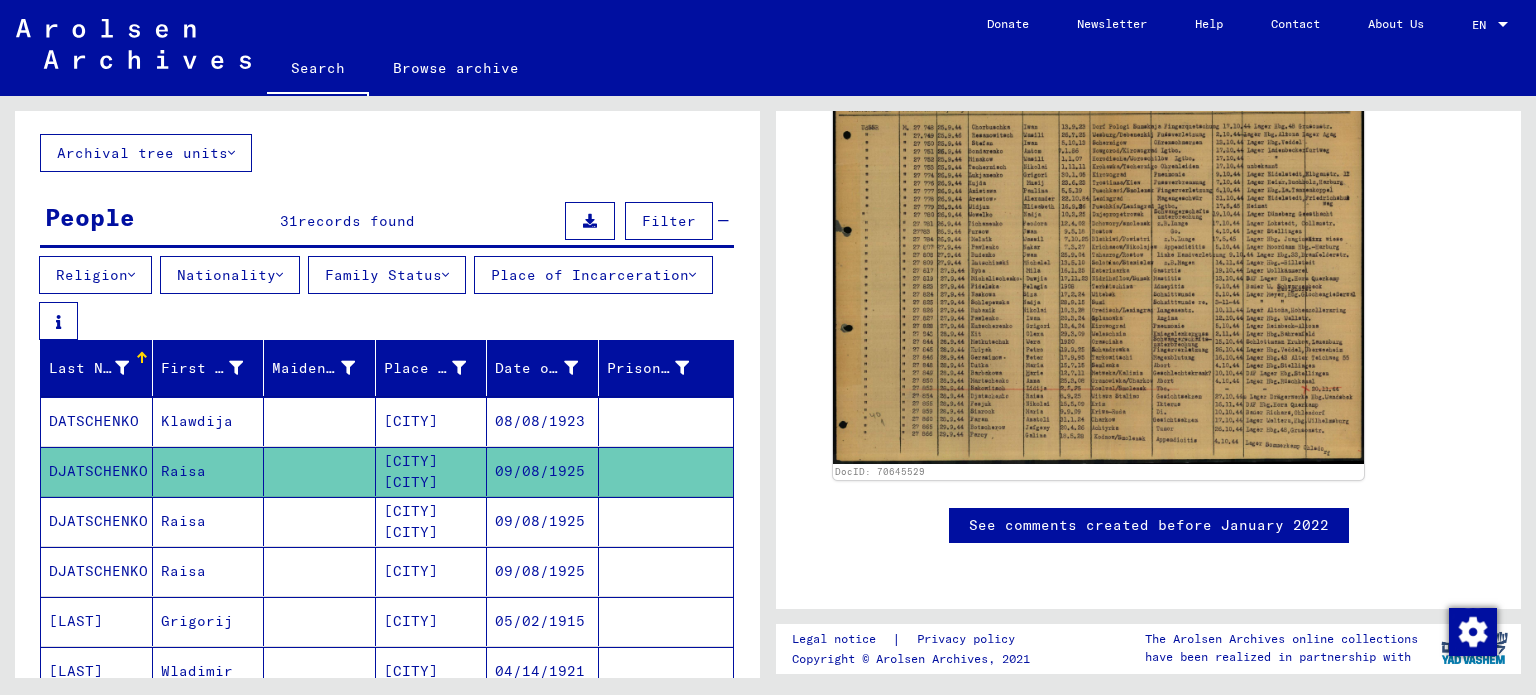 click on "DJATSCHENKO" at bounding box center [97, 571] 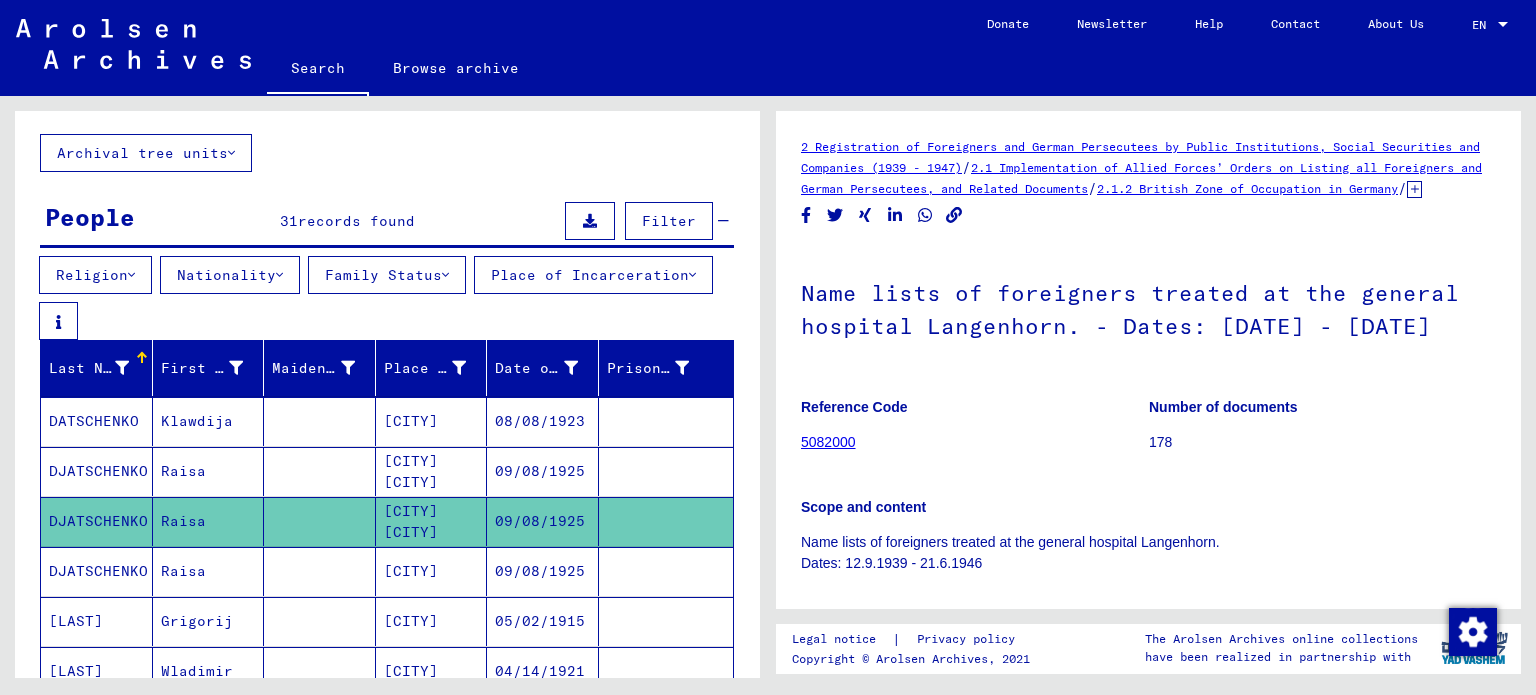 scroll, scrollTop: 0, scrollLeft: 0, axis: both 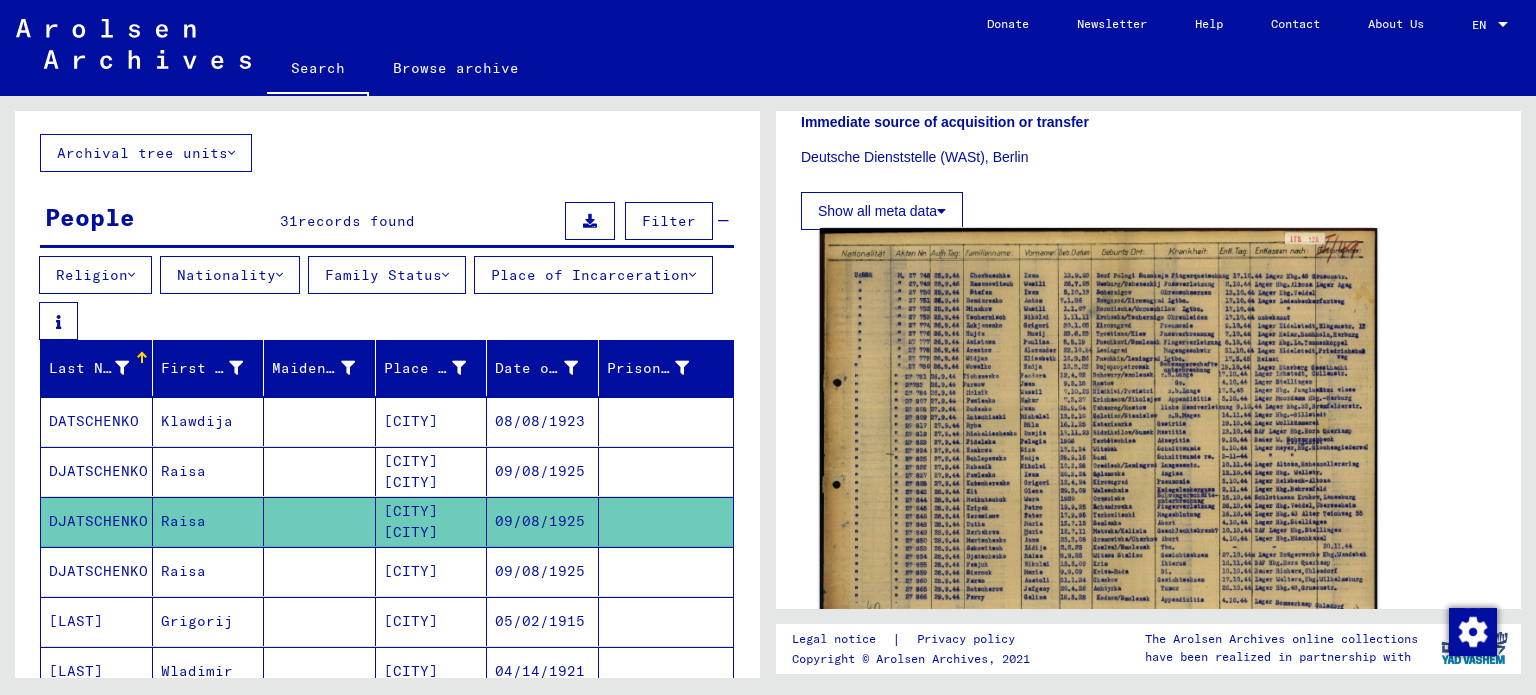 click 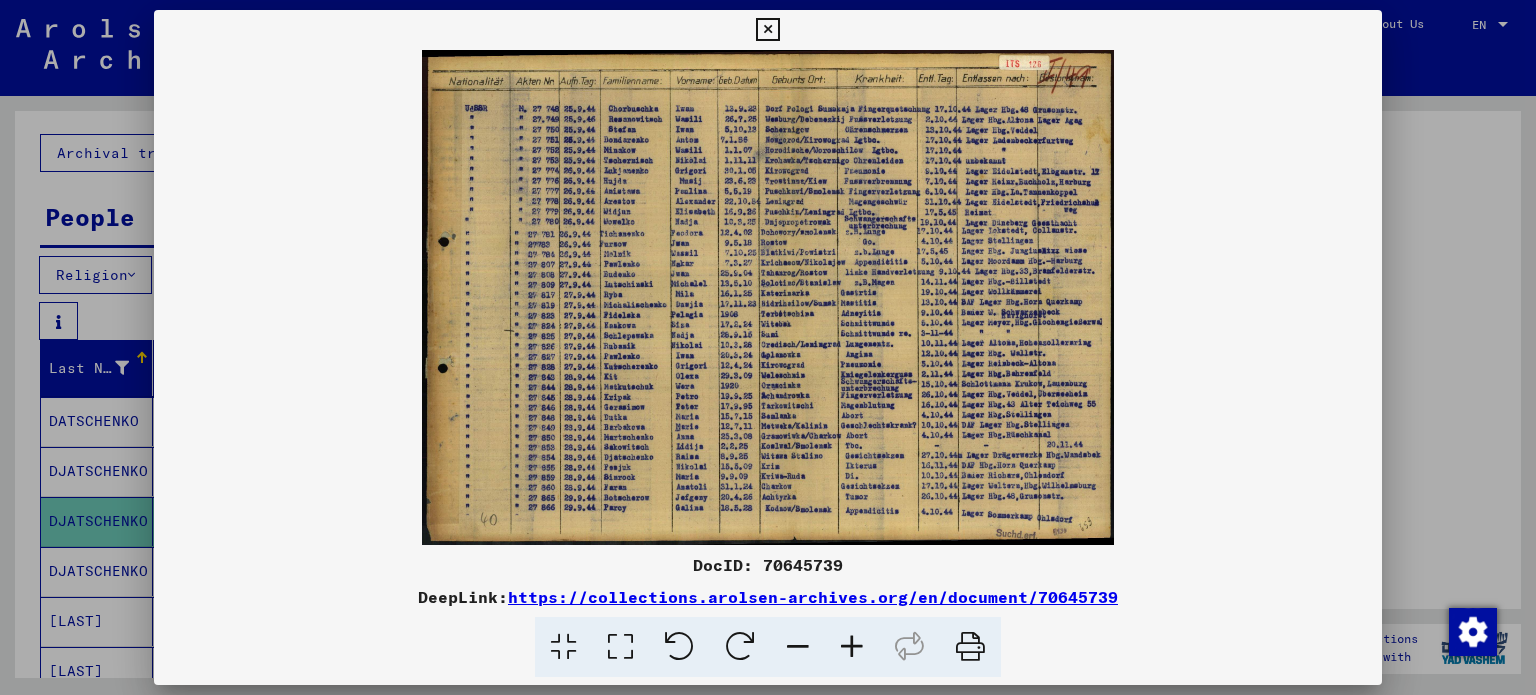 click at bounding box center [767, 30] 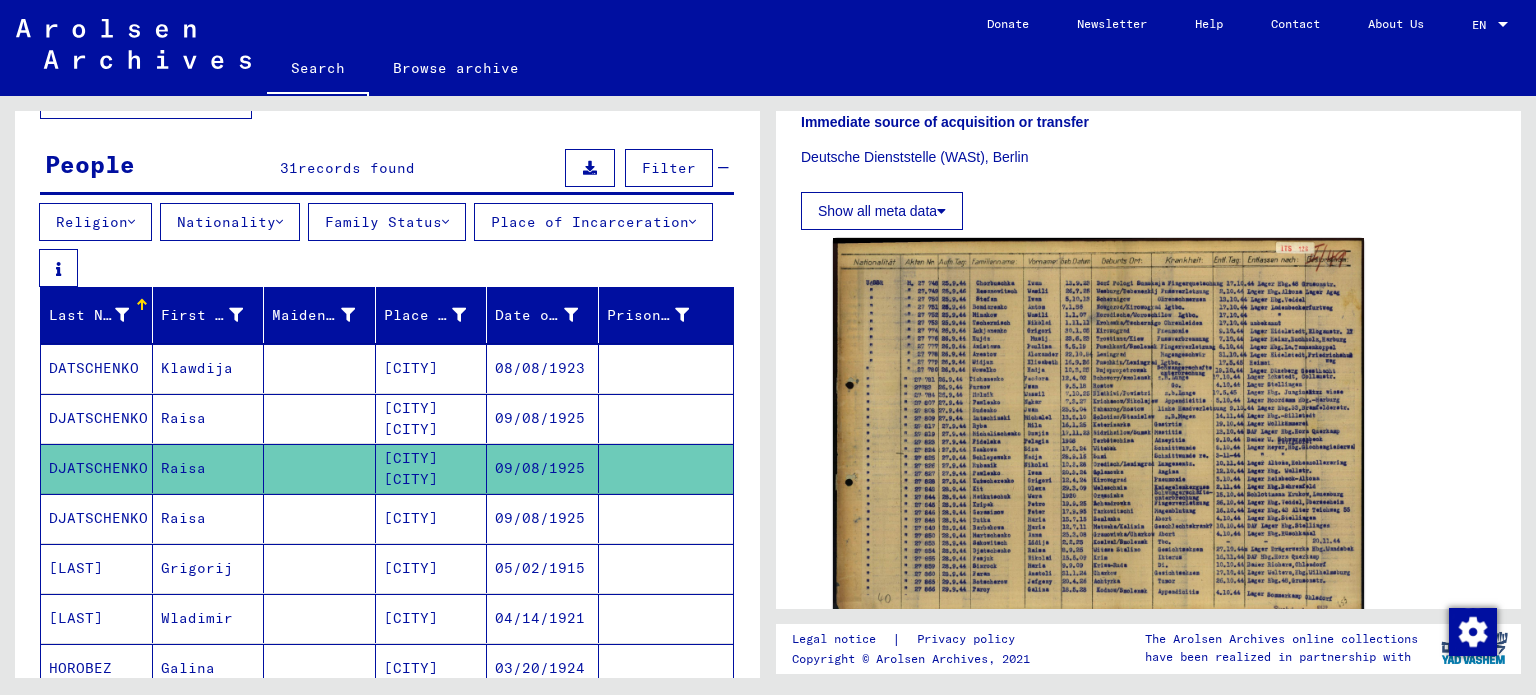scroll, scrollTop: 200, scrollLeft: 0, axis: vertical 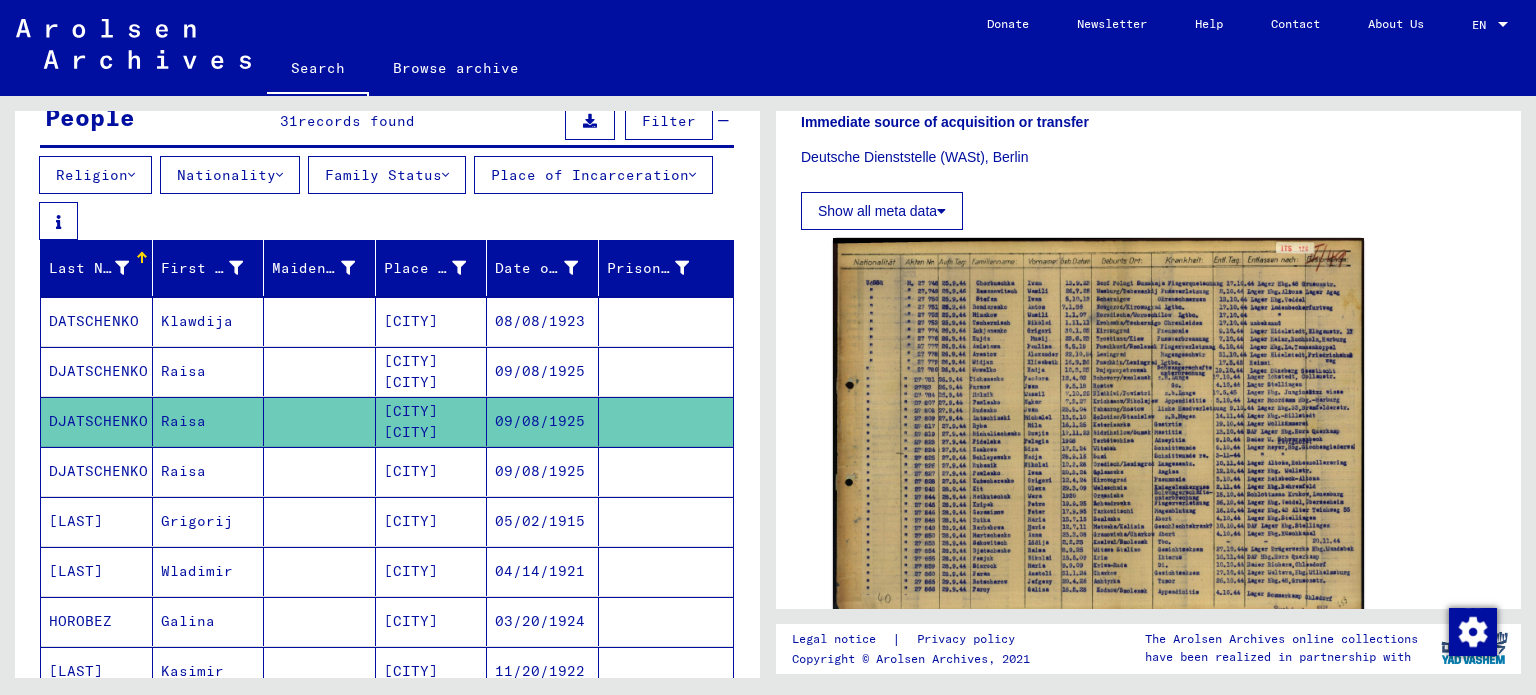 click on "DJATSCHENKO" at bounding box center [97, 521] 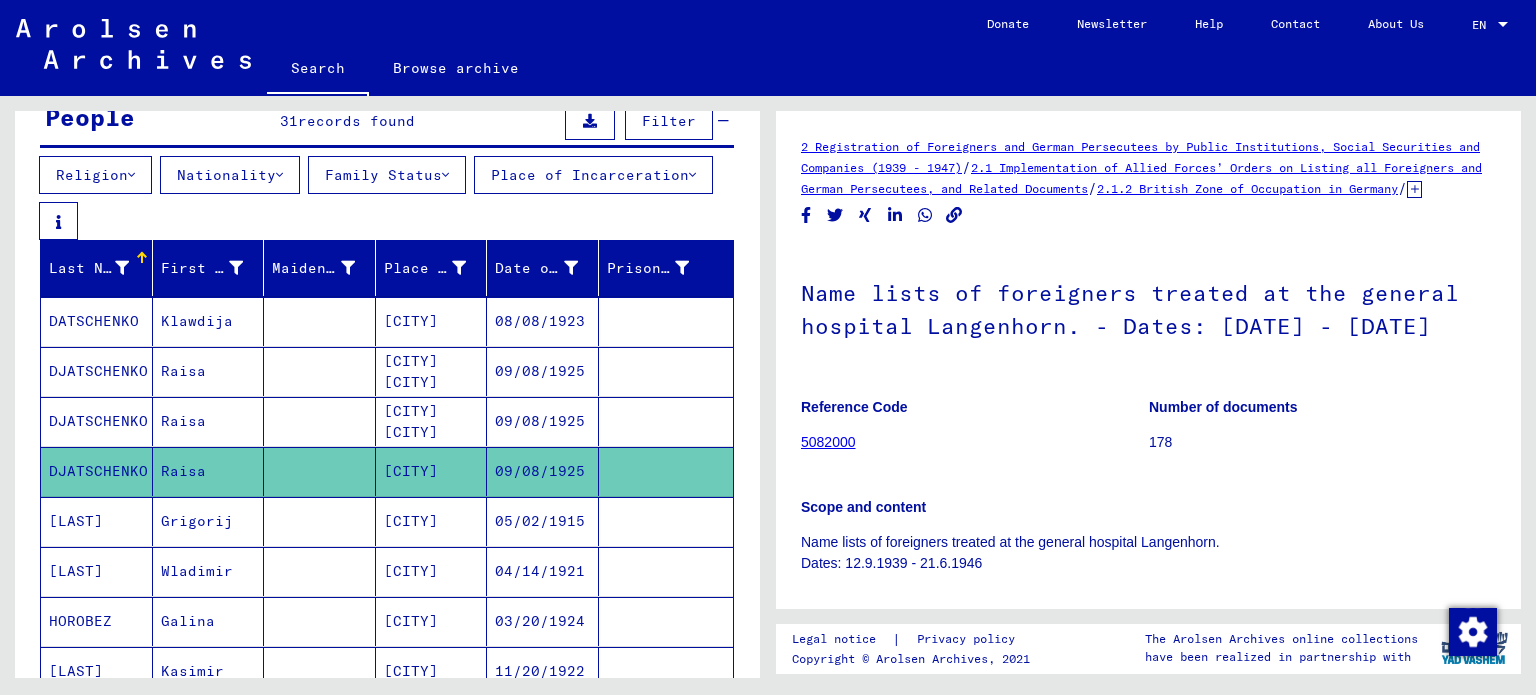 scroll, scrollTop: 0, scrollLeft: 0, axis: both 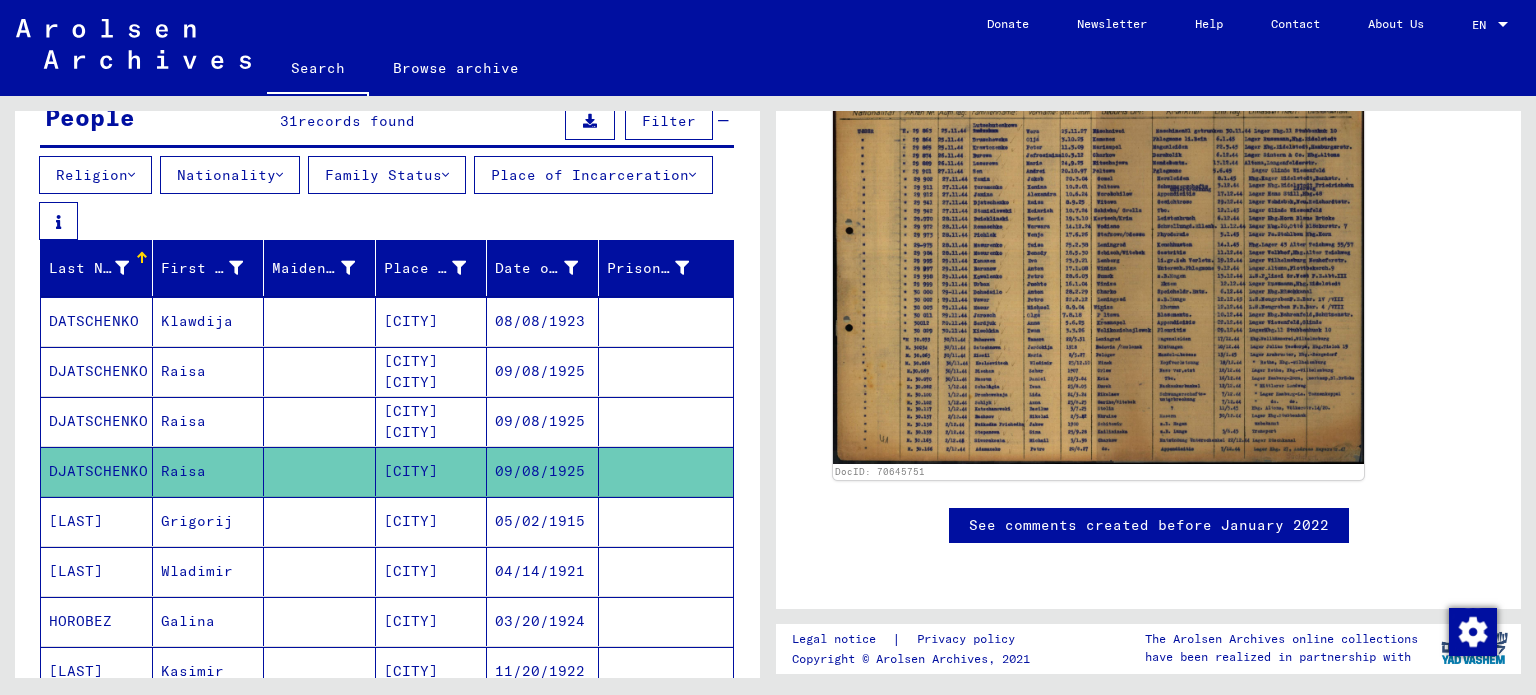 click on "[LAST]" at bounding box center (97, 571) 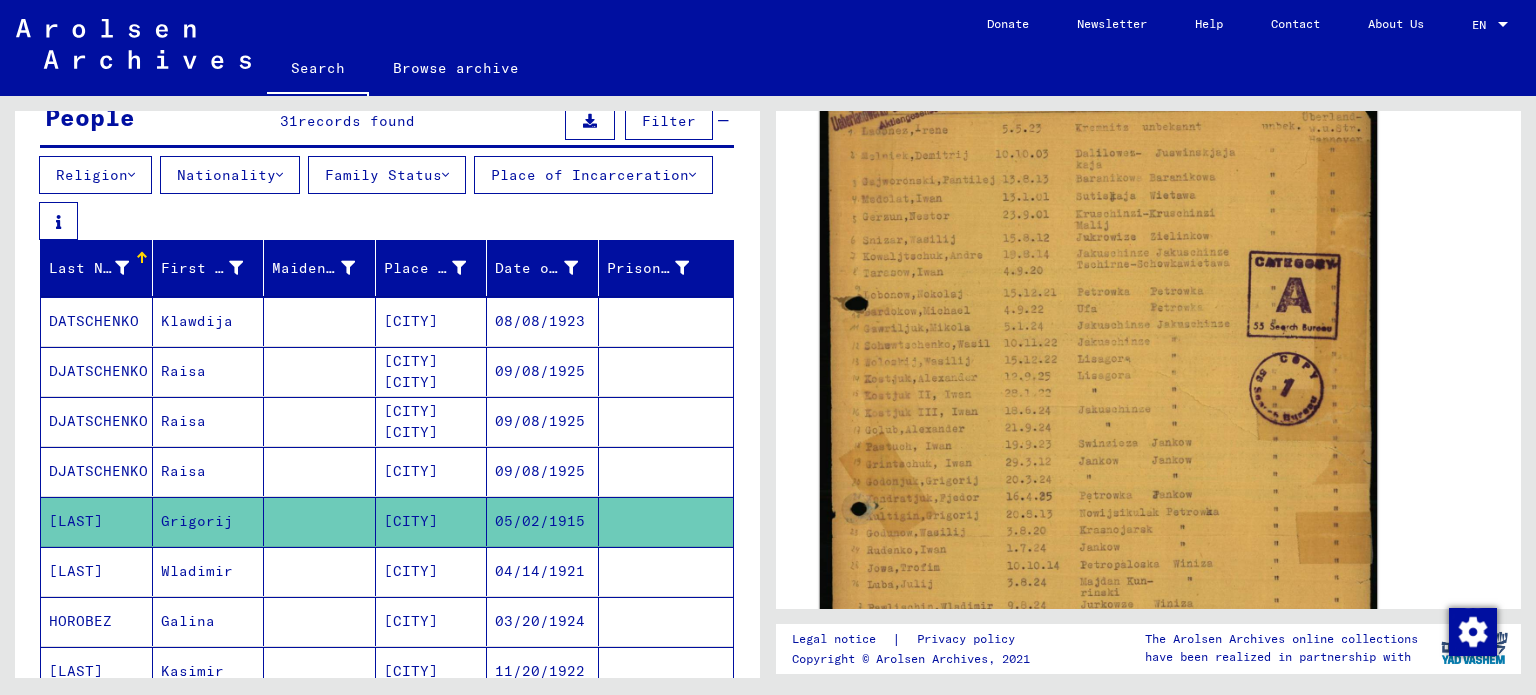 scroll, scrollTop: 600, scrollLeft: 0, axis: vertical 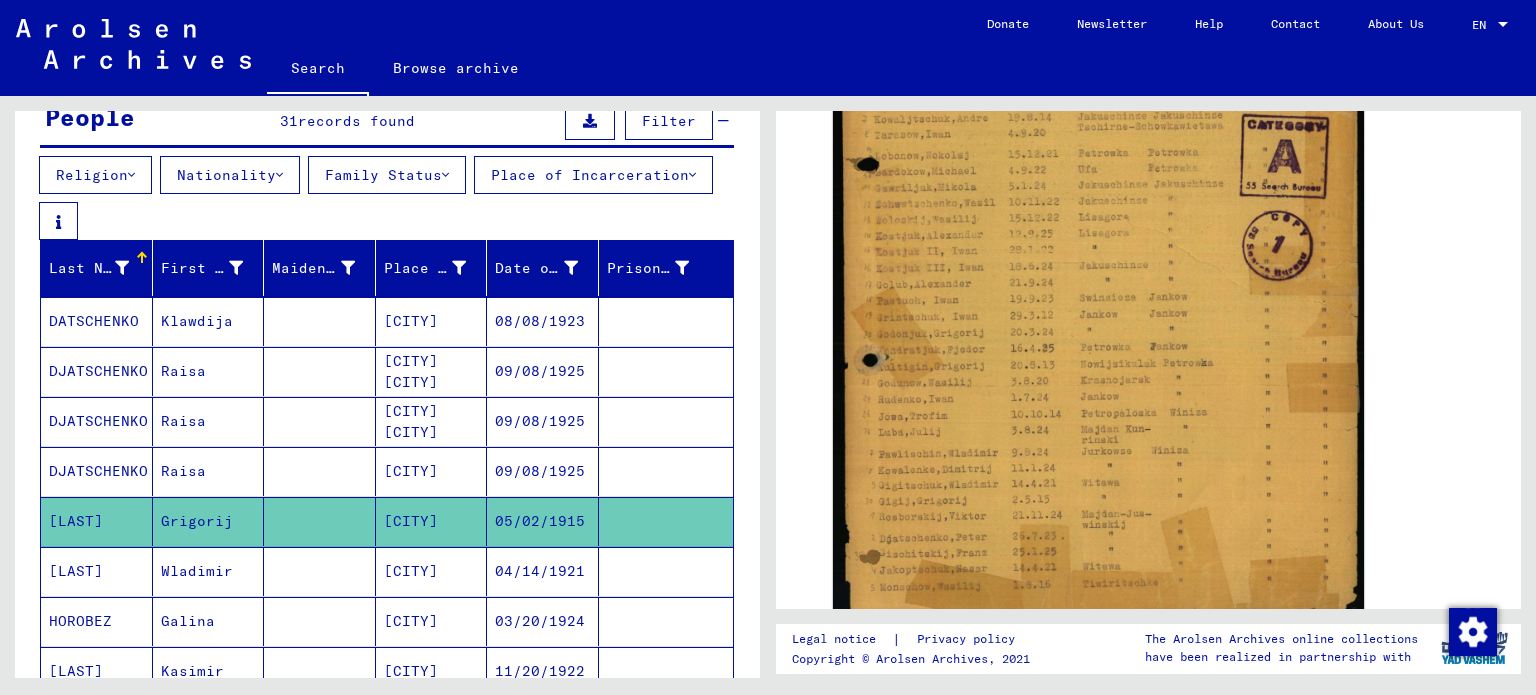 click on "[LAST]" at bounding box center [97, 621] 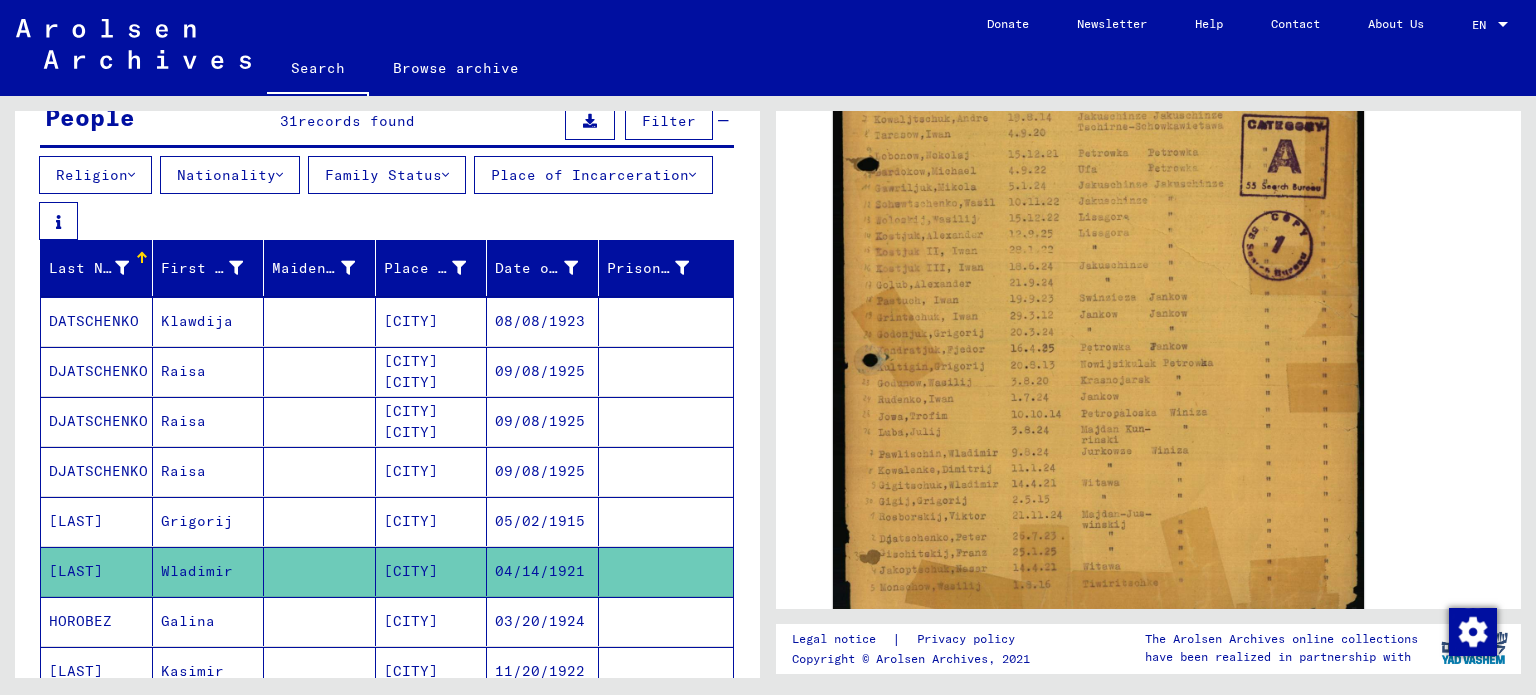 click 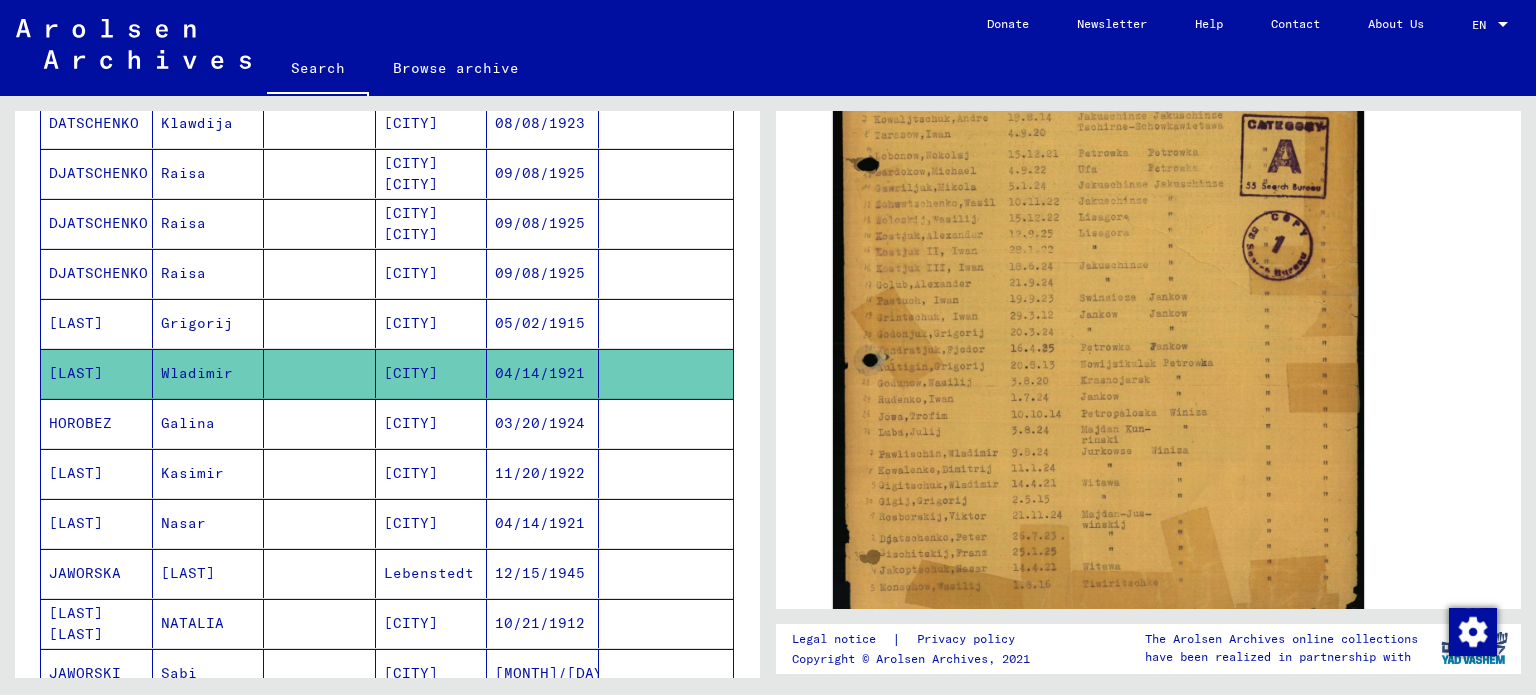 scroll, scrollTop: 400, scrollLeft: 0, axis: vertical 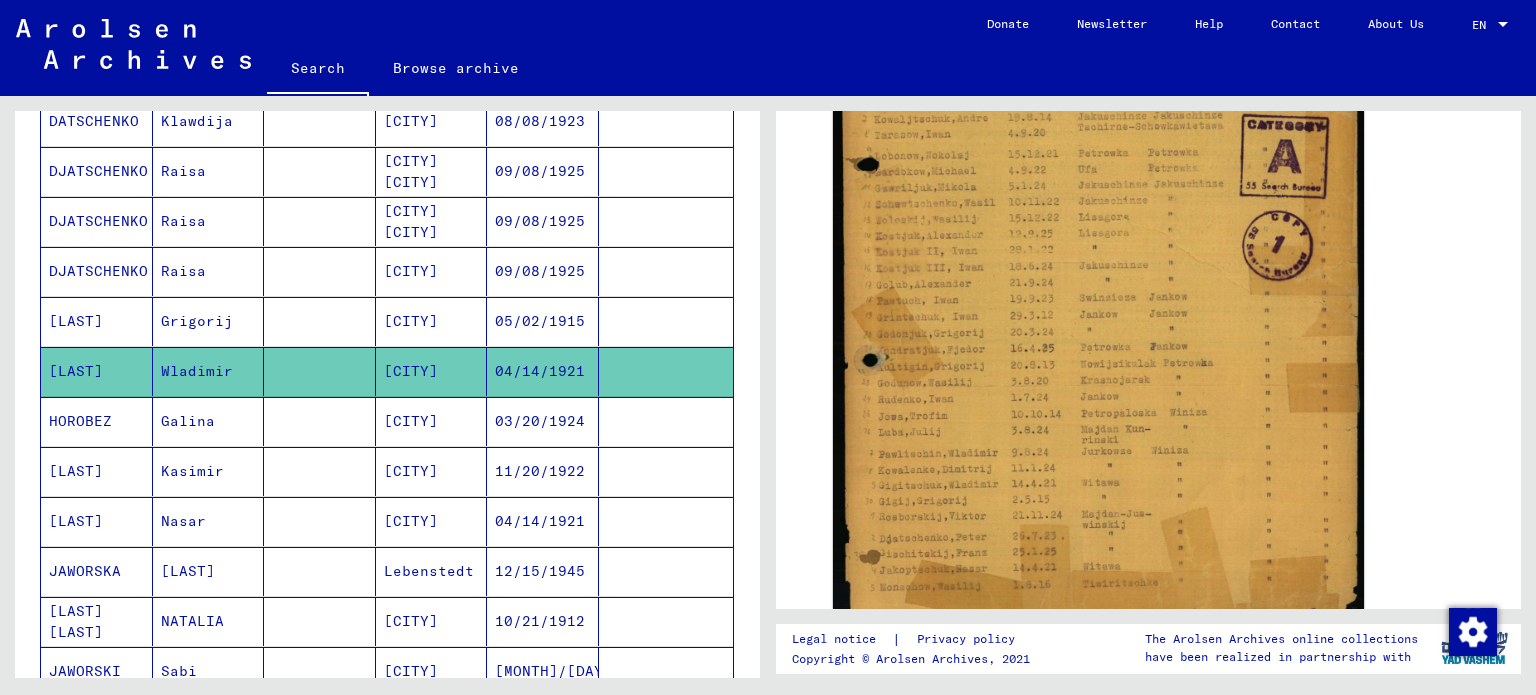 click on "HOROBEZ" at bounding box center (97, 471) 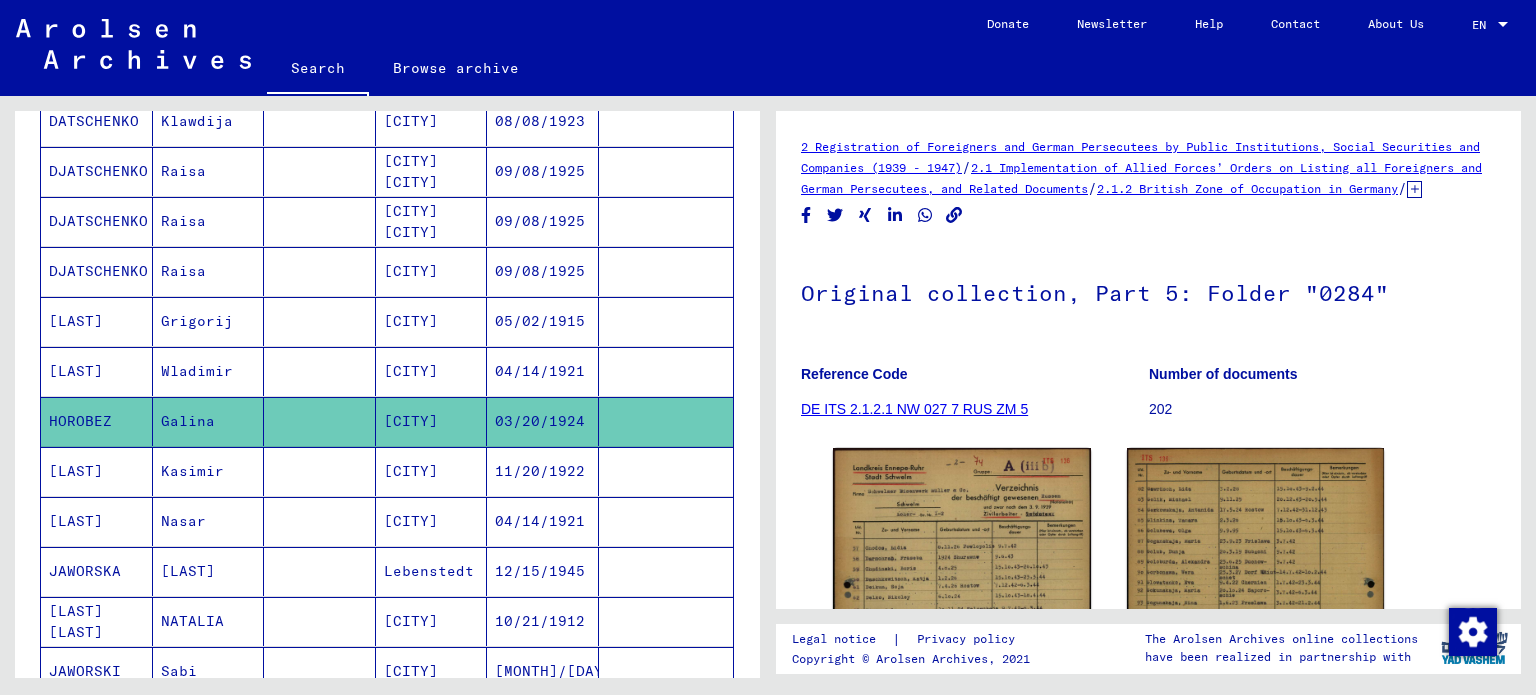 scroll, scrollTop: 0, scrollLeft: 0, axis: both 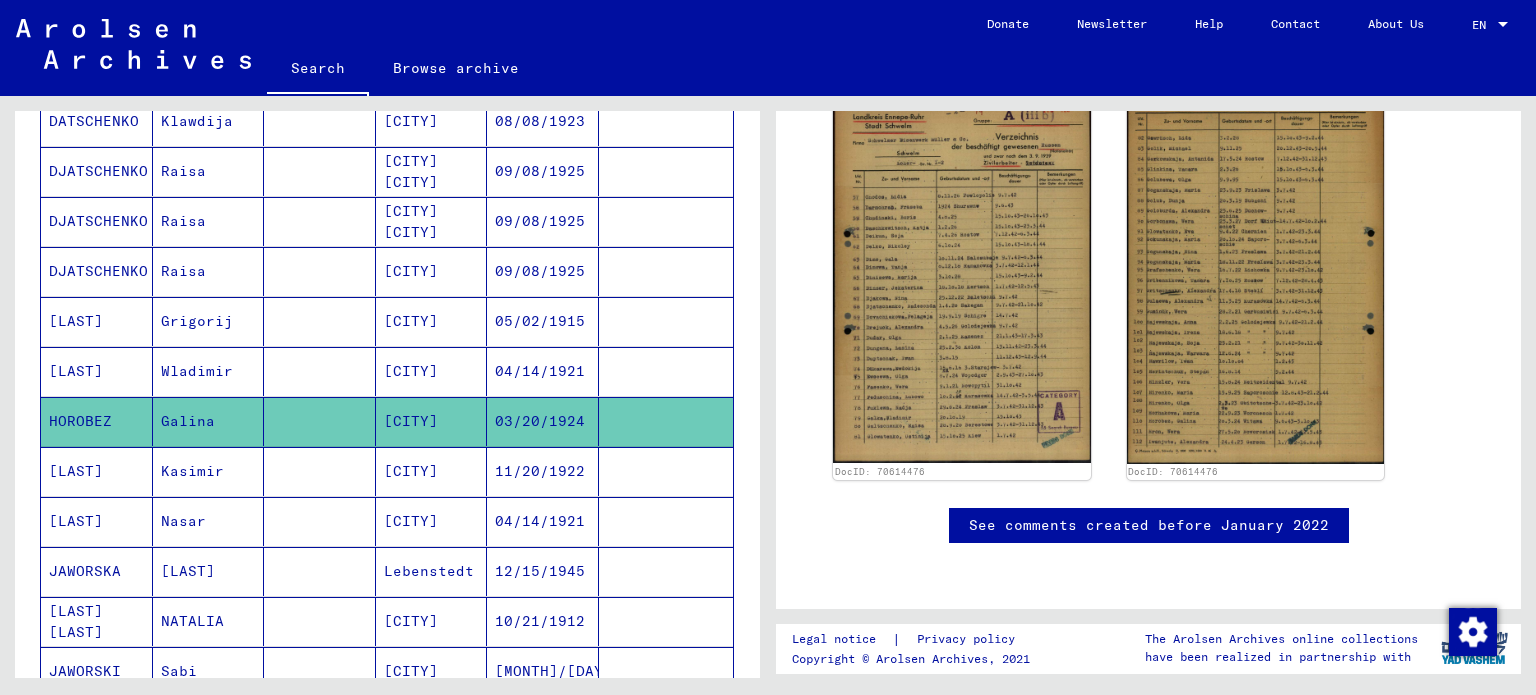 click on "[LAST]" at bounding box center [97, 521] 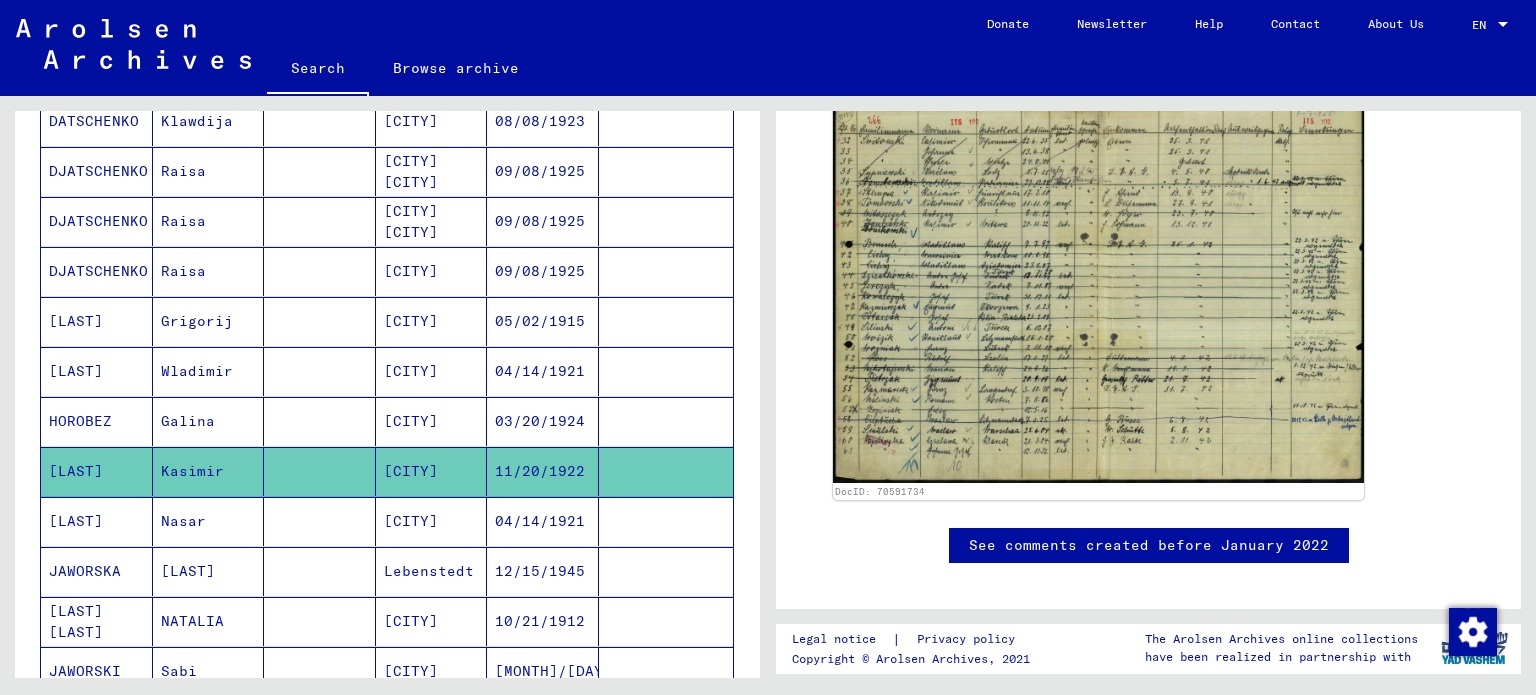 scroll, scrollTop: 500, scrollLeft: 0, axis: vertical 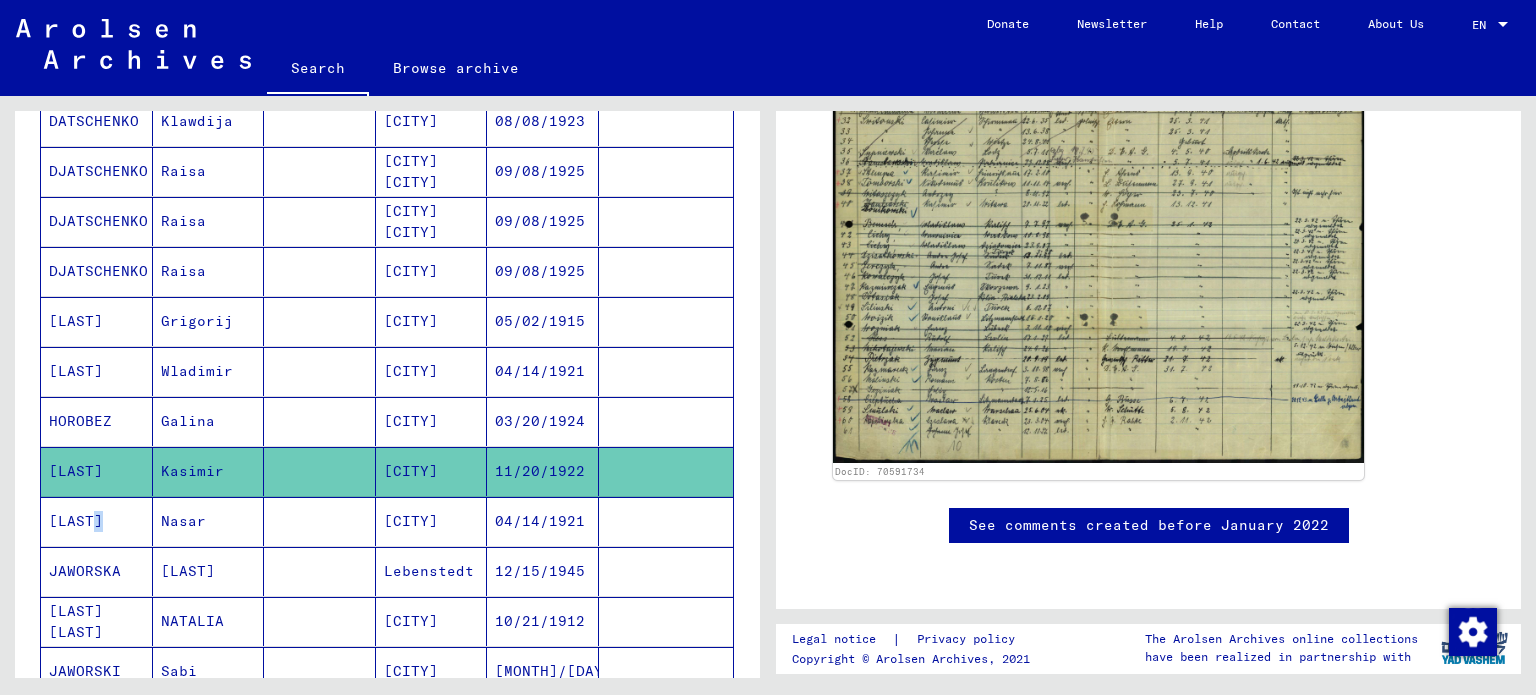 click on "[LAST]" at bounding box center (97, 571) 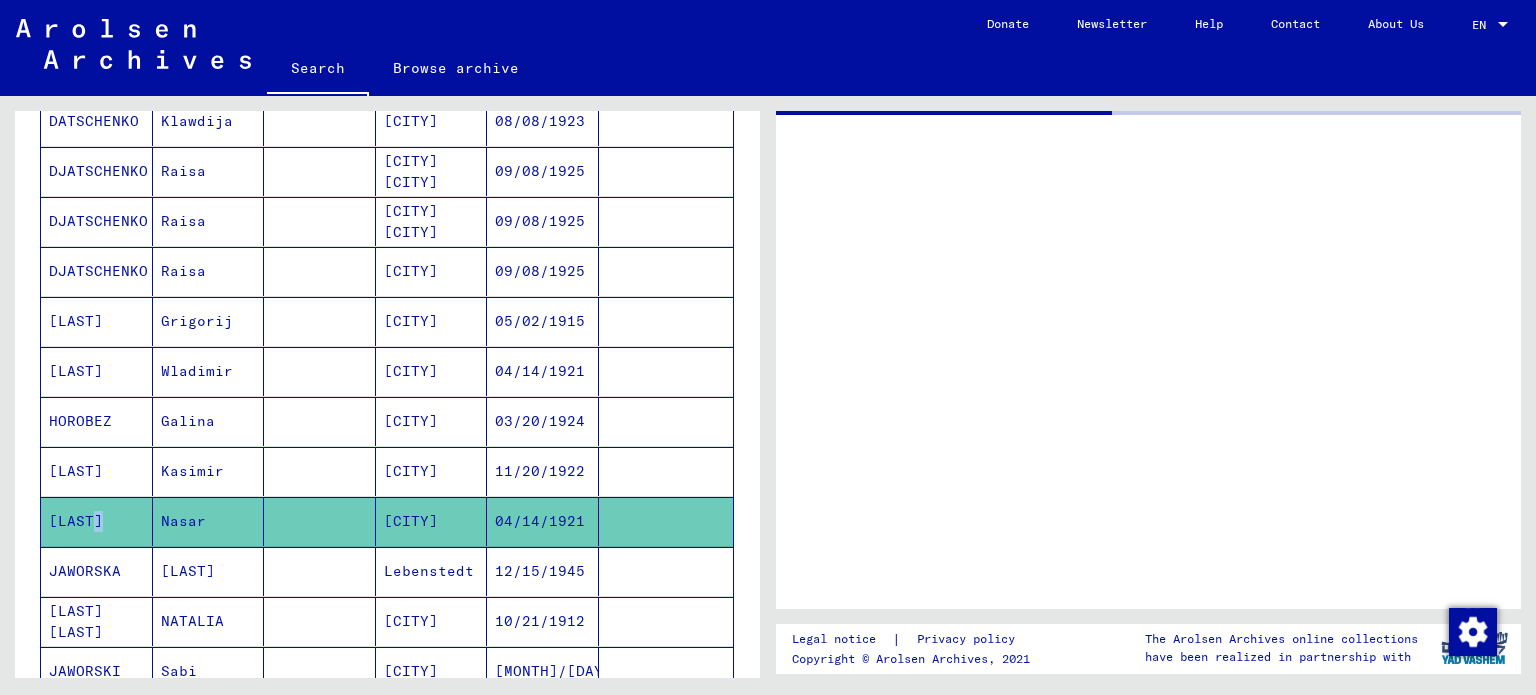 scroll 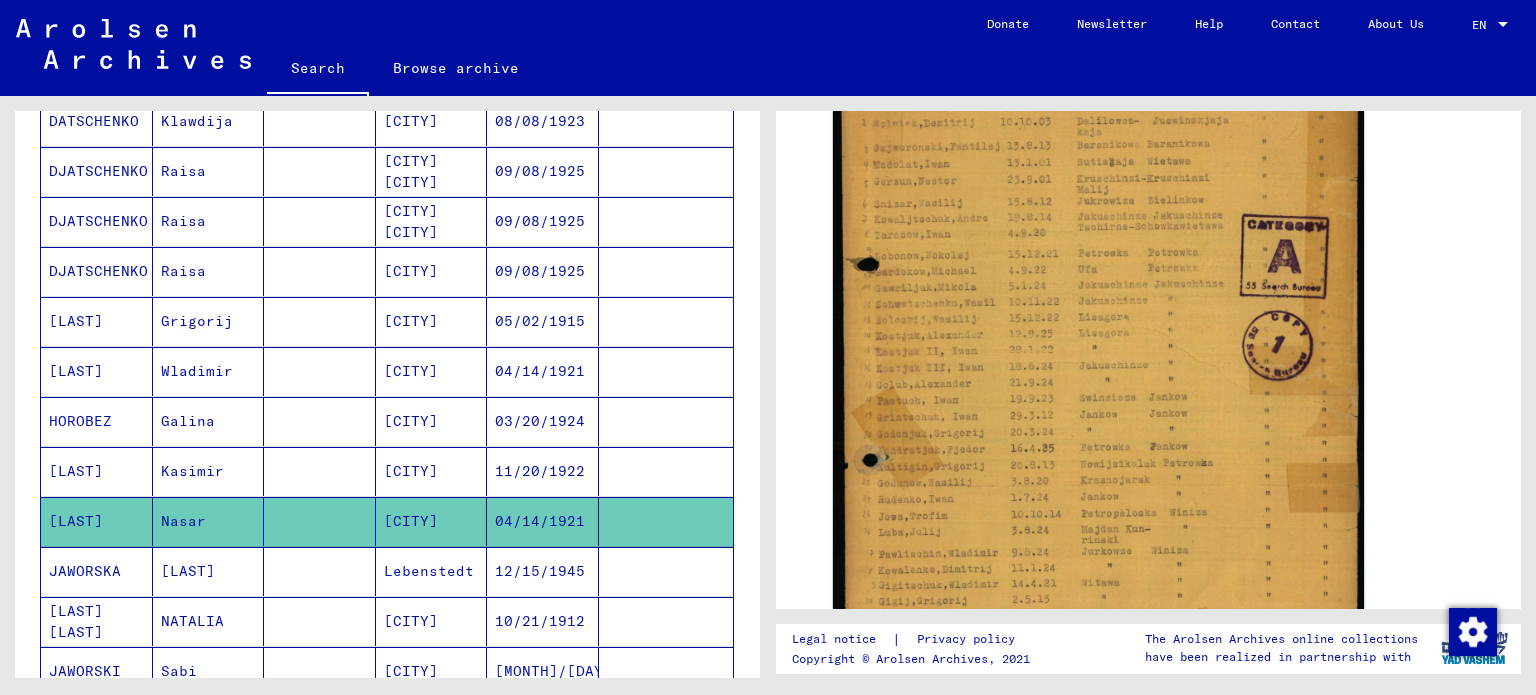 click on "JAWORSKA" at bounding box center [97, 621] 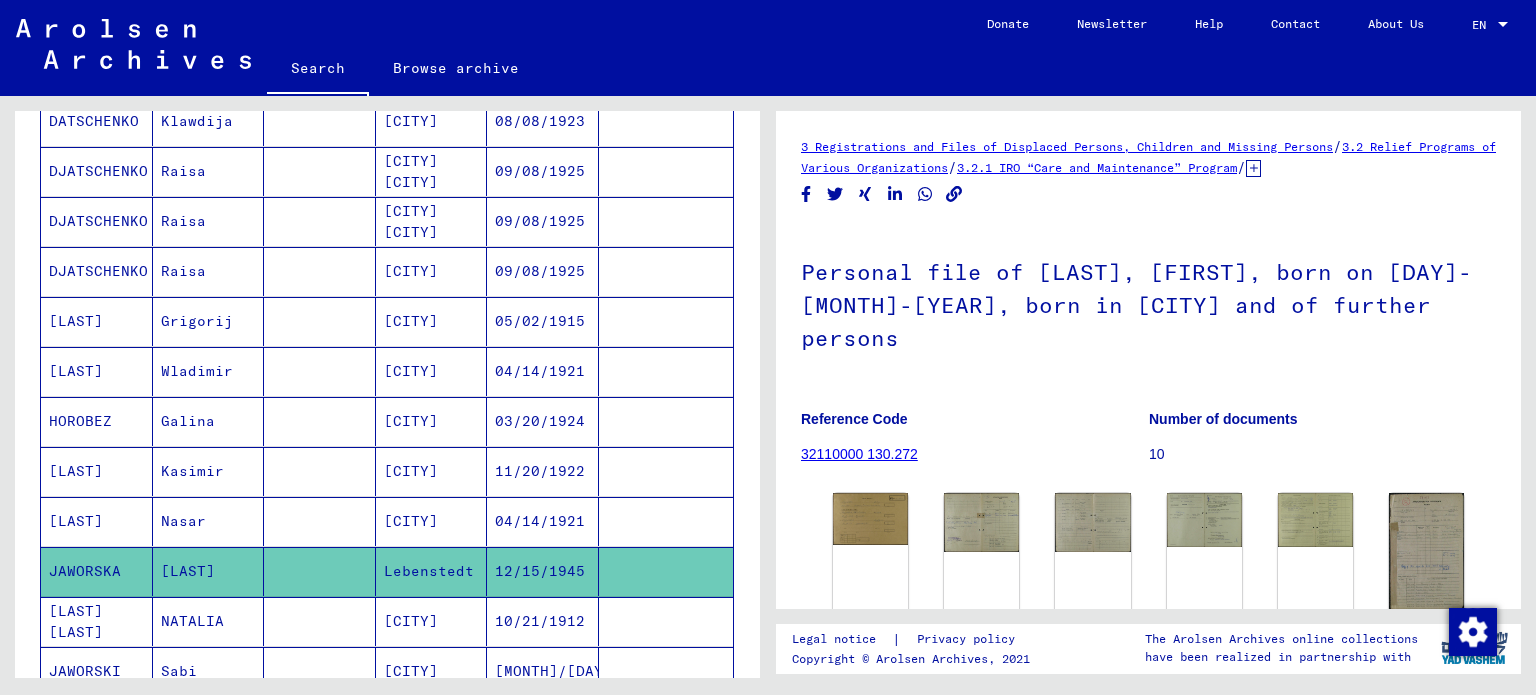 scroll, scrollTop: 0, scrollLeft: 0, axis: both 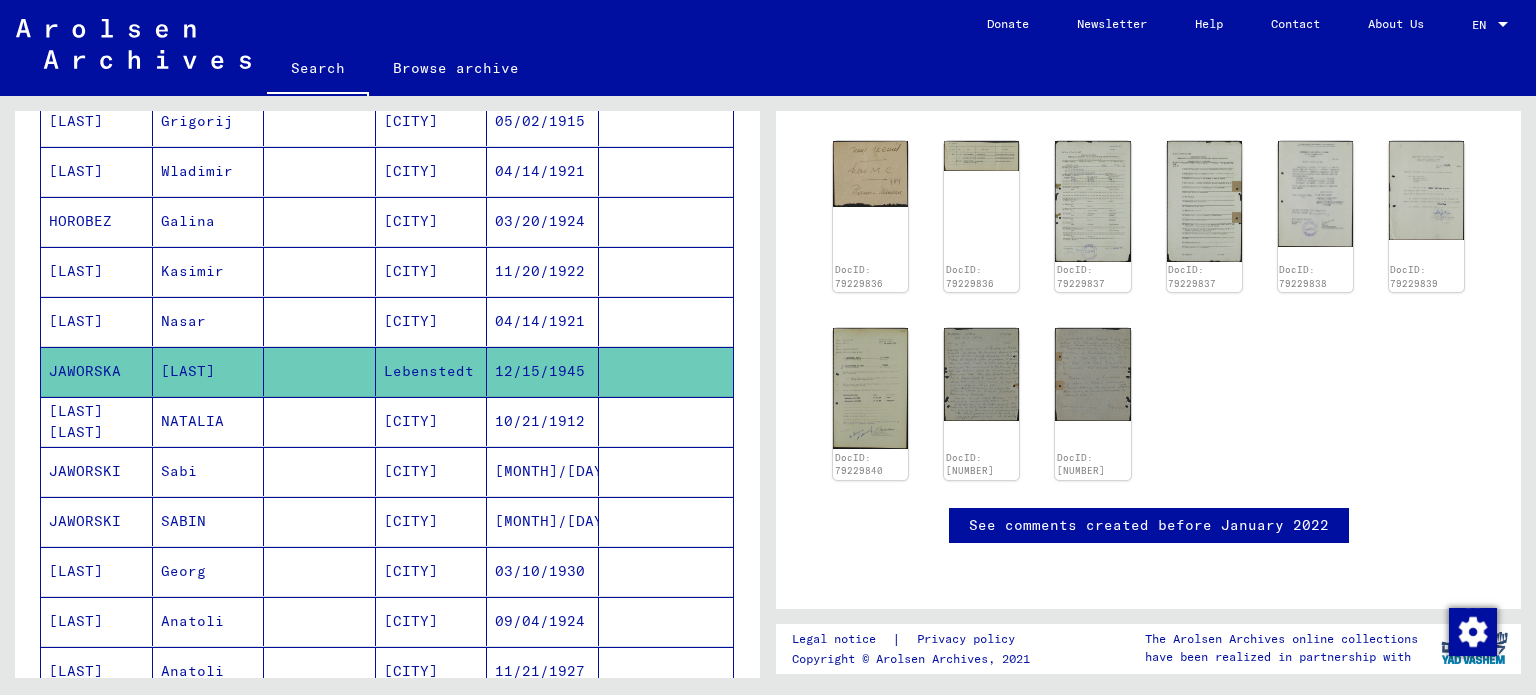click on "[LAST] [LAST]" at bounding box center (97, 471) 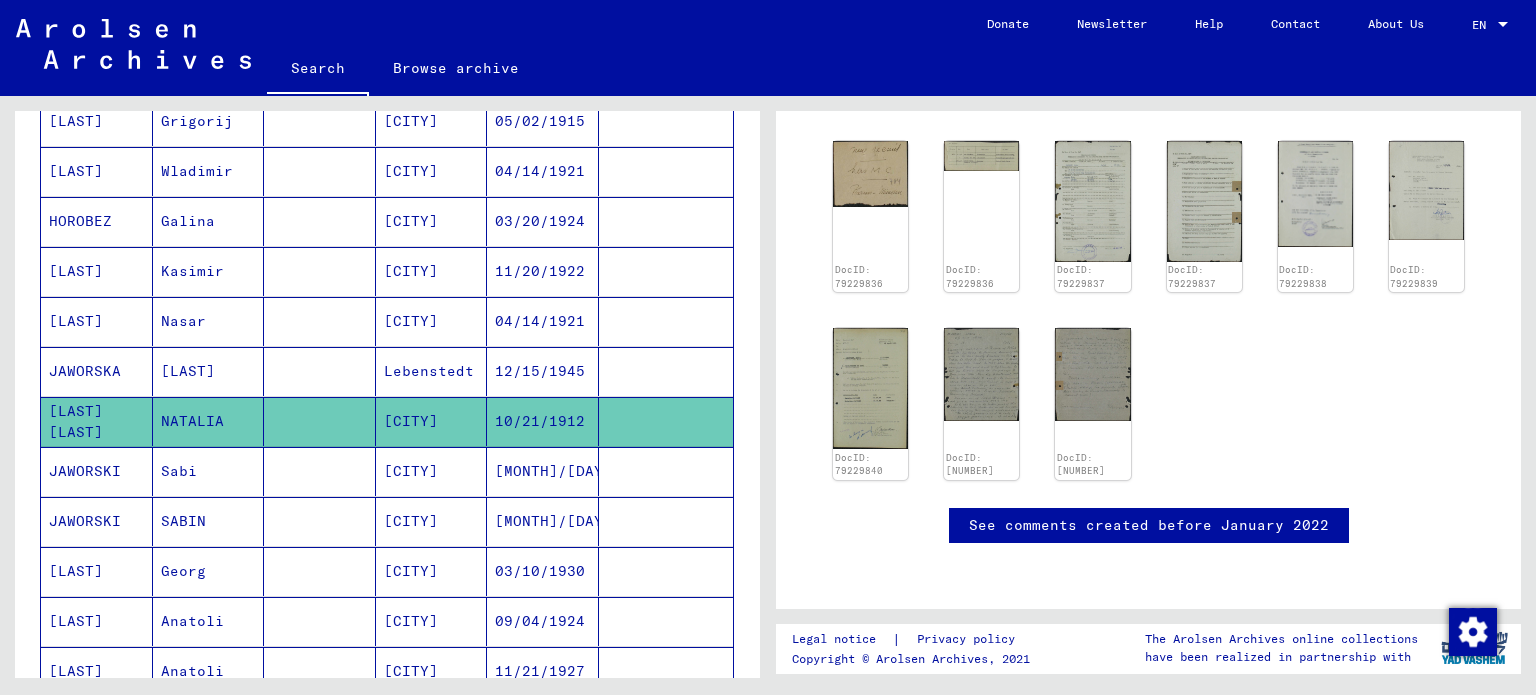click on "JAWORSKI" at bounding box center [97, 521] 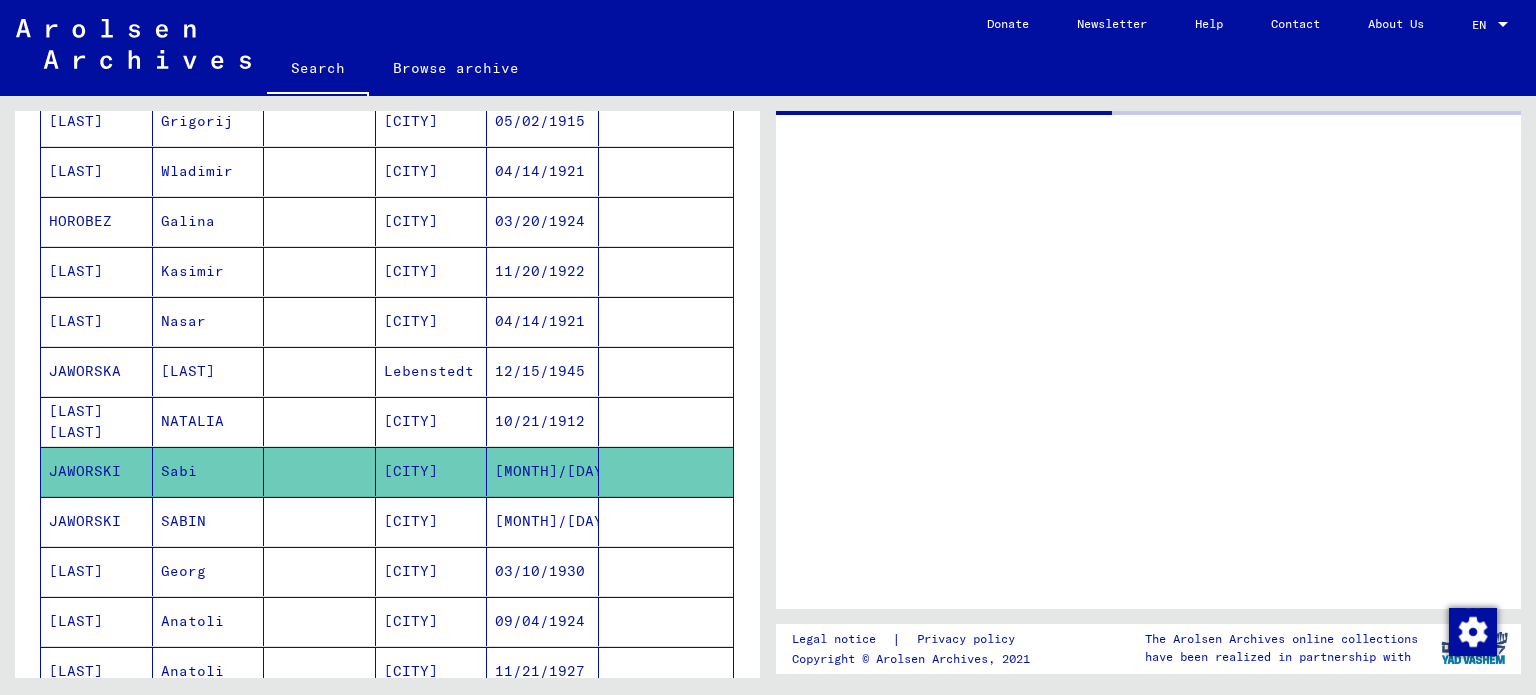scroll, scrollTop: 0, scrollLeft: 0, axis: both 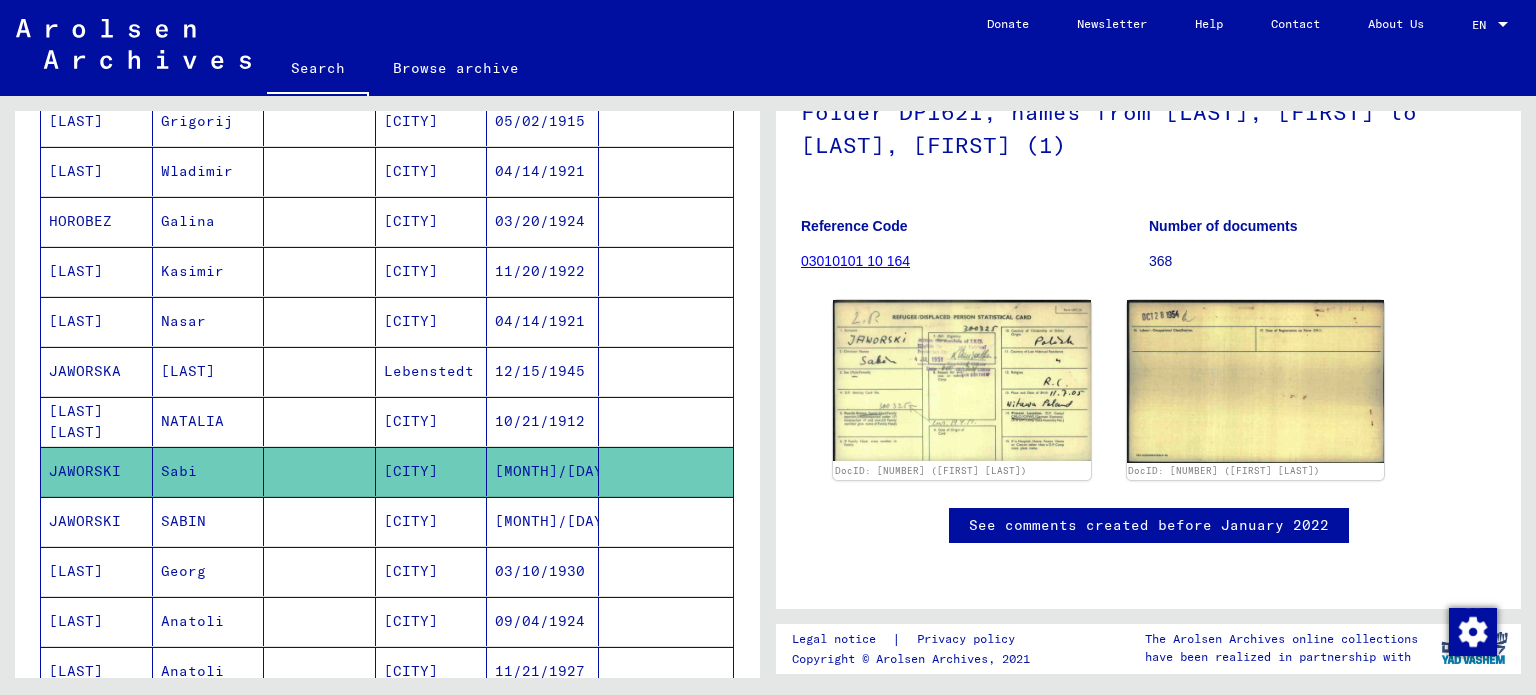 click on "JAWORSKI" at bounding box center [97, 571] 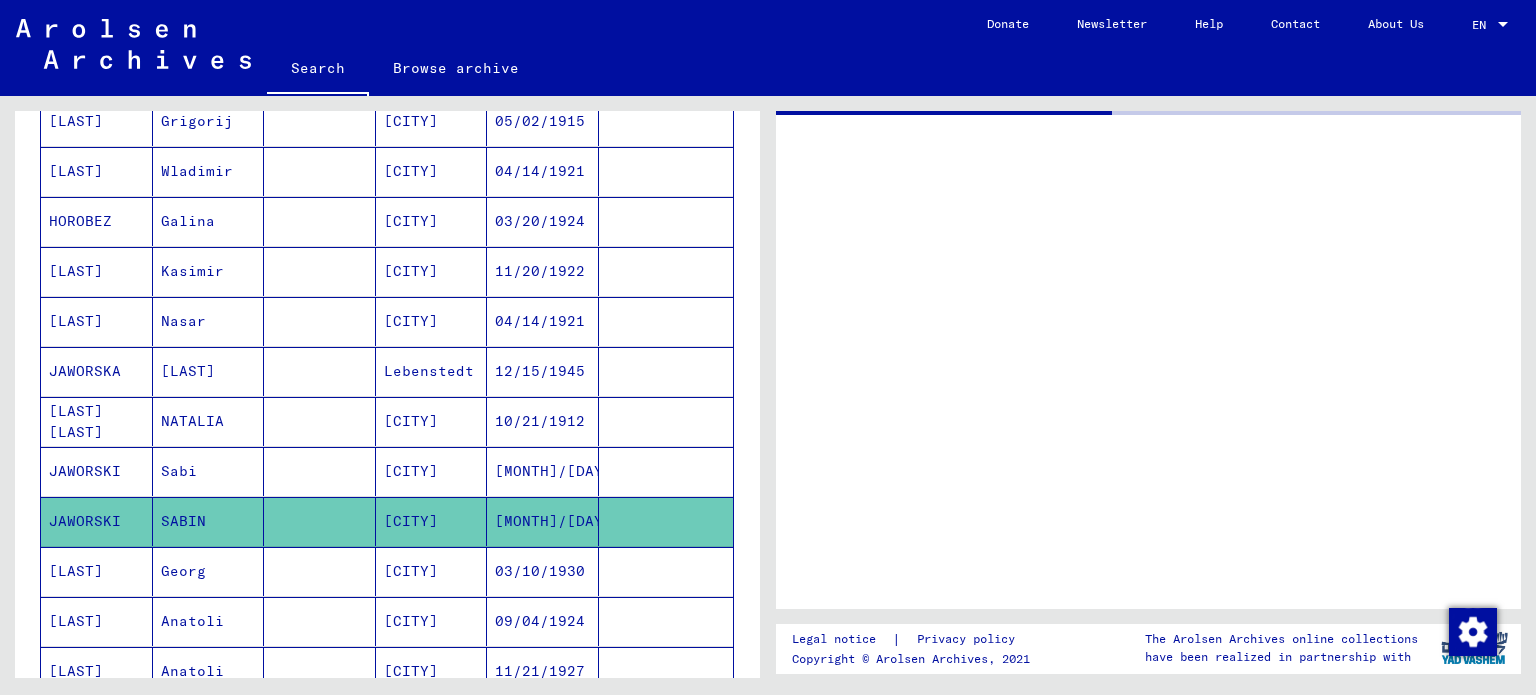 scroll, scrollTop: 0, scrollLeft: 0, axis: both 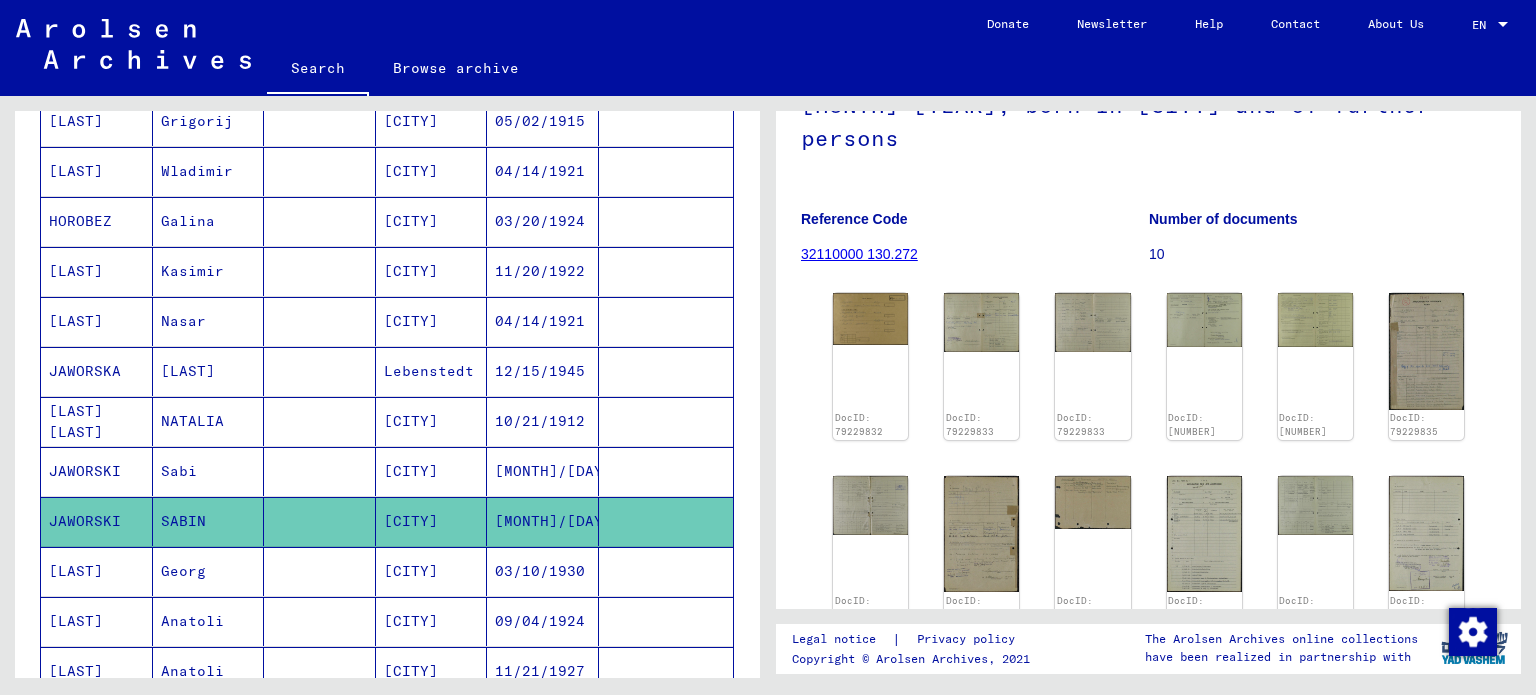 click on "[LAST]" at bounding box center (97, 621) 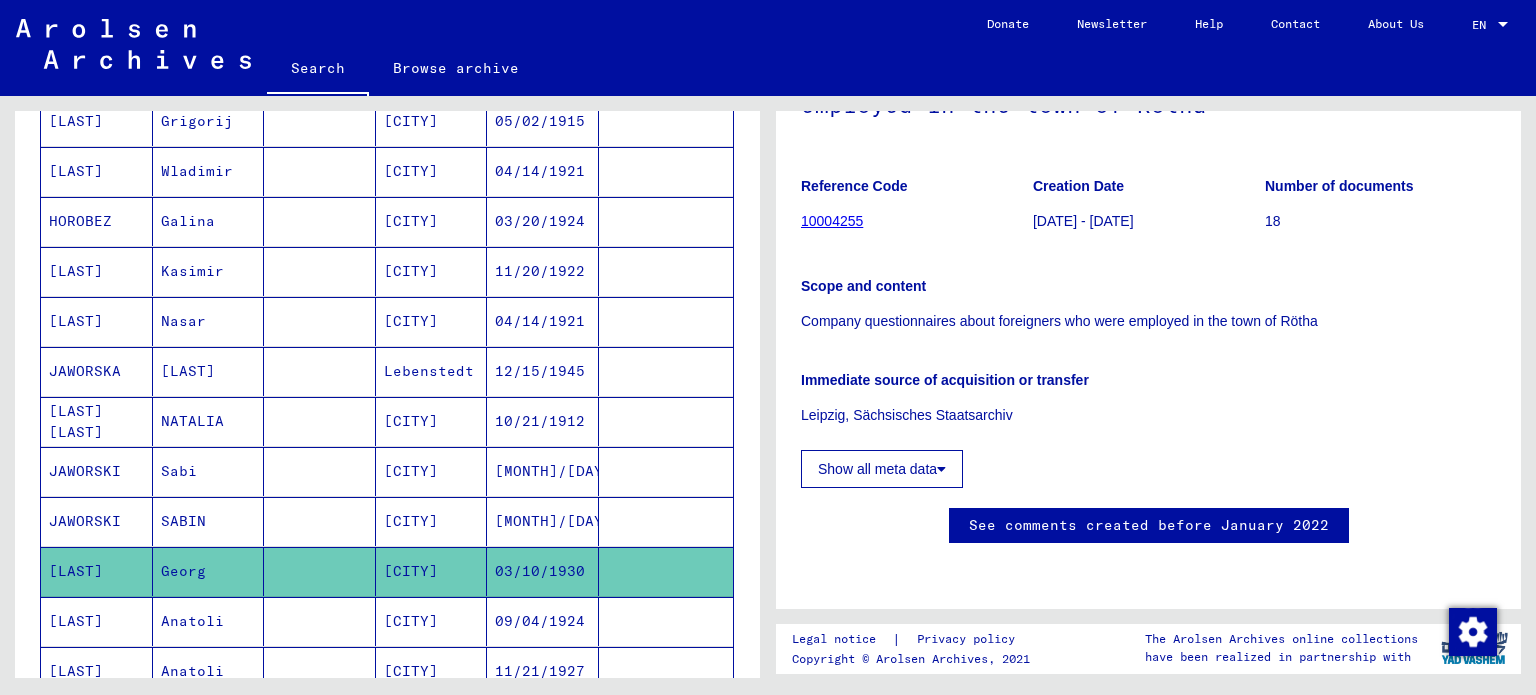 scroll, scrollTop: 300, scrollLeft: 0, axis: vertical 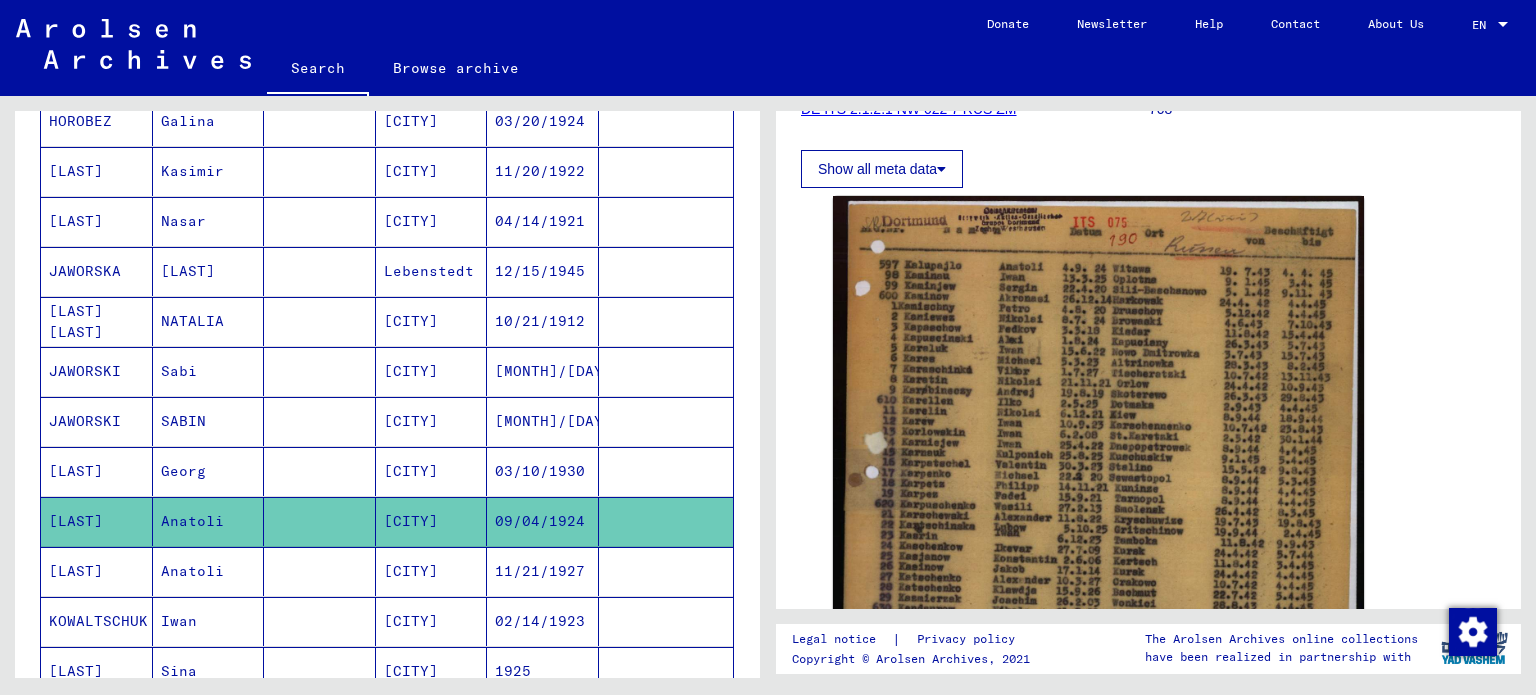 click on "[LAST]" at bounding box center [97, 621] 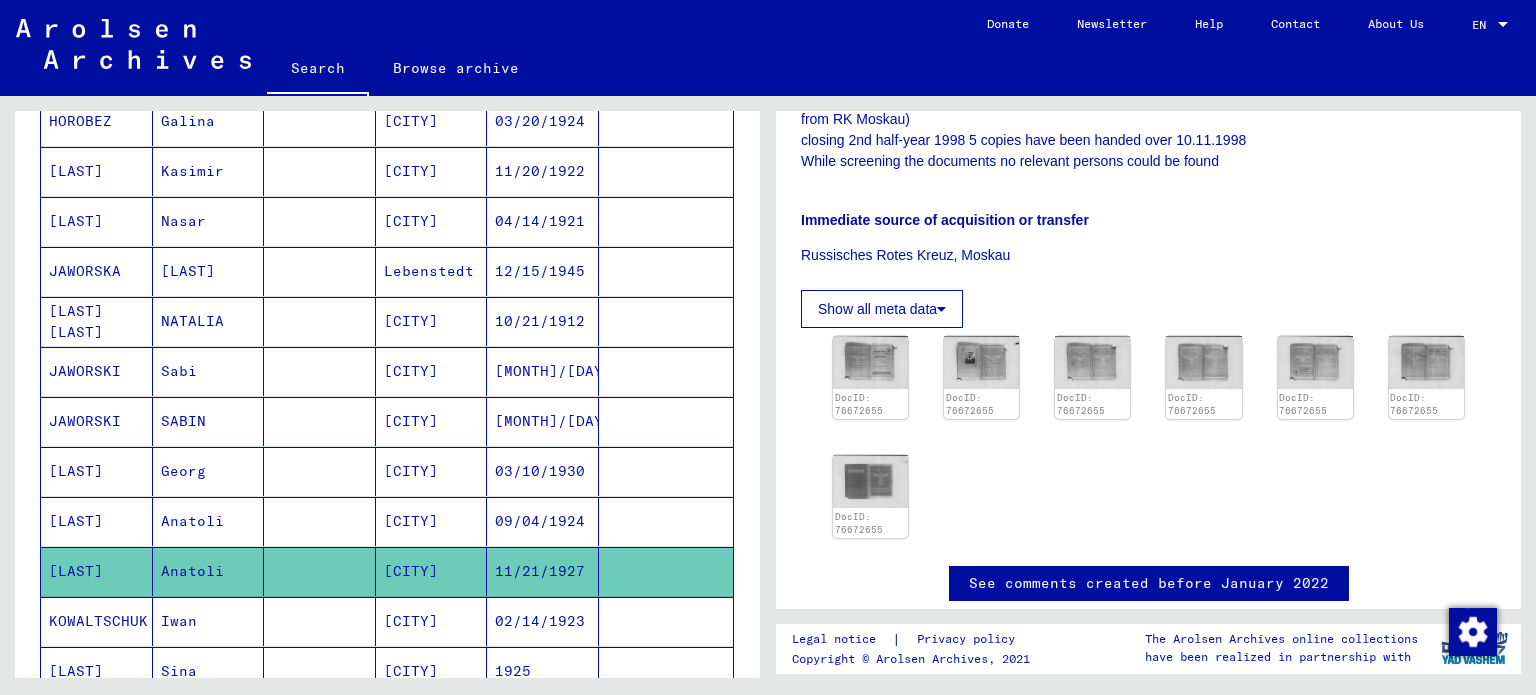scroll, scrollTop: 600, scrollLeft: 0, axis: vertical 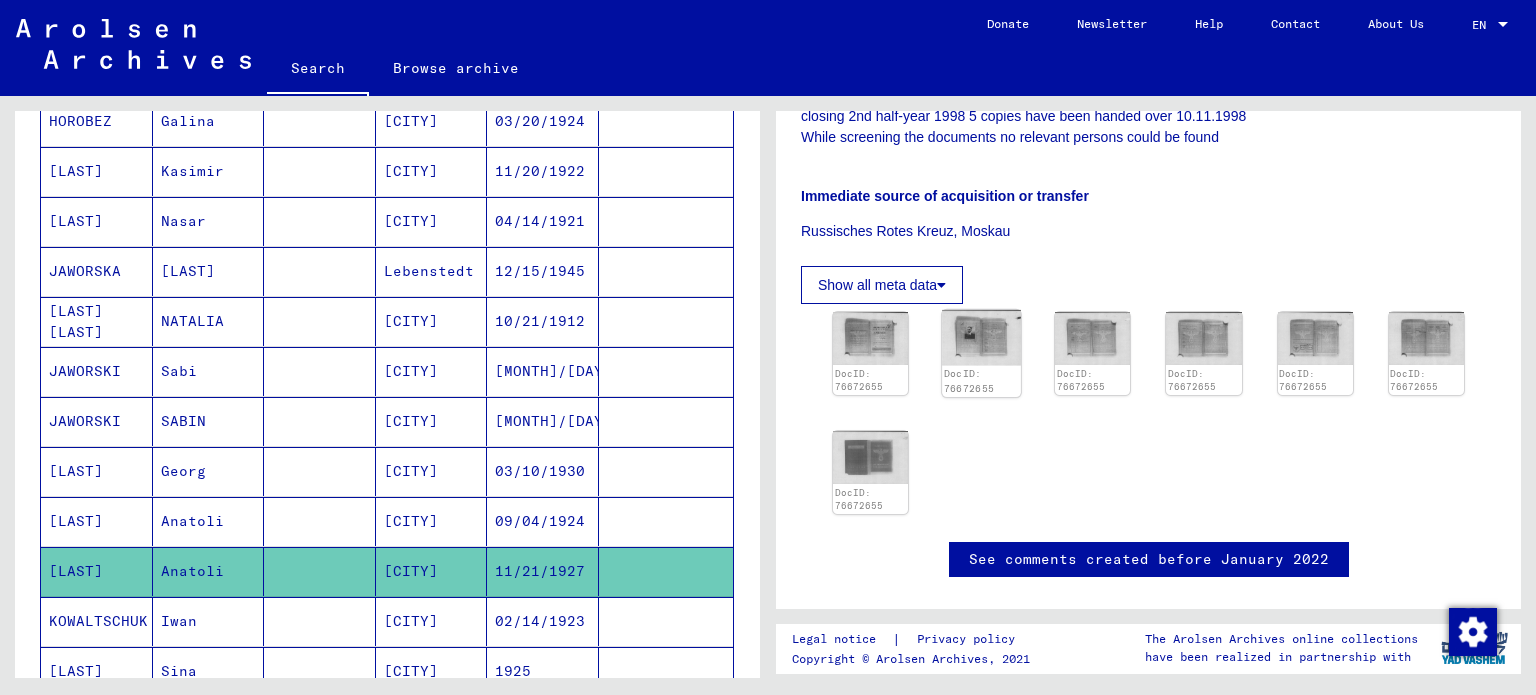 click 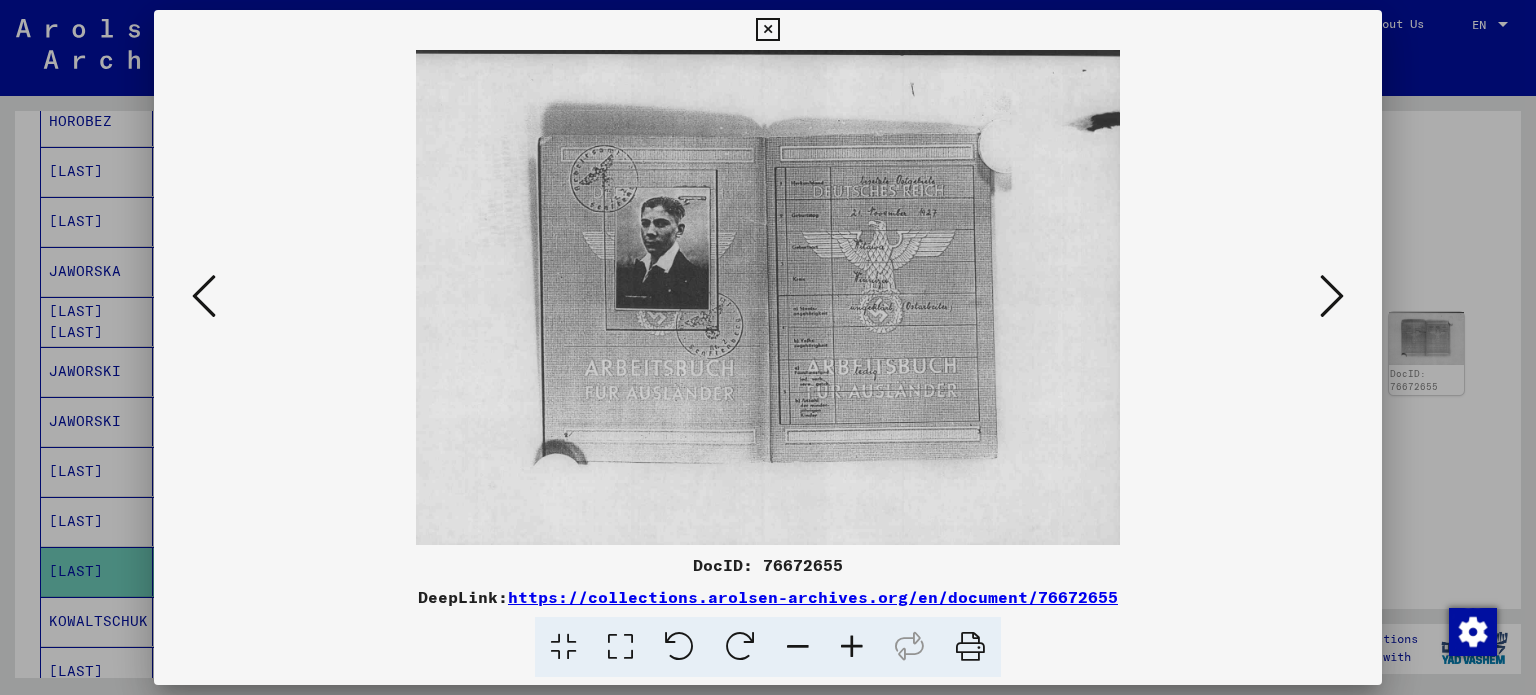 click on "https://collections.arolsen-archives.org/en/document/76672655" at bounding box center [813, 597] 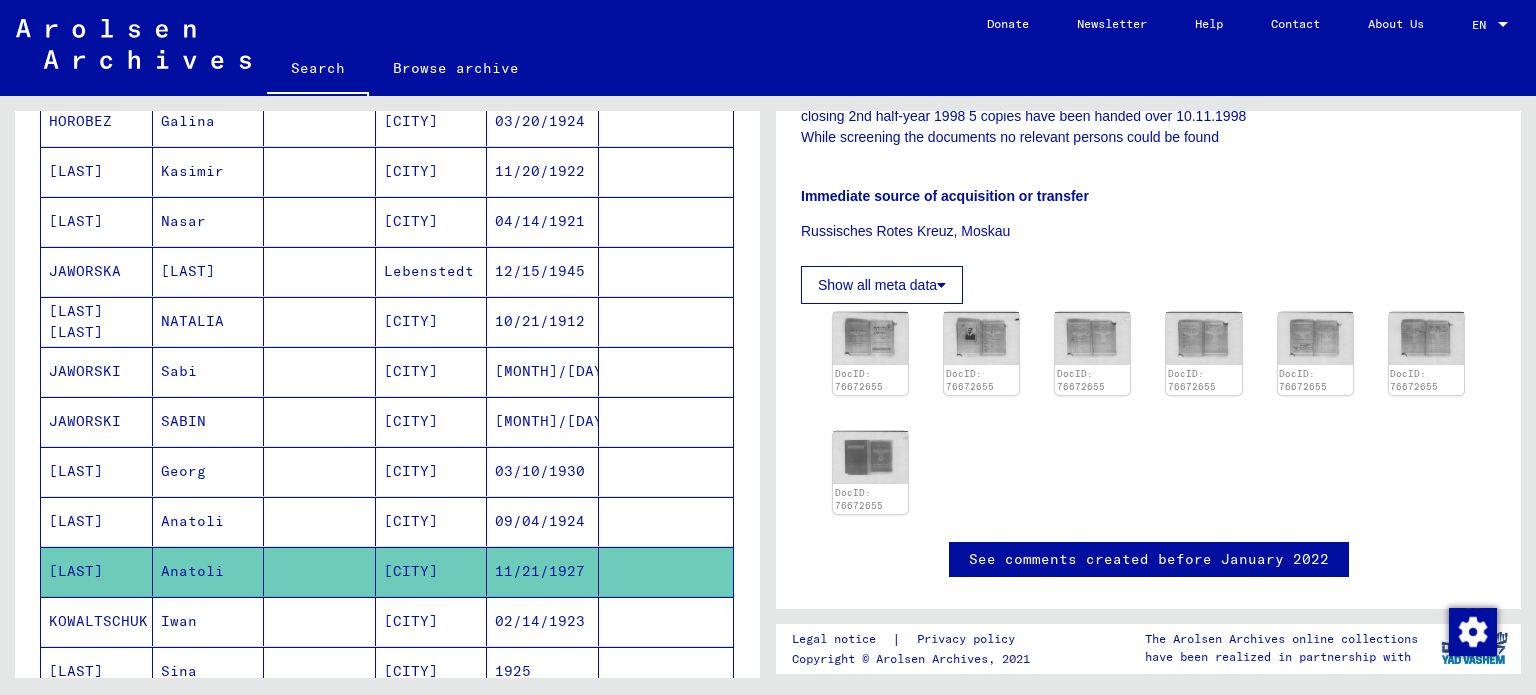 scroll, scrollTop: 800, scrollLeft: 0, axis: vertical 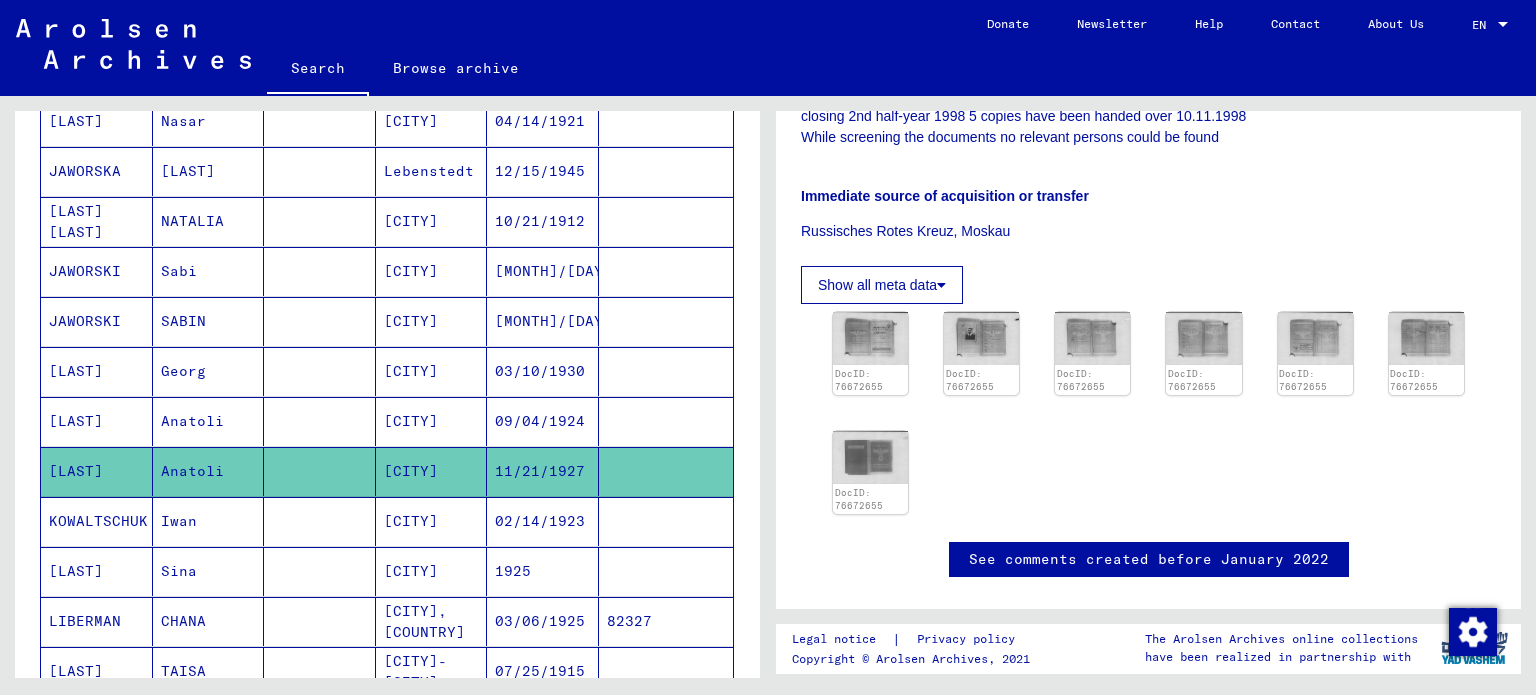 click on "KOWALTSCHUK" at bounding box center [97, 571] 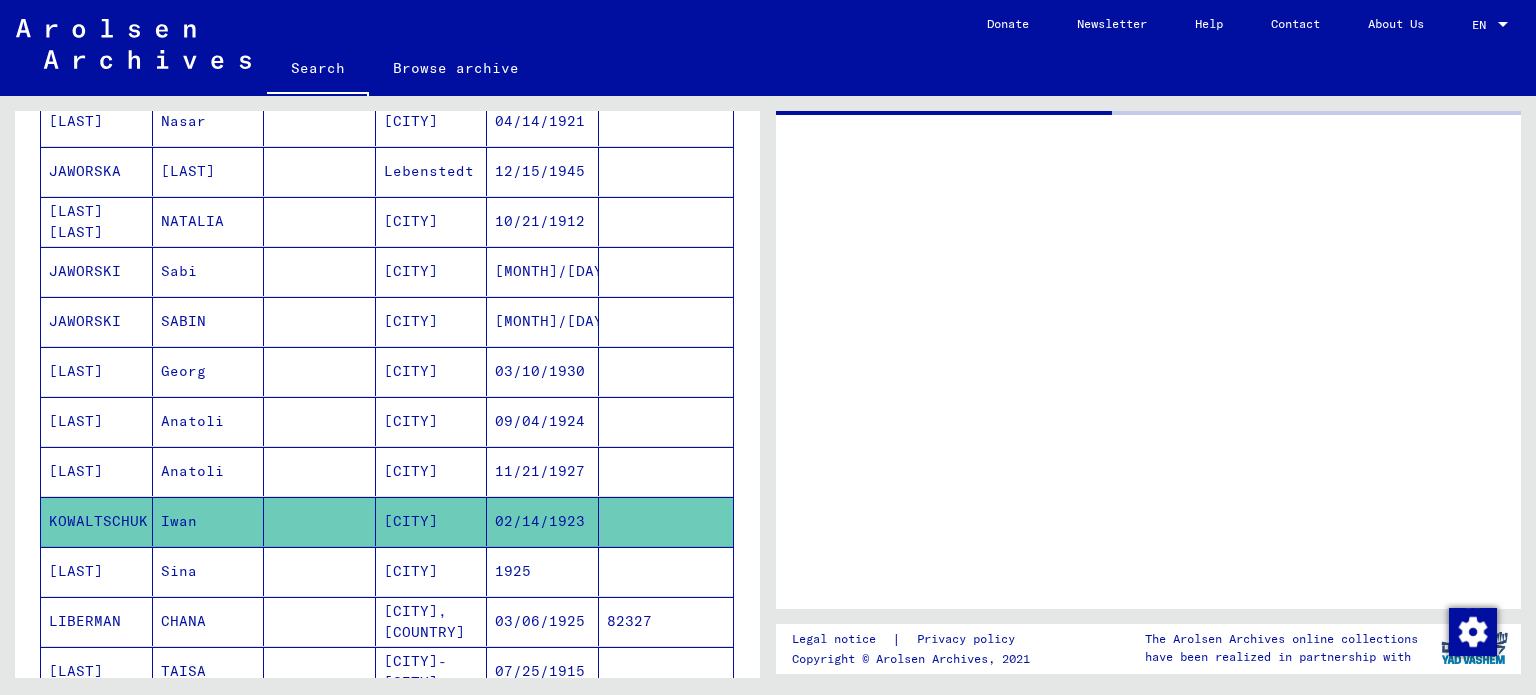 scroll, scrollTop: 0, scrollLeft: 0, axis: both 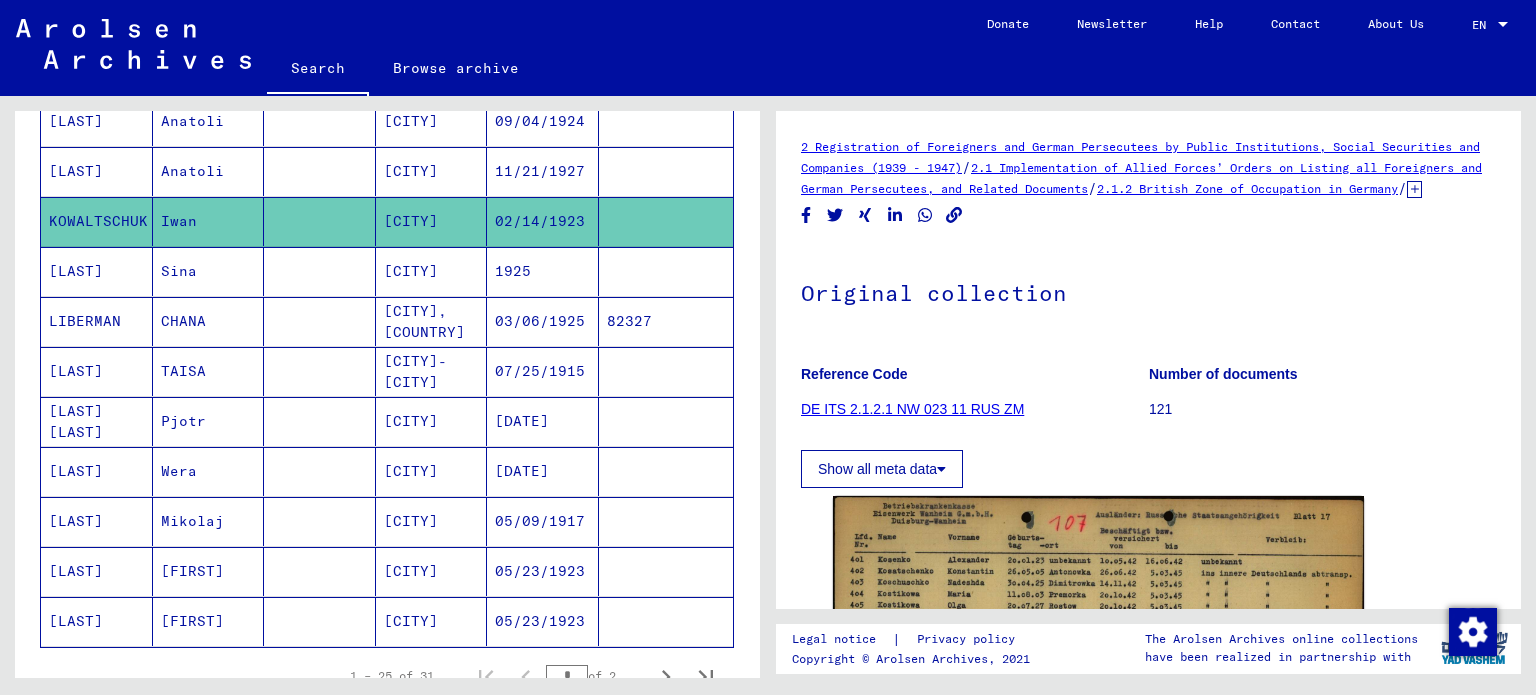 click on "[LAST]" at bounding box center (97, 321) 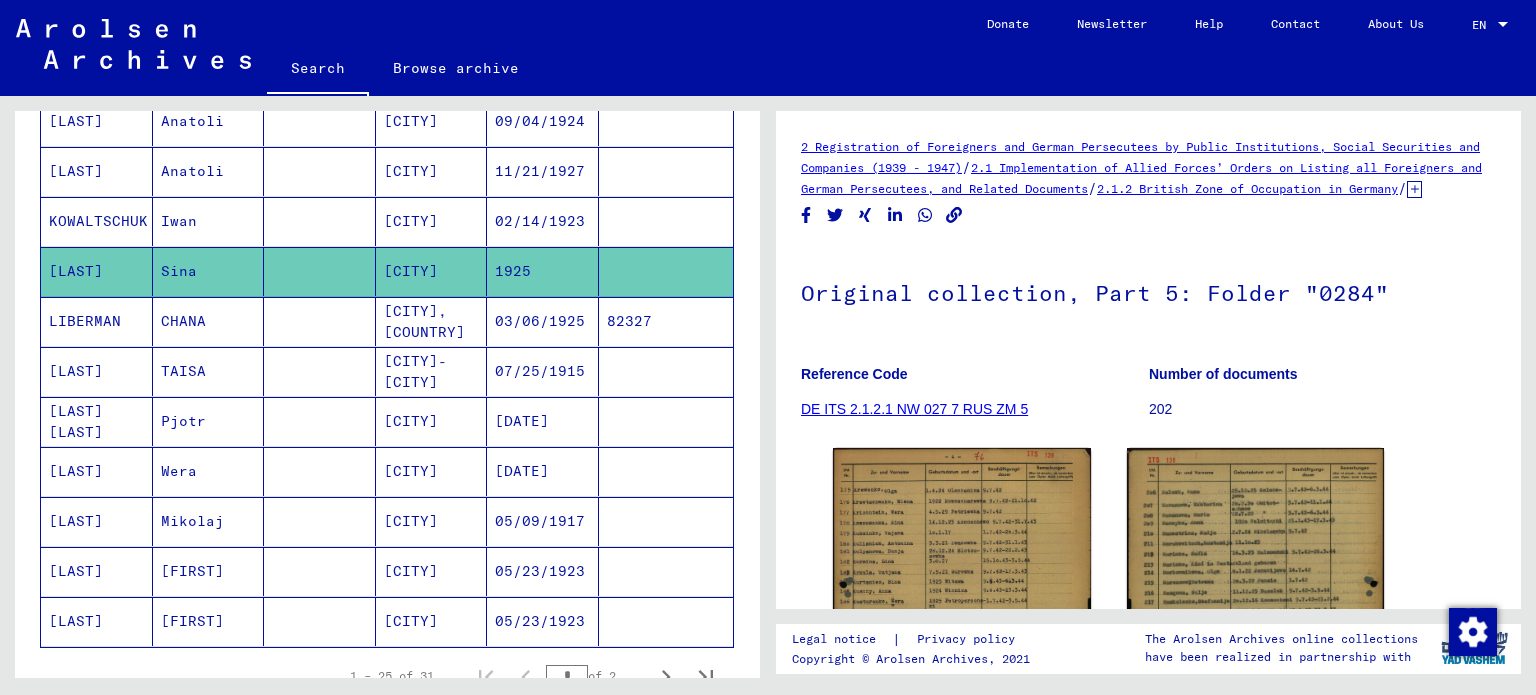scroll, scrollTop: 0, scrollLeft: 0, axis: both 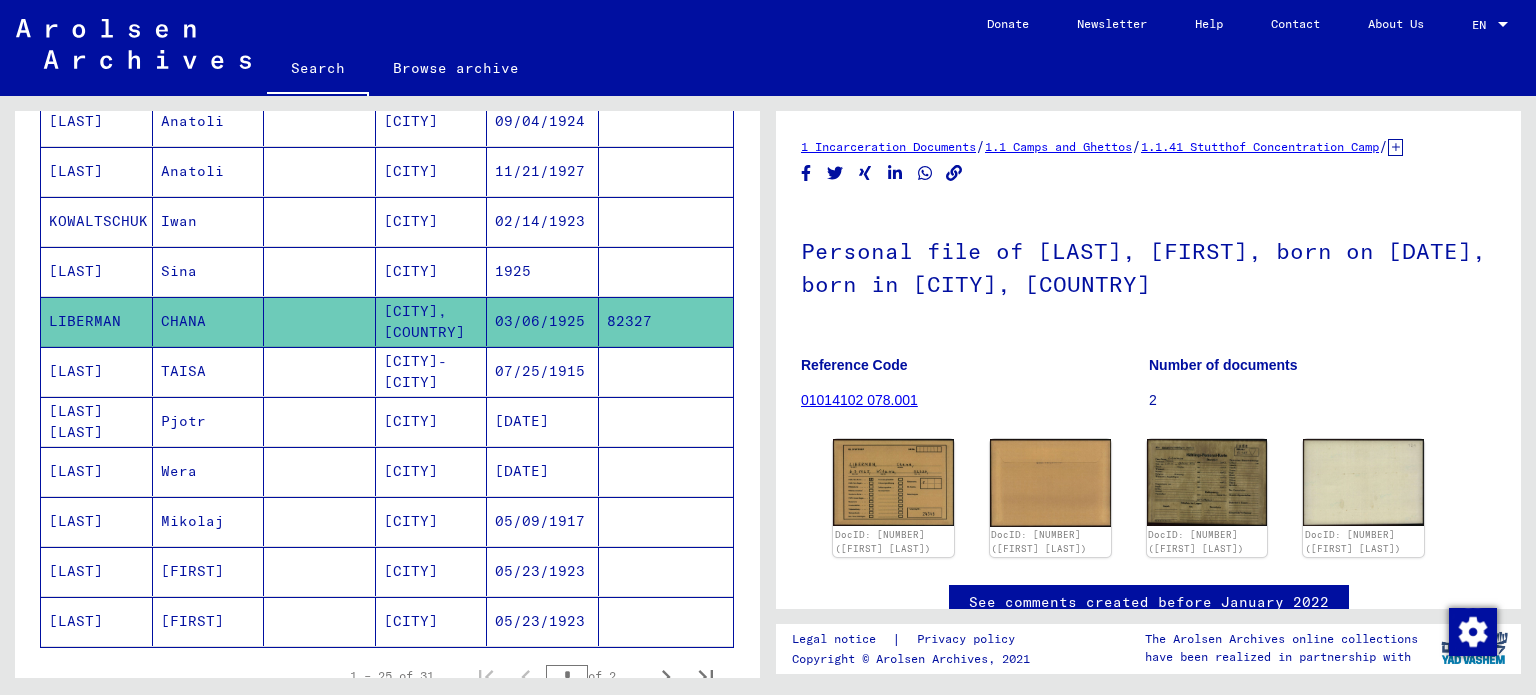 click on "[LAST]" at bounding box center [97, 421] 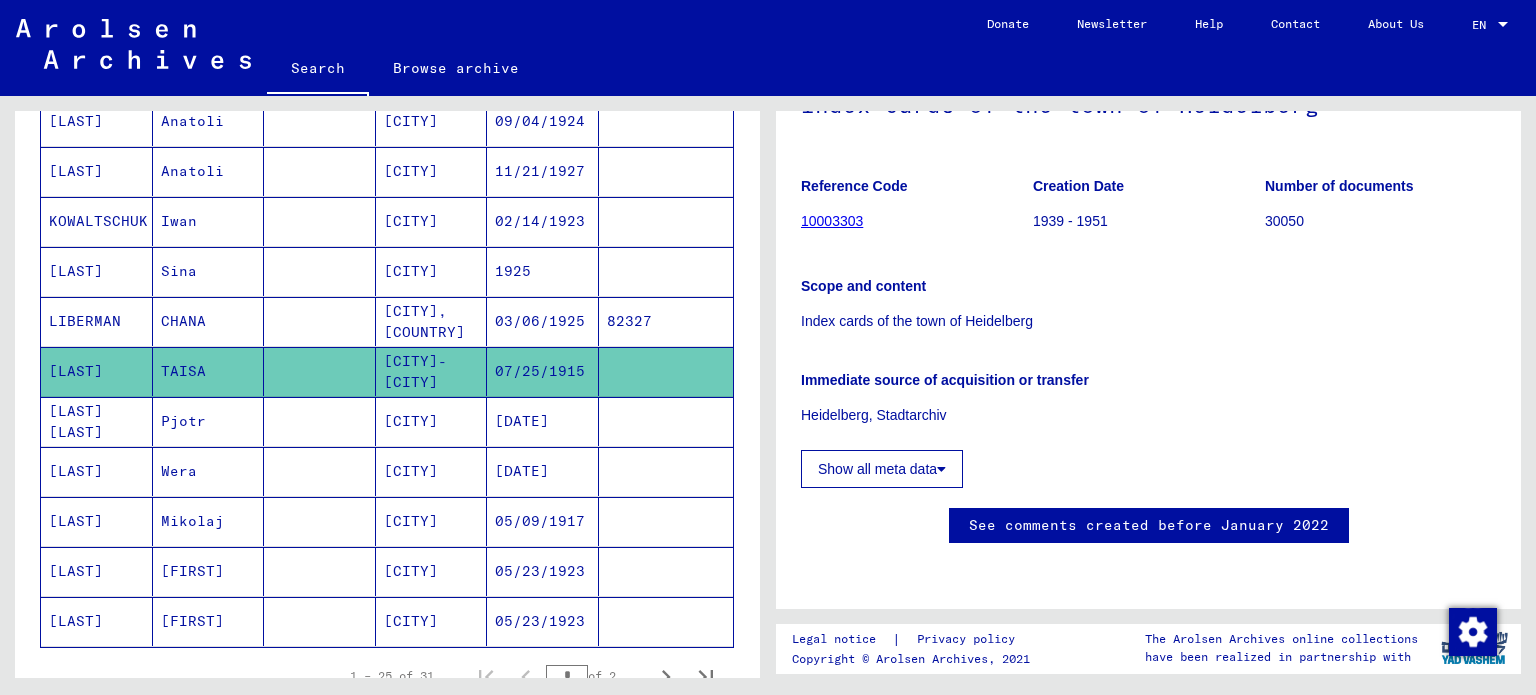 scroll, scrollTop: 300, scrollLeft: 0, axis: vertical 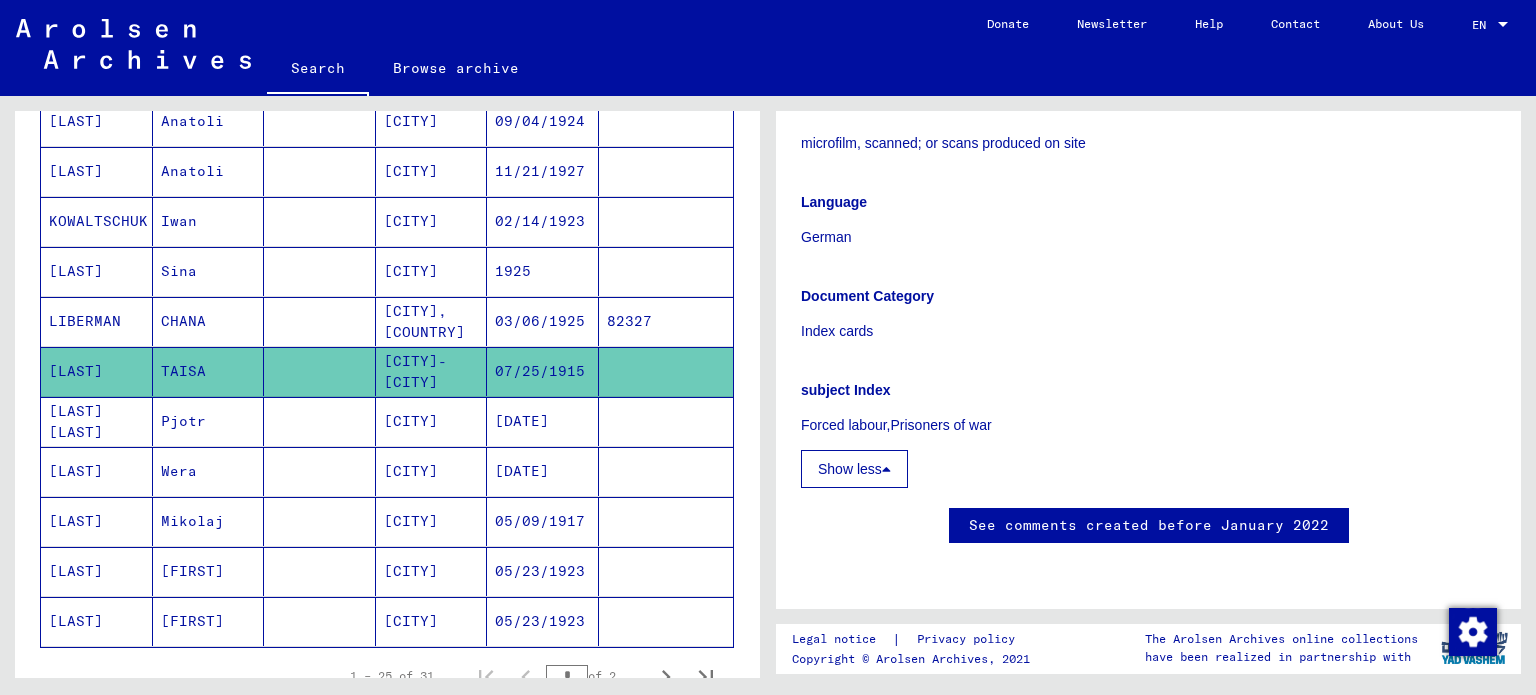 click on "[LAST] [LAST]" at bounding box center [97, 471] 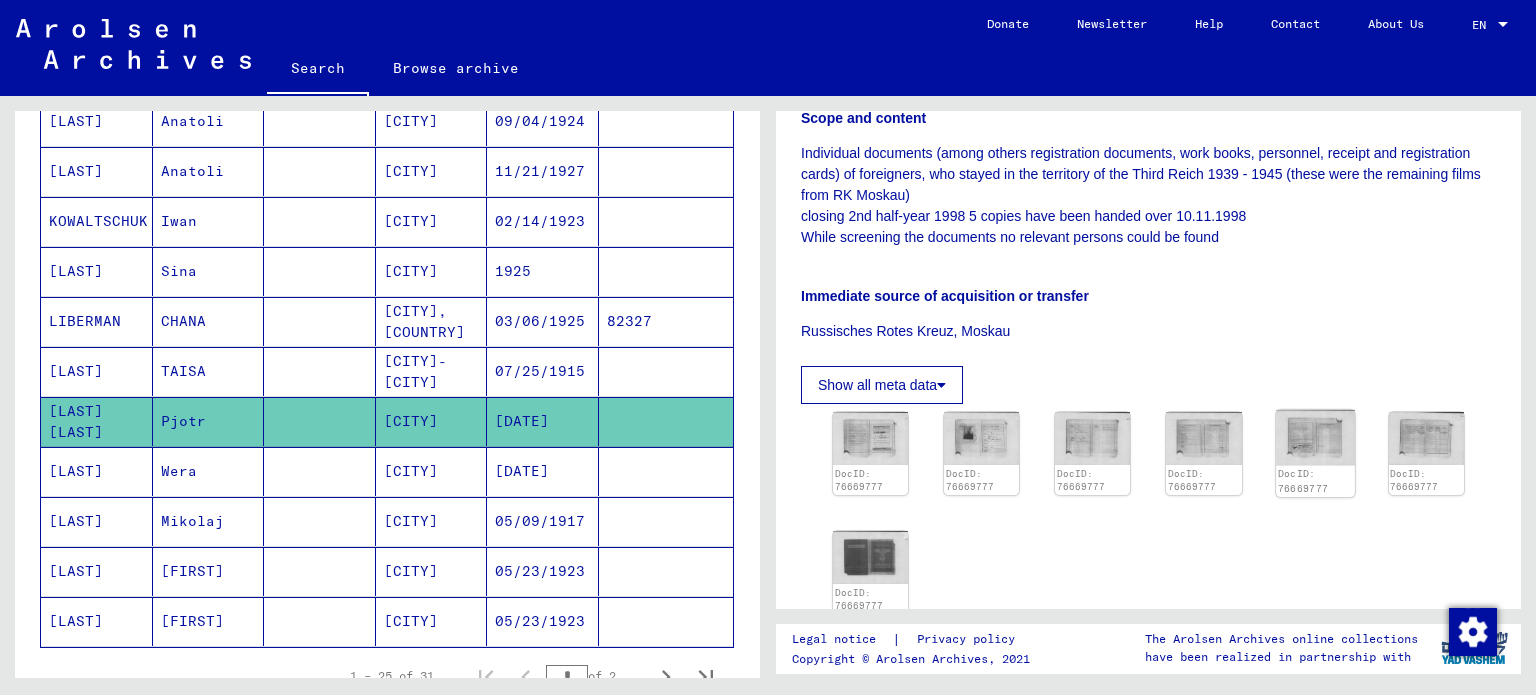 scroll, scrollTop: 600, scrollLeft: 0, axis: vertical 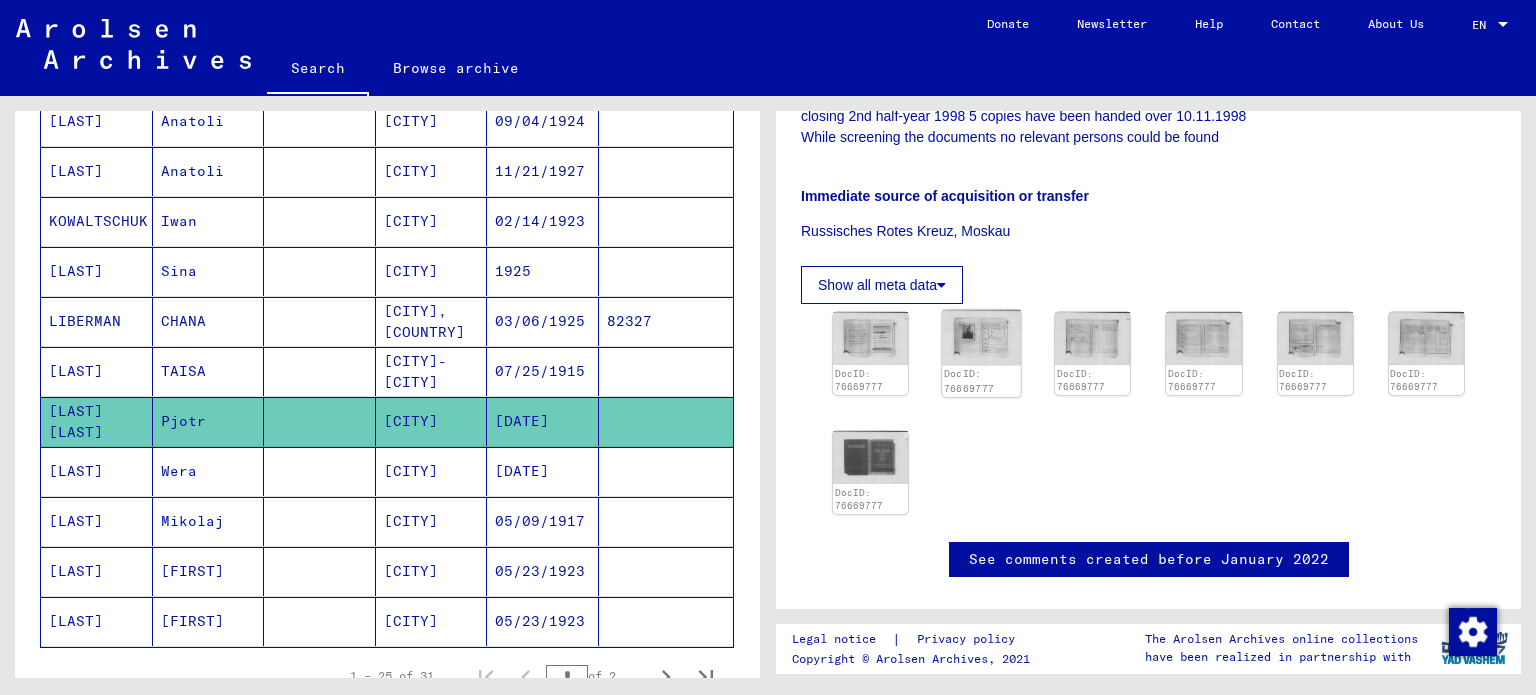 click on "DocID: 76669777" 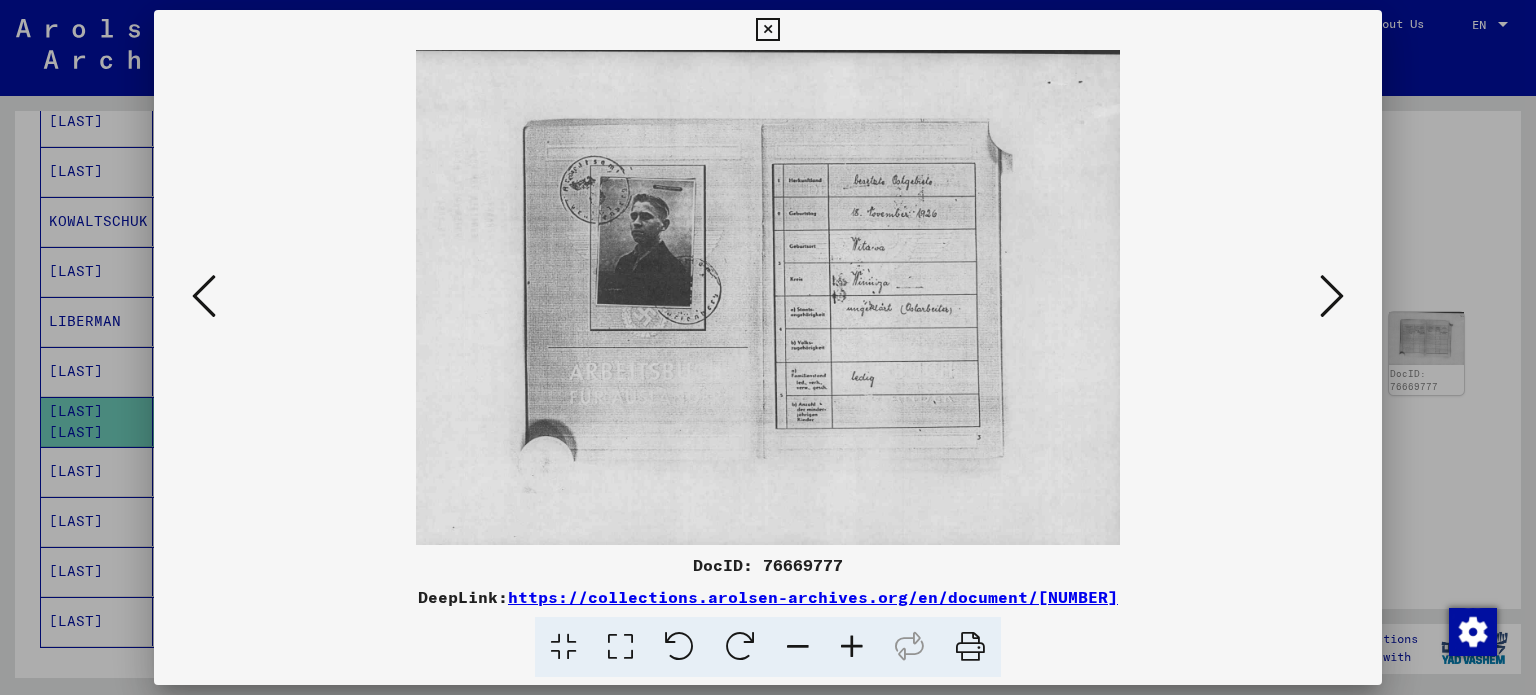 click at bounding box center [767, 30] 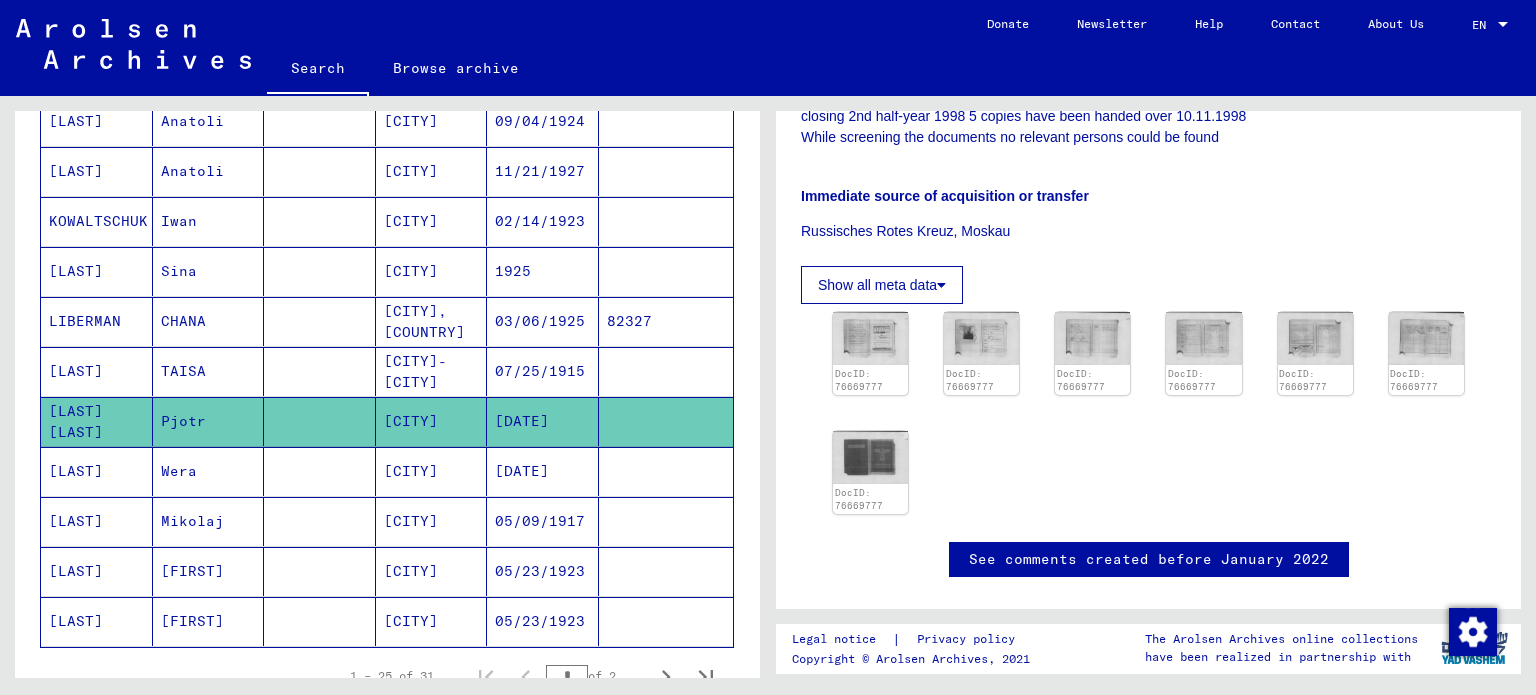 click on "[LAST]" at bounding box center (97, 521) 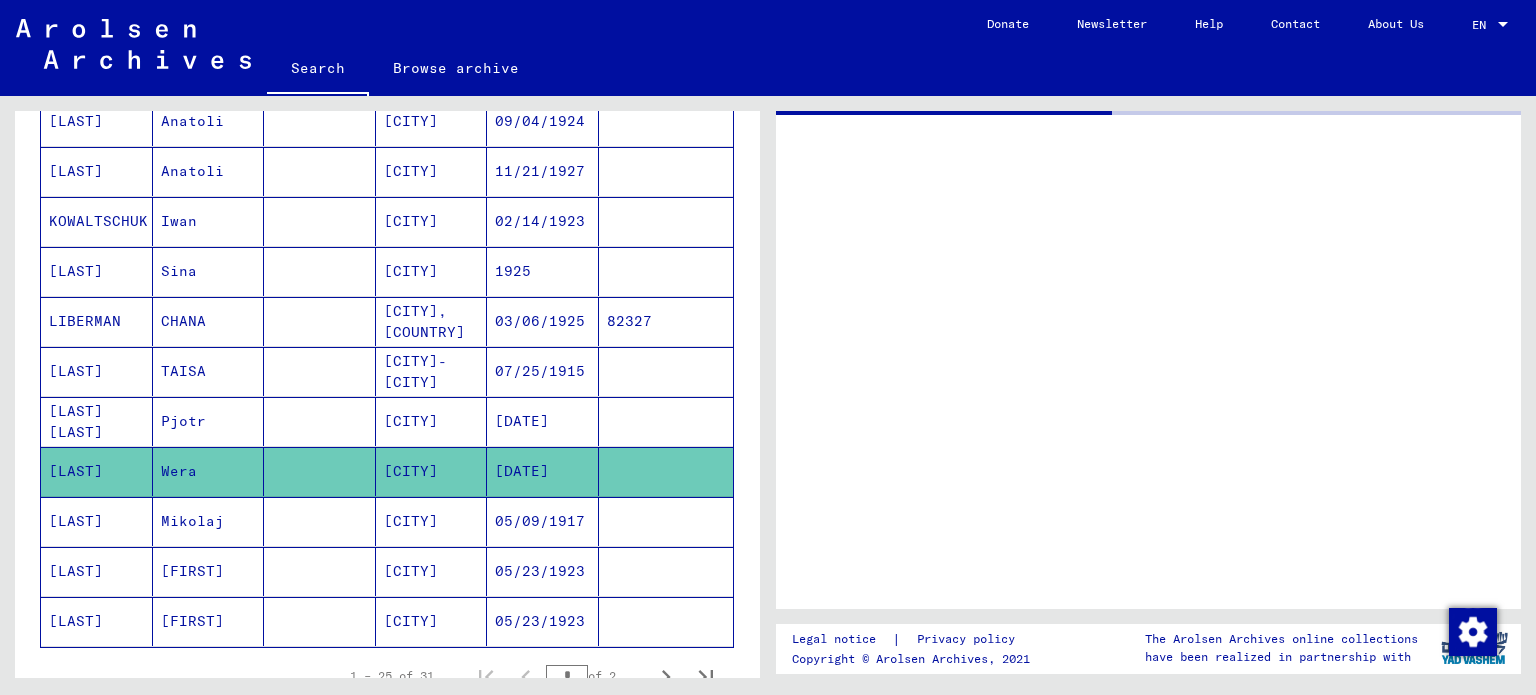 scroll, scrollTop: 0, scrollLeft: 0, axis: both 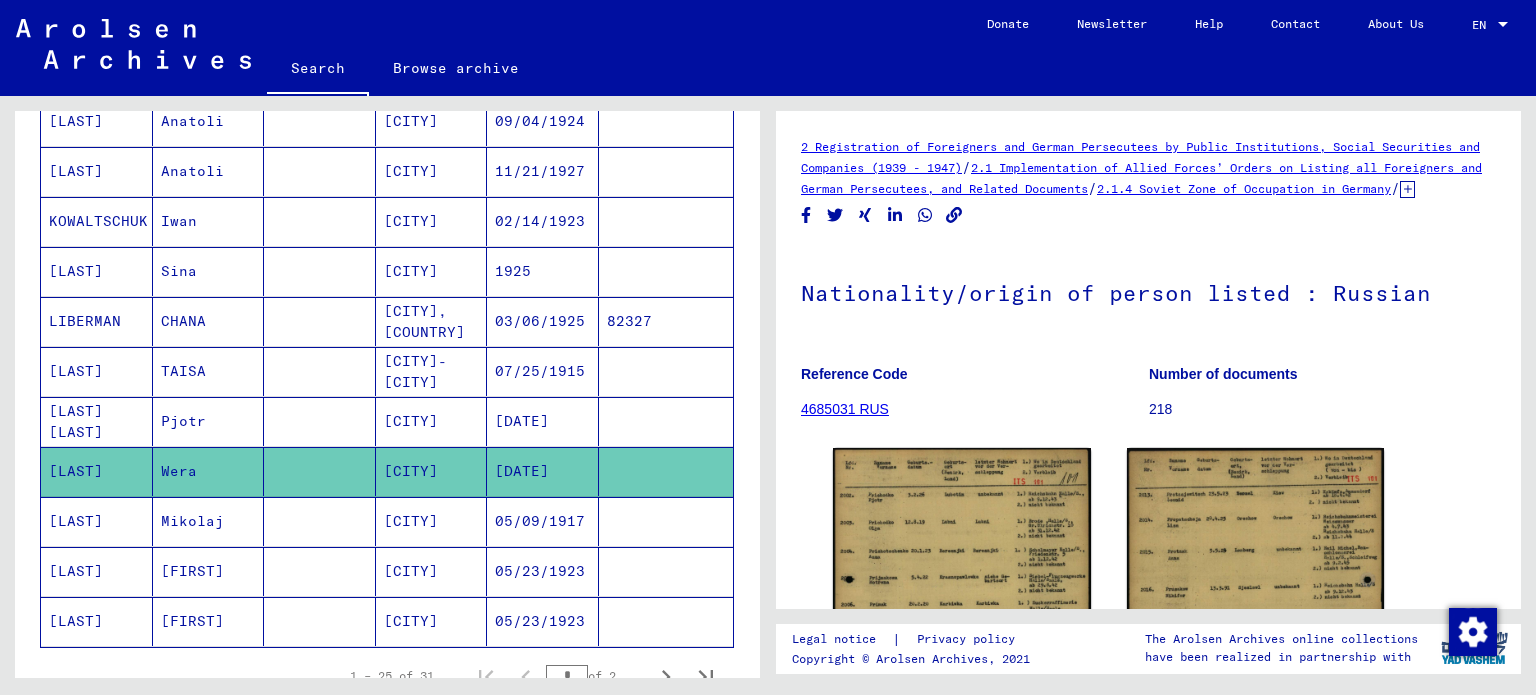 click on "[LAST]" at bounding box center (97, 571) 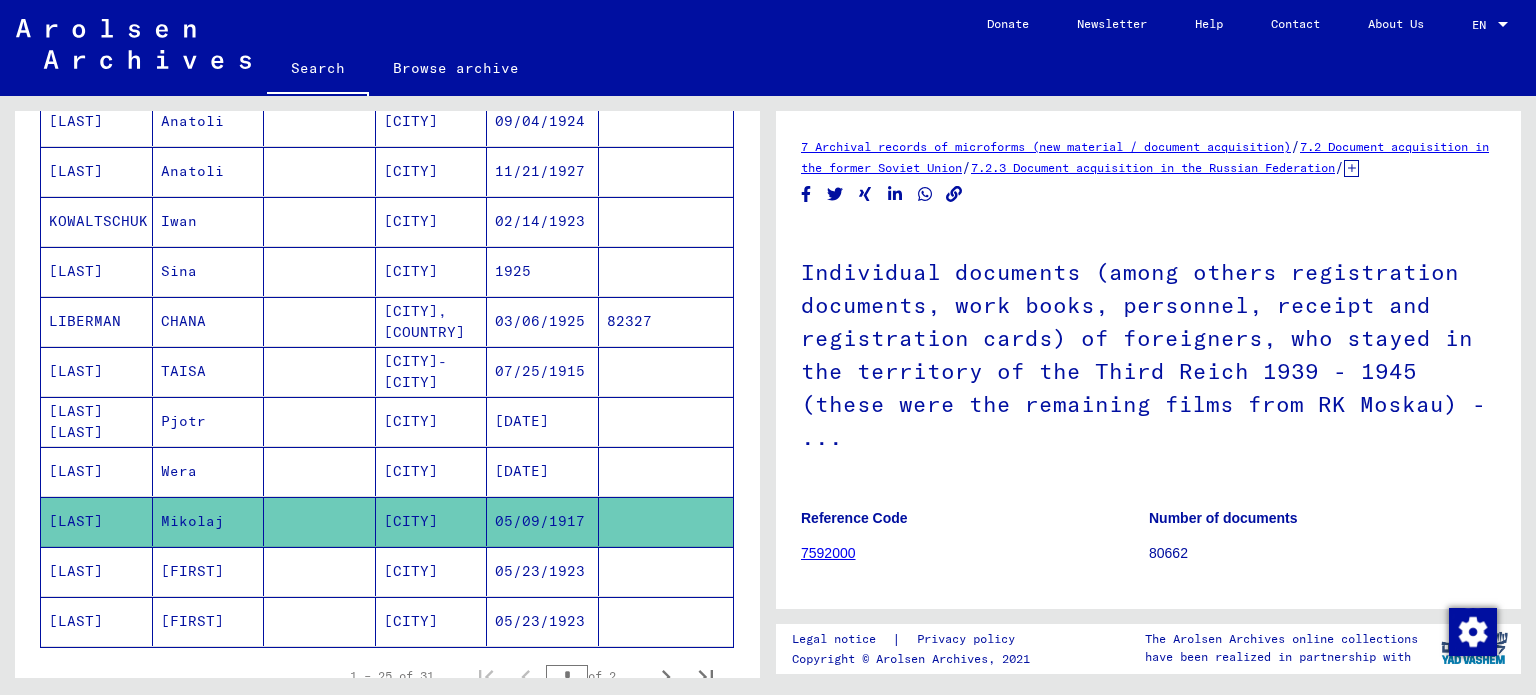 click on "[LAST]" at bounding box center [97, 621] 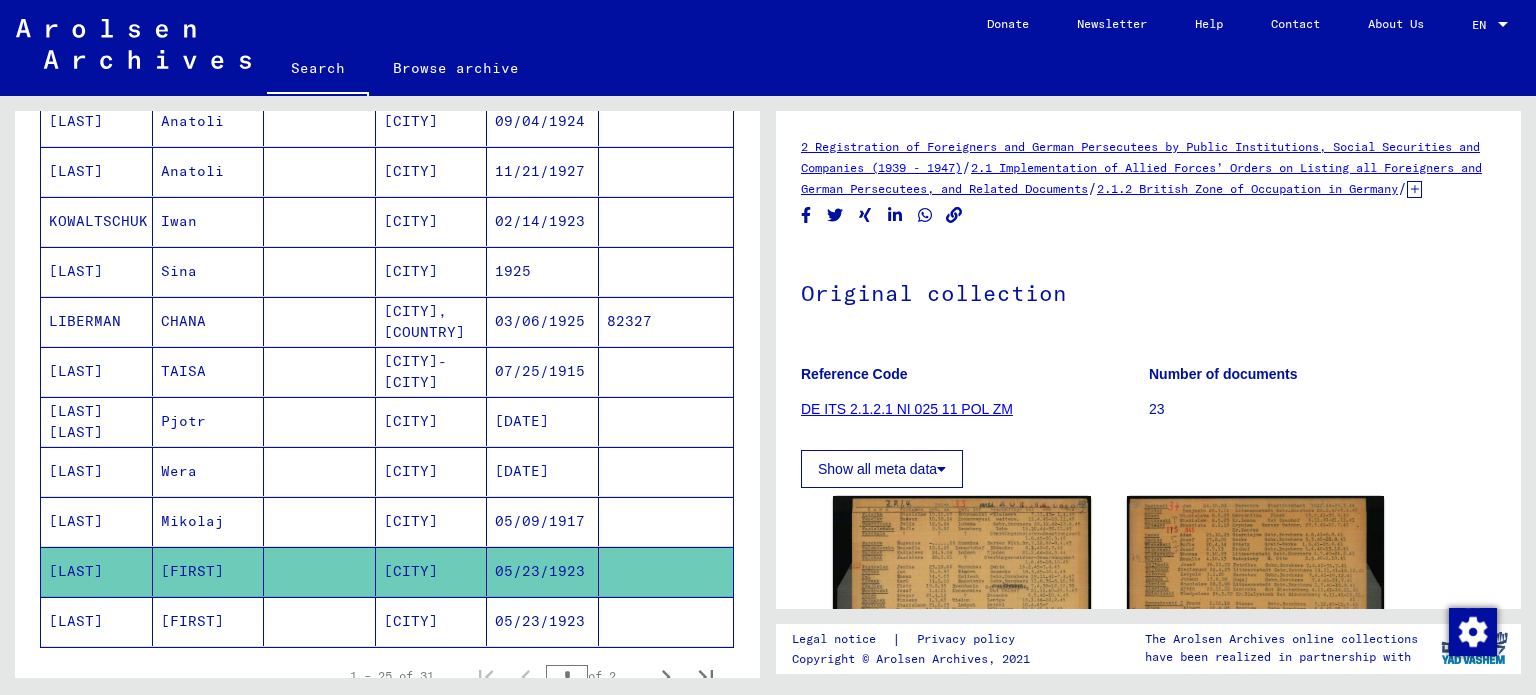 scroll, scrollTop: 300, scrollLeft: 0, axis: vertical 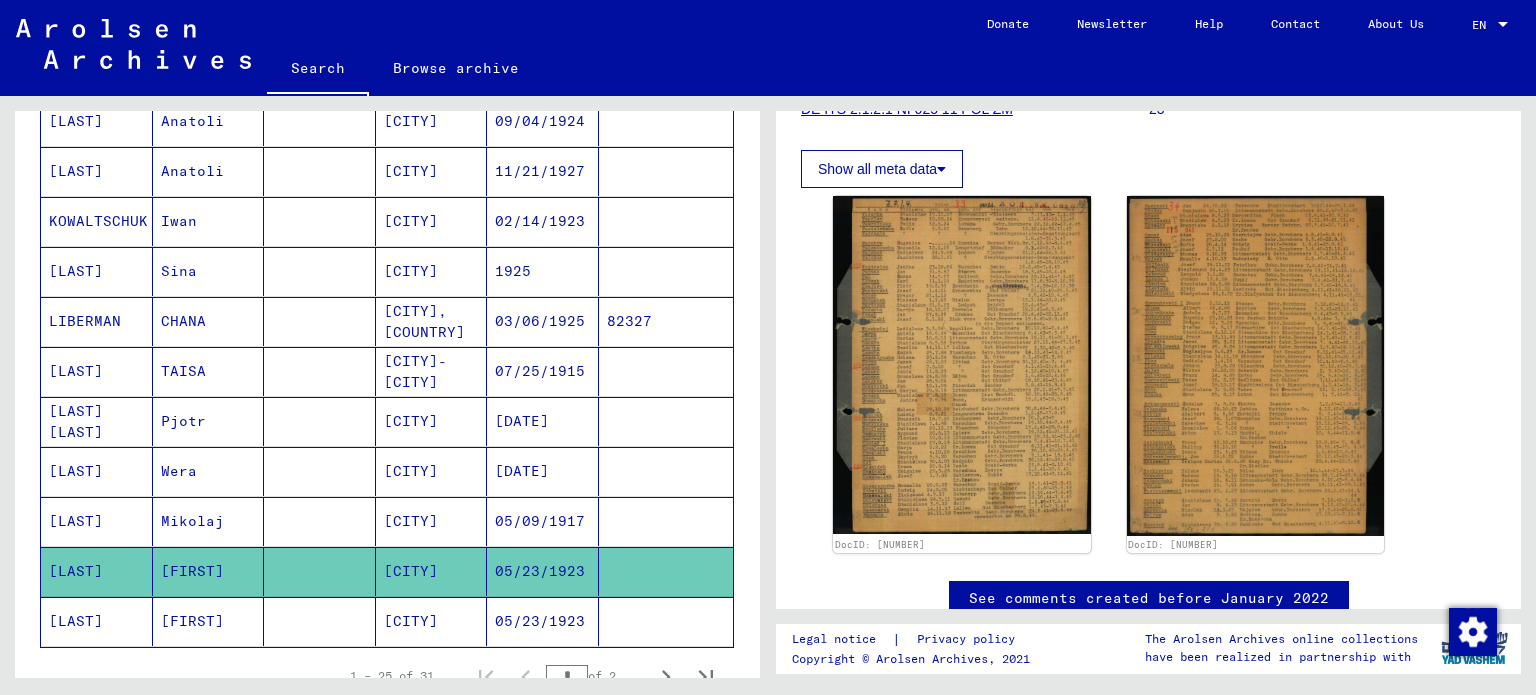 click on "[LAST]" 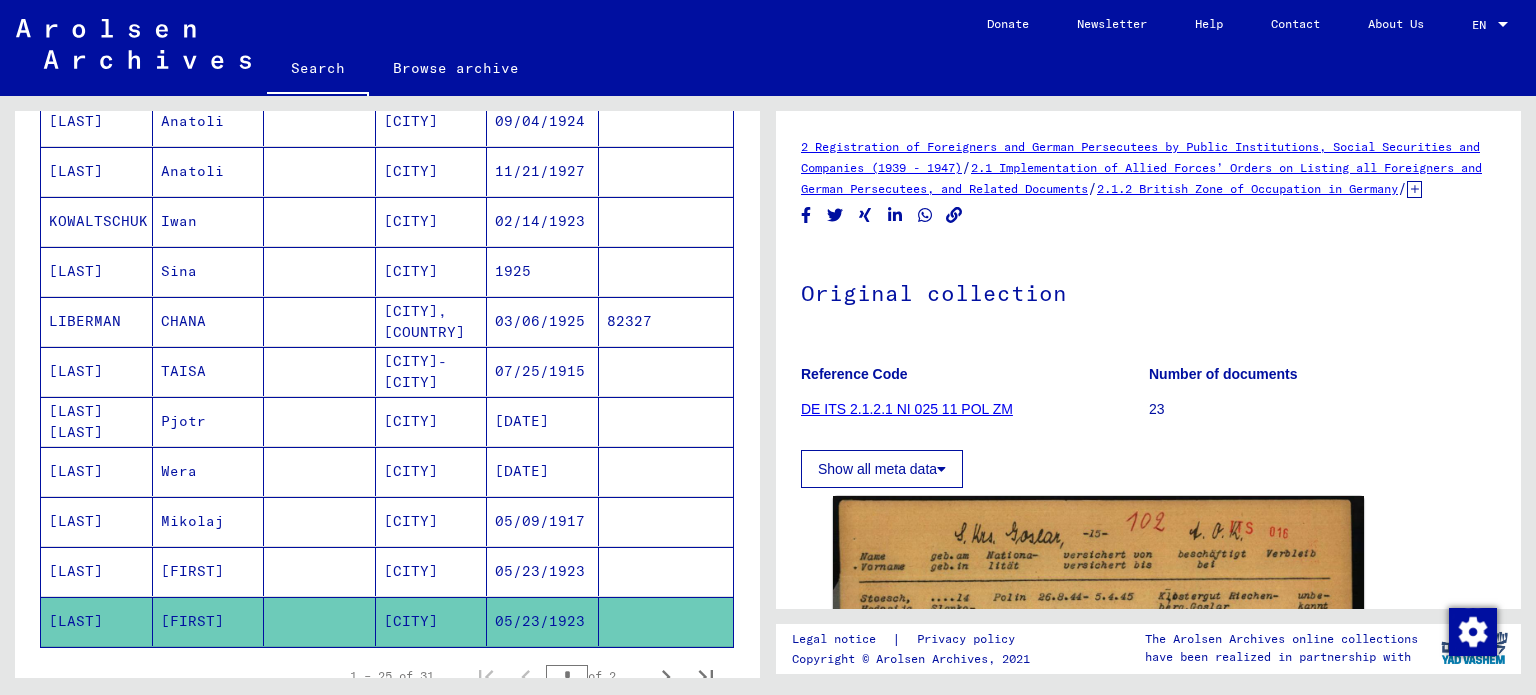 scroll, scrollTop: 400, scrollLeft: 0, axis: vertical 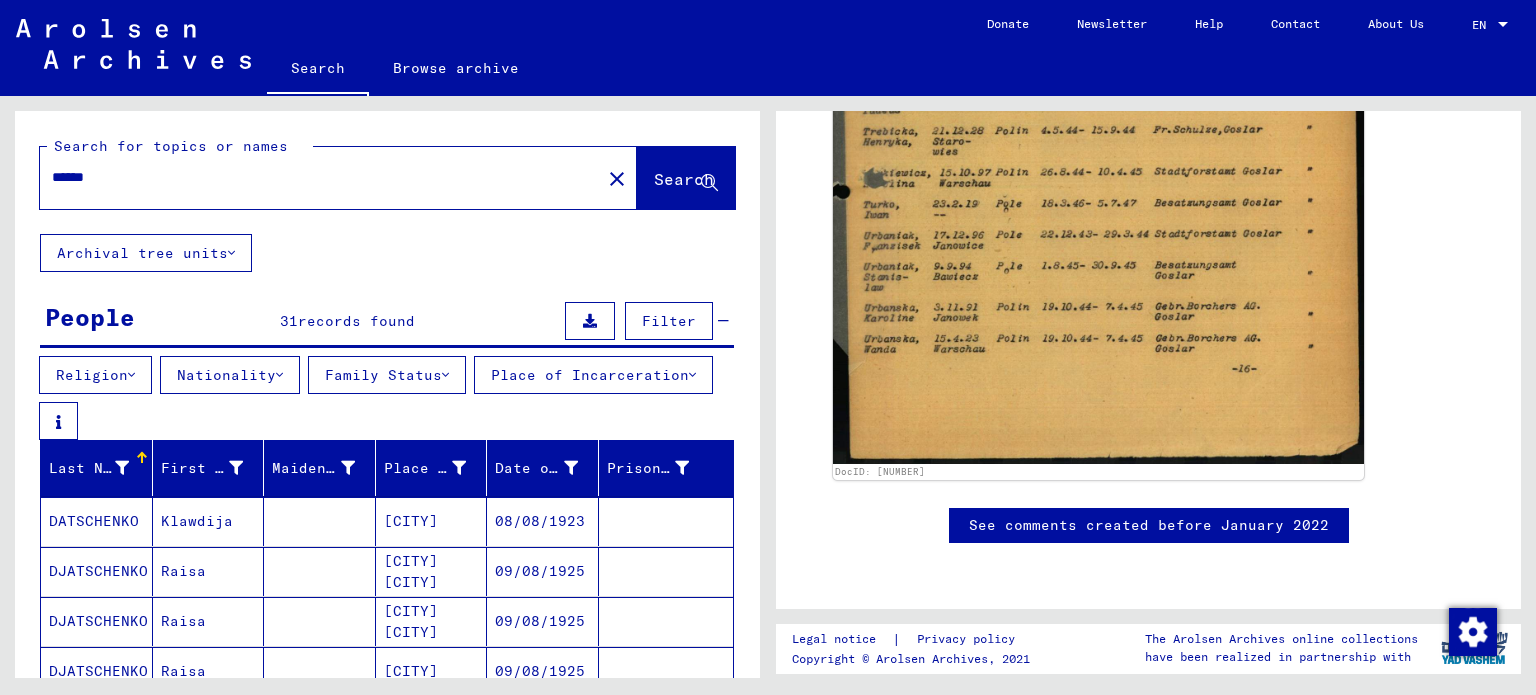 click on "******" at bounding box center [320, 177] 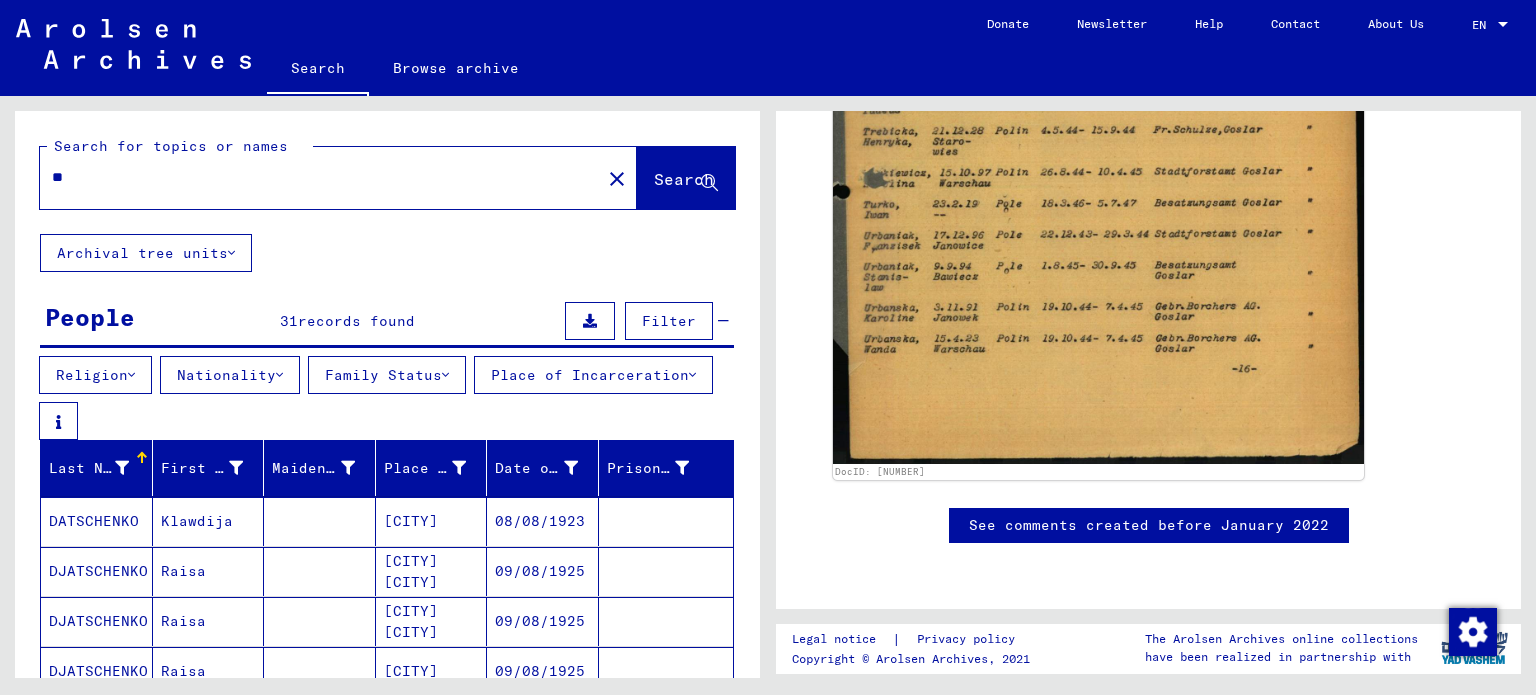 type on "*" 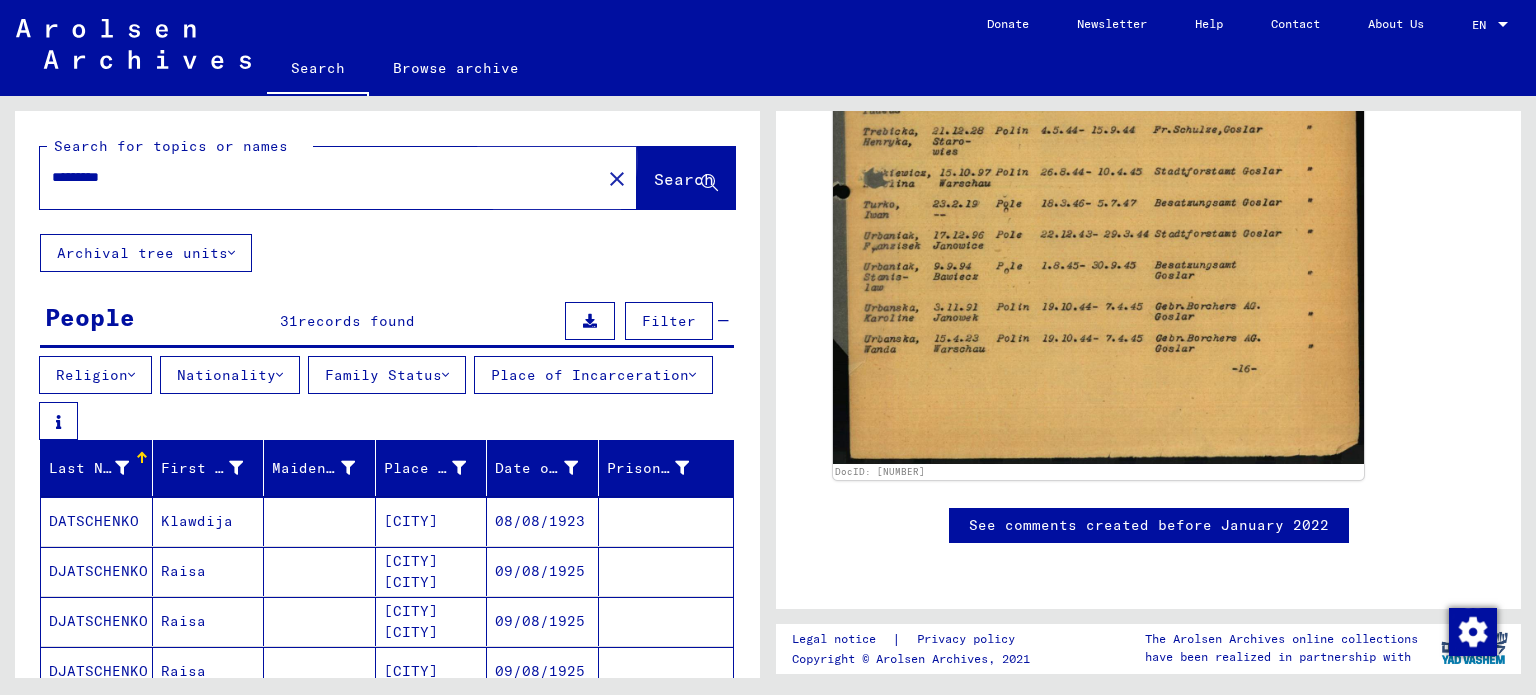 click on "Search" 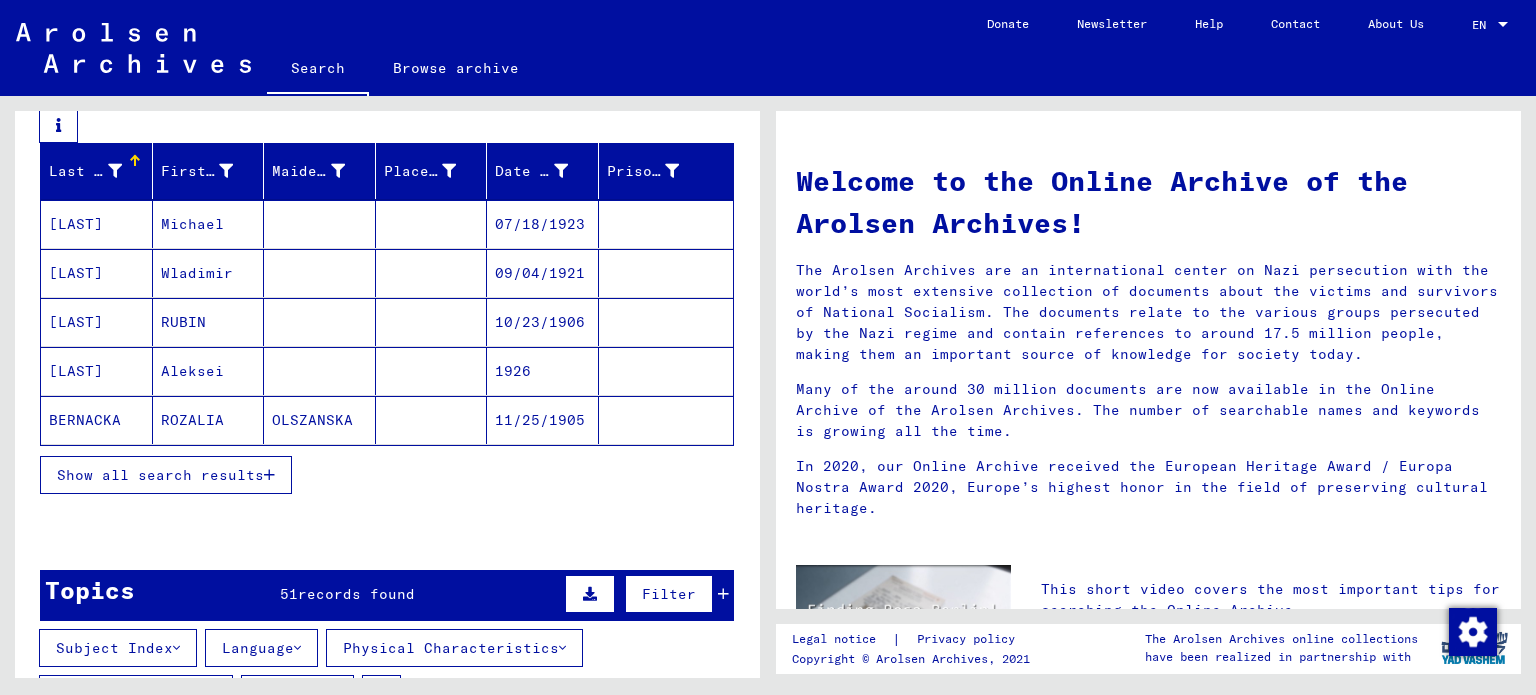 scroll, scrollTop: 300, scrollLeft: 0, axis: vertical 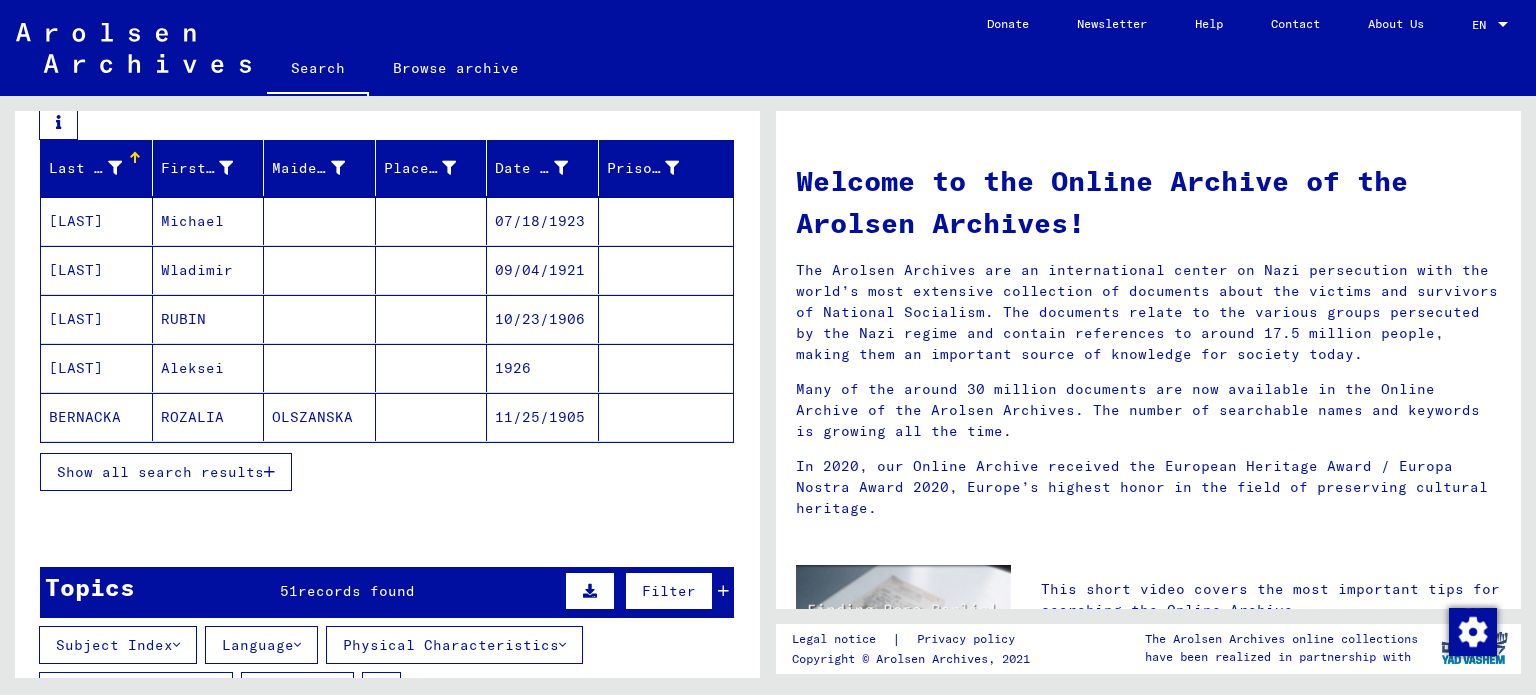 click on "[LAST]" at bounding box center [97, 319] 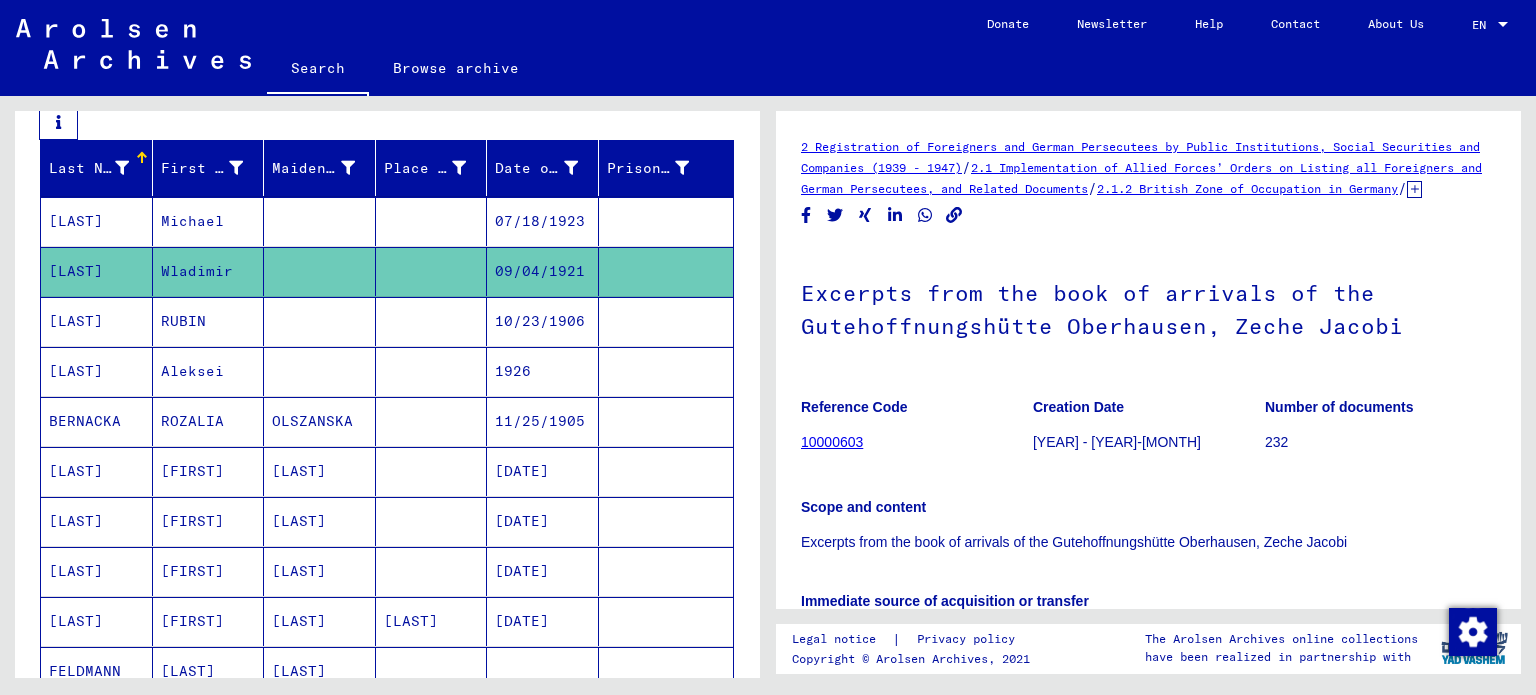 scroll, scrollTop: 0, scrollLeft: 0, axis: both 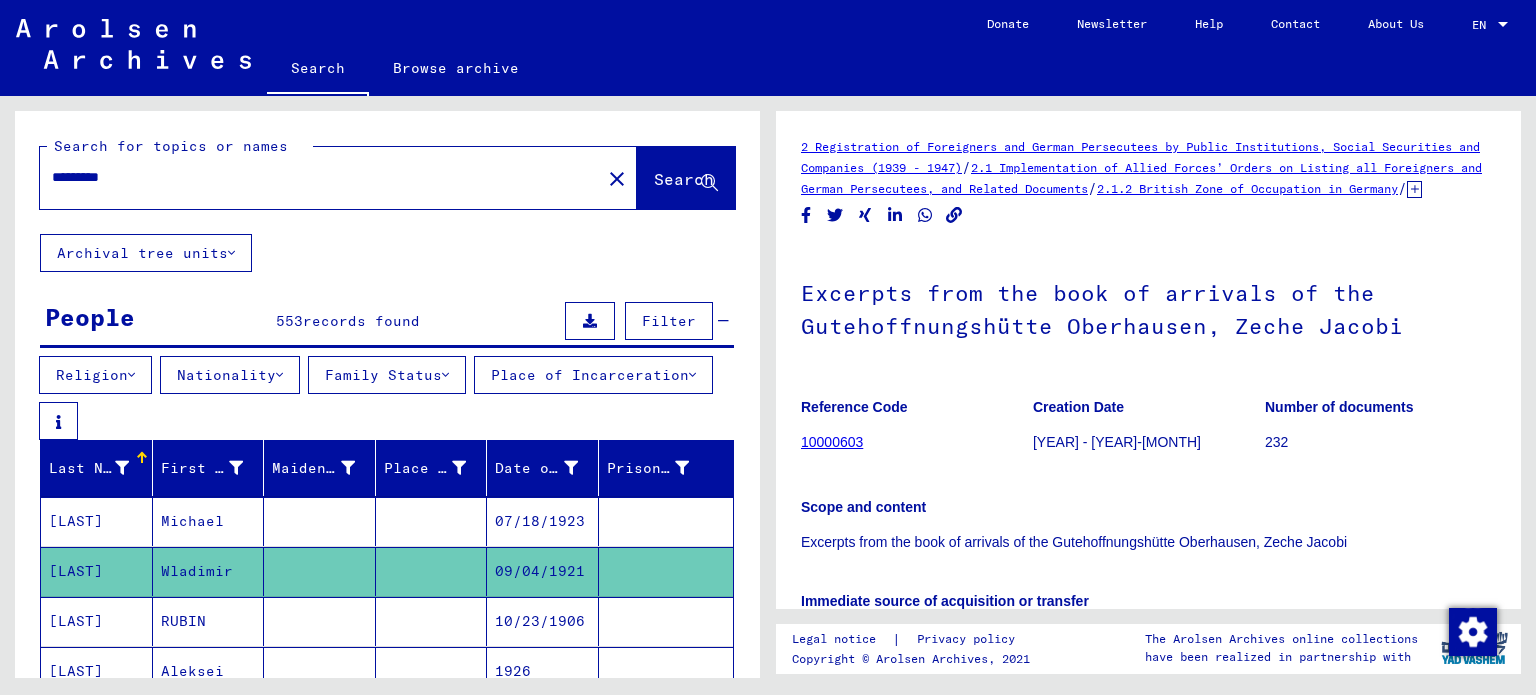 click on "[LAST]" at bounding box center [97, 571] 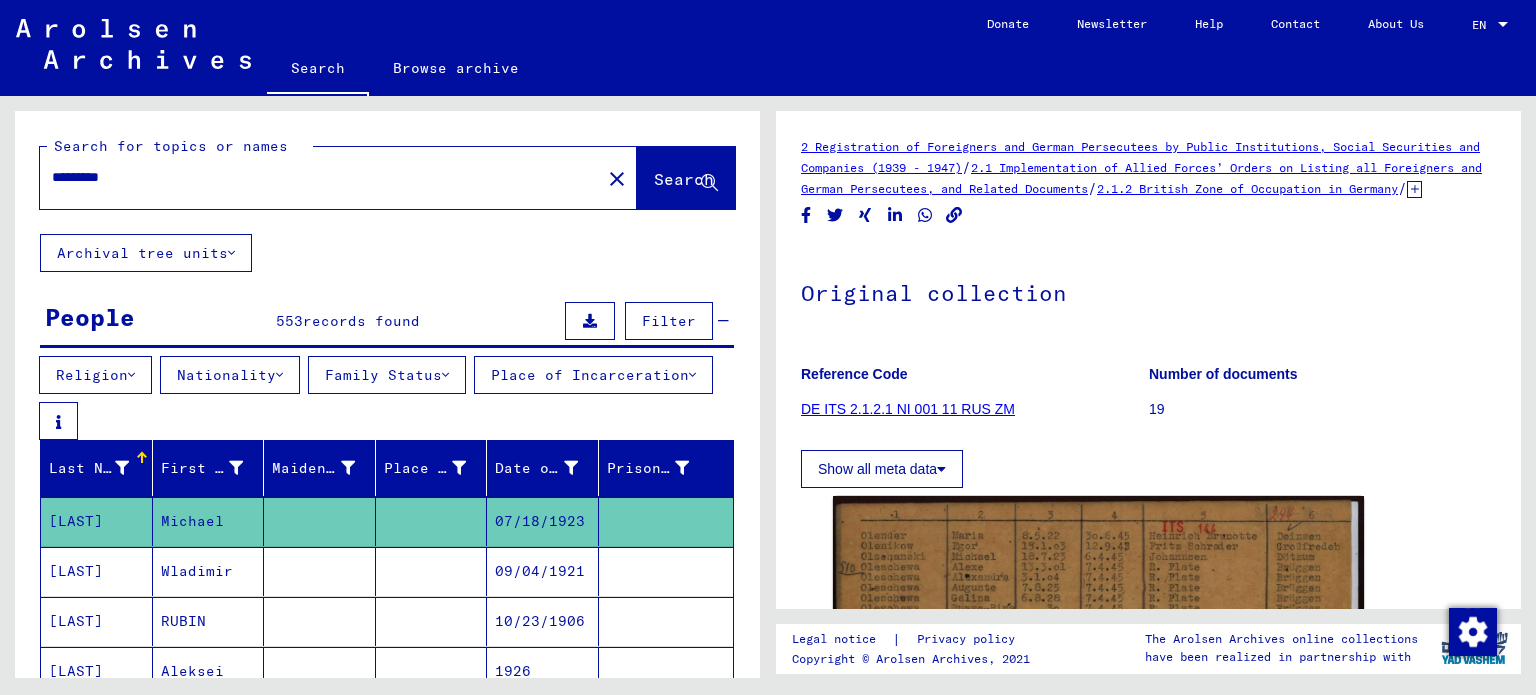 scroll, scrollTop: 0, scrollLeft: 0, axis: both 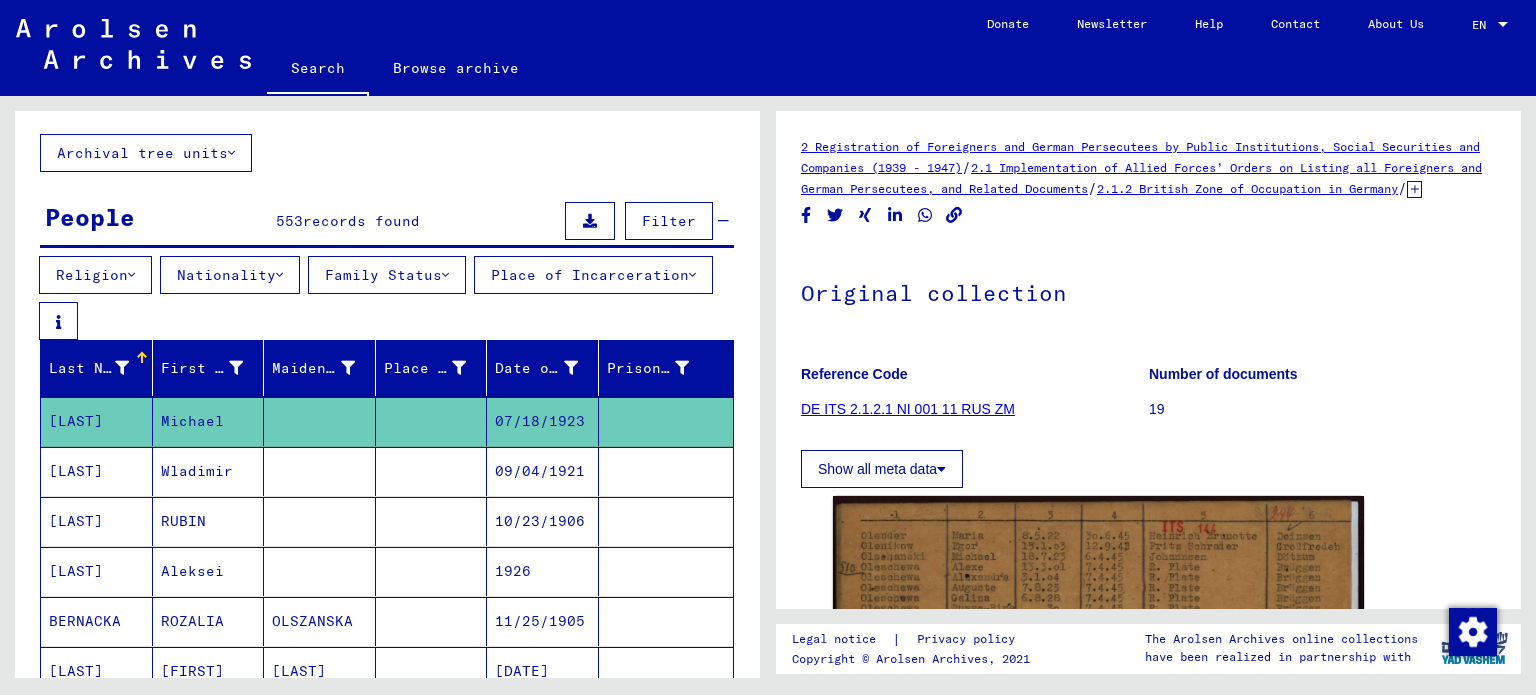 click on "[LAST]" at bounding box center [97, 571] 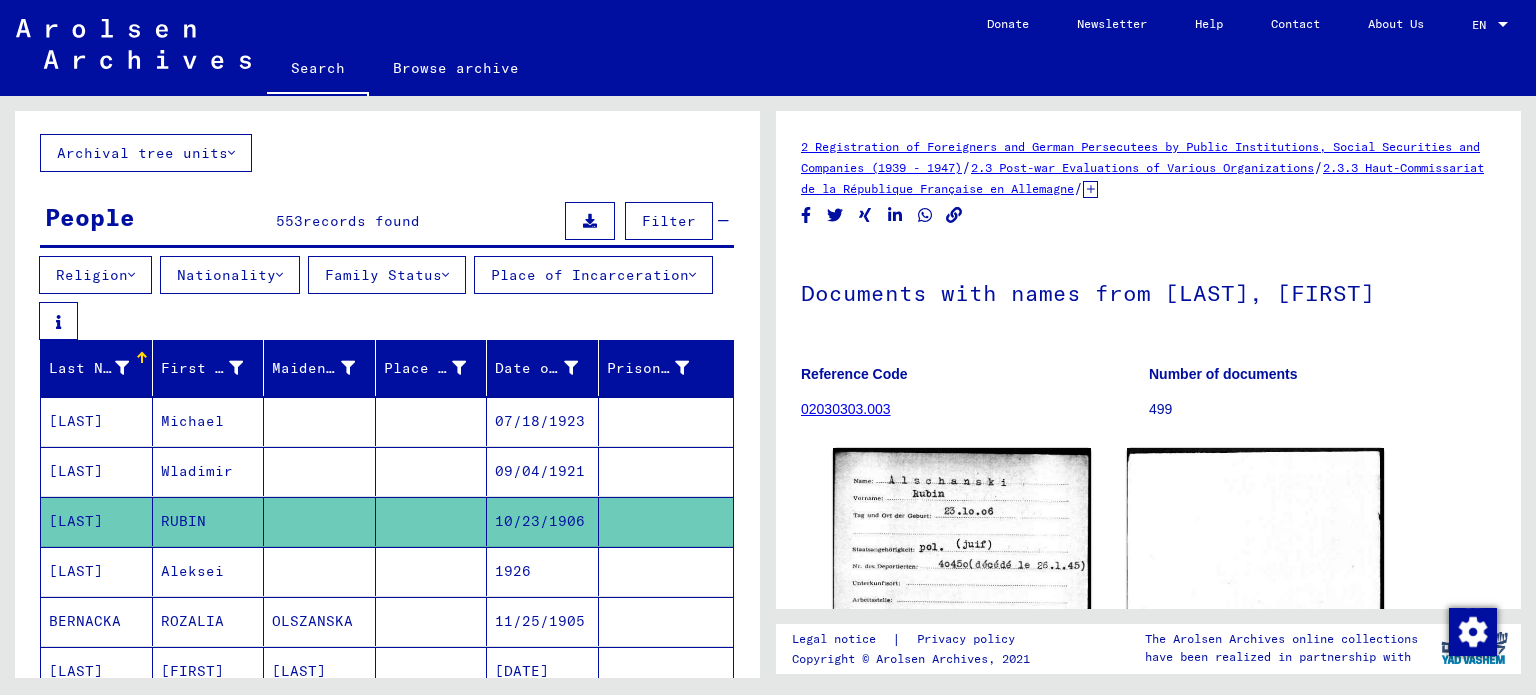 scroll, scrollTop: 0, scrollLeft: 0, axis: both 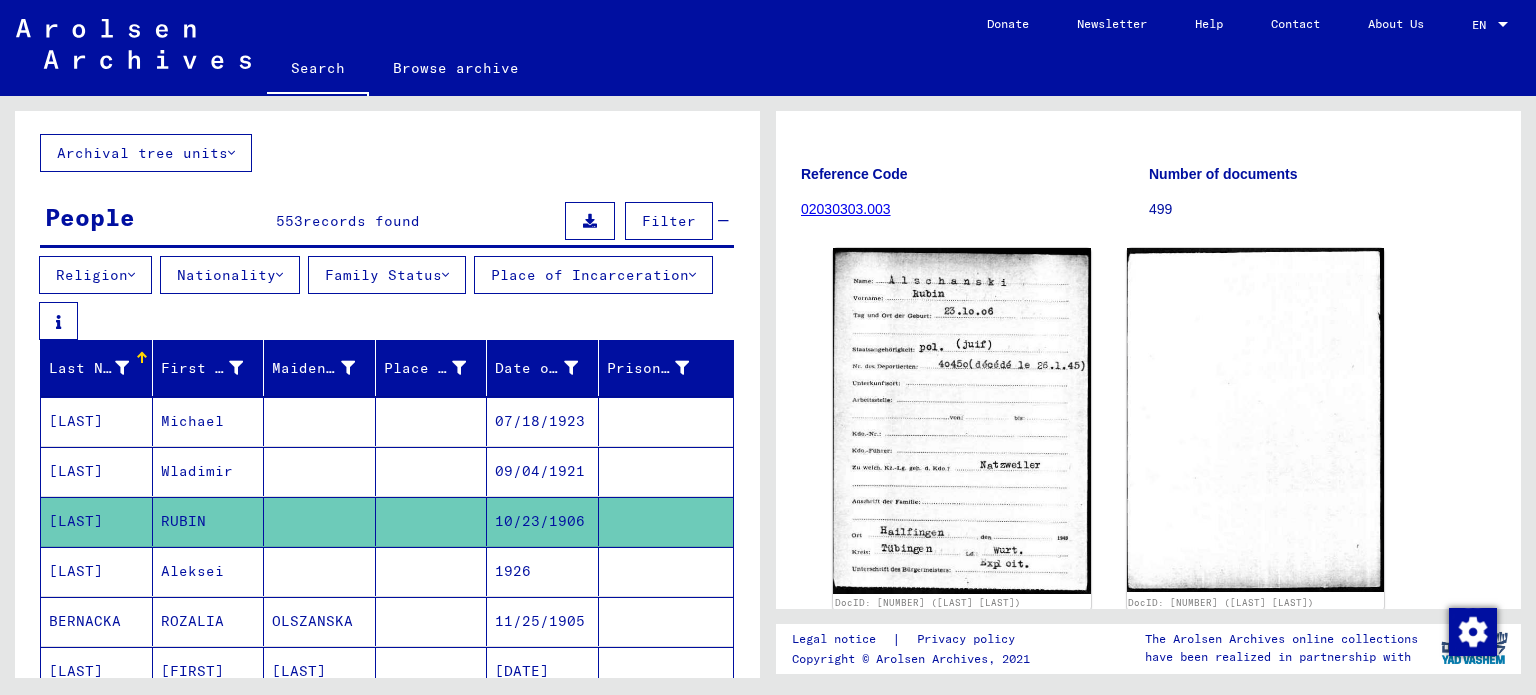 click 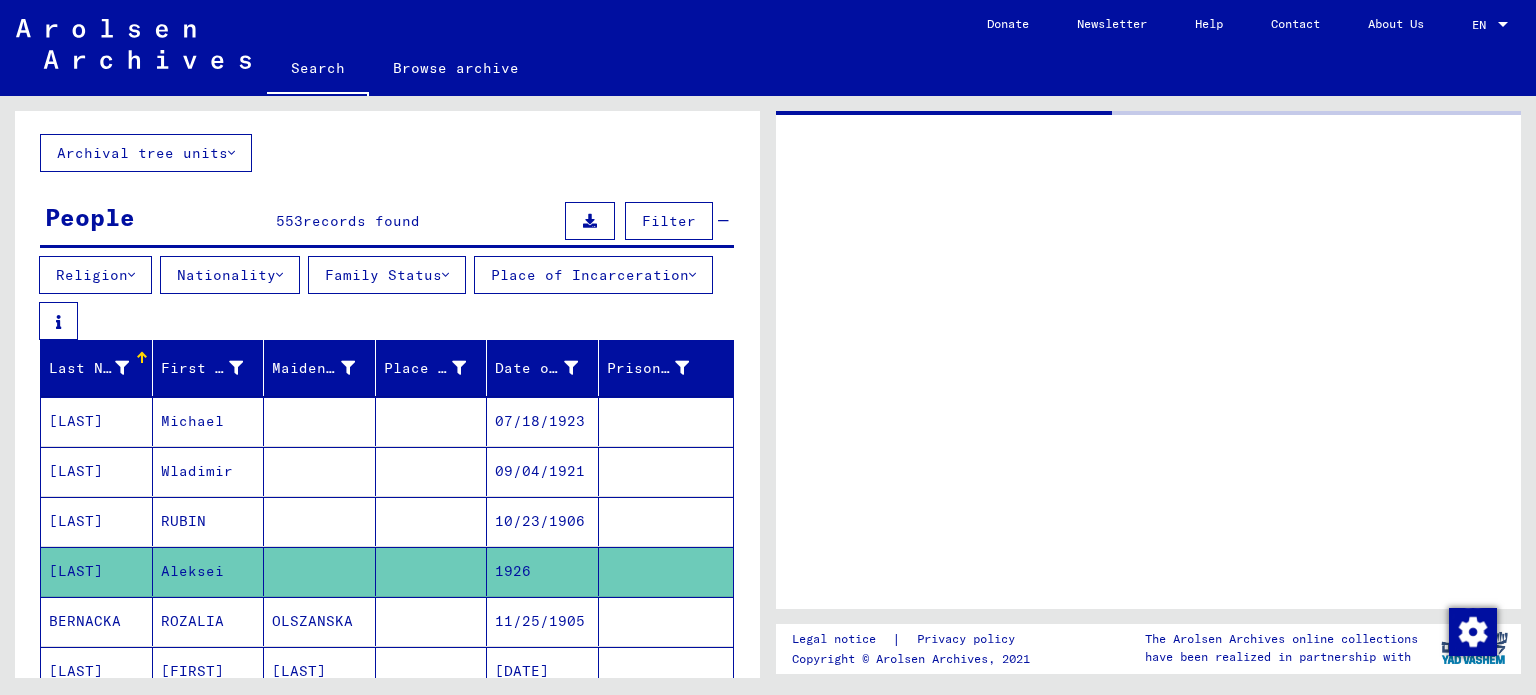 scroll, scrollTop: 0, scrollLeft: 0, axis: both 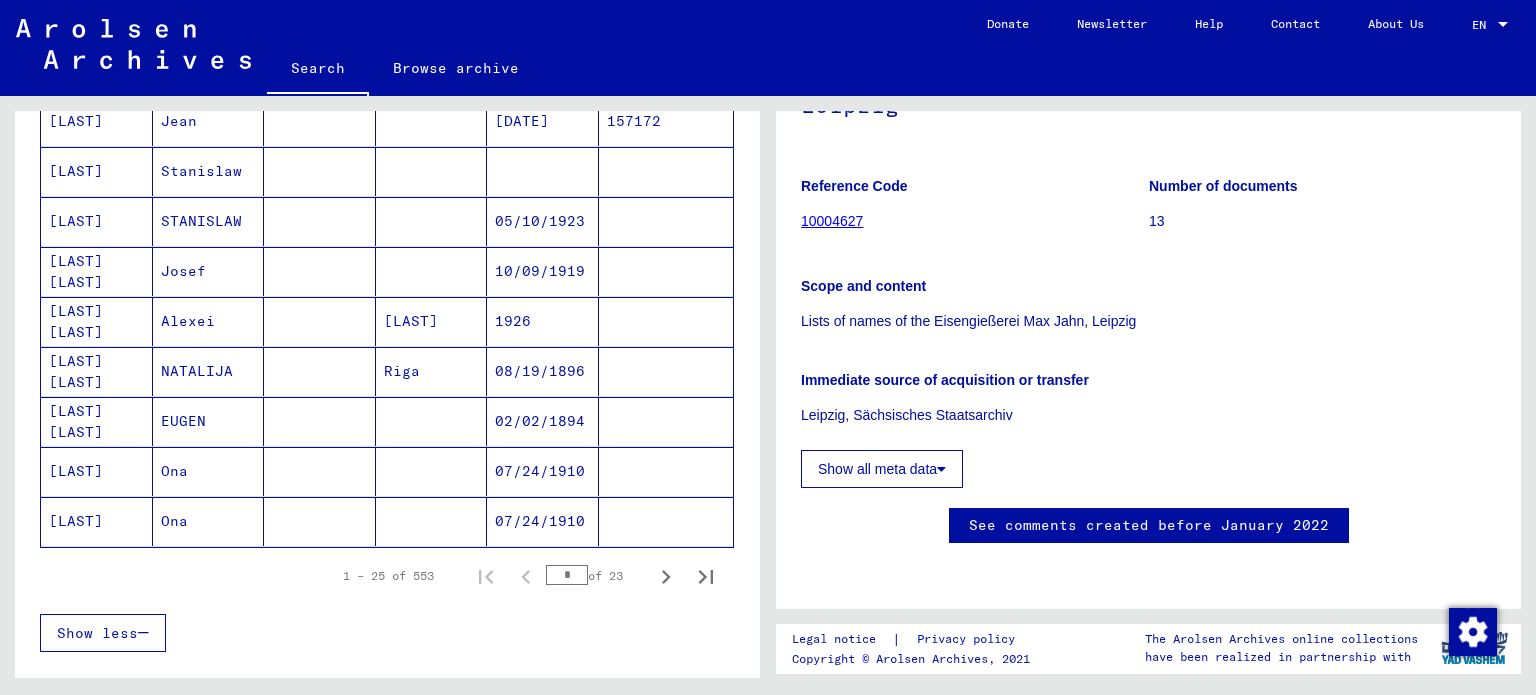 click on "[LAST]" at bounding box center [97, 171] 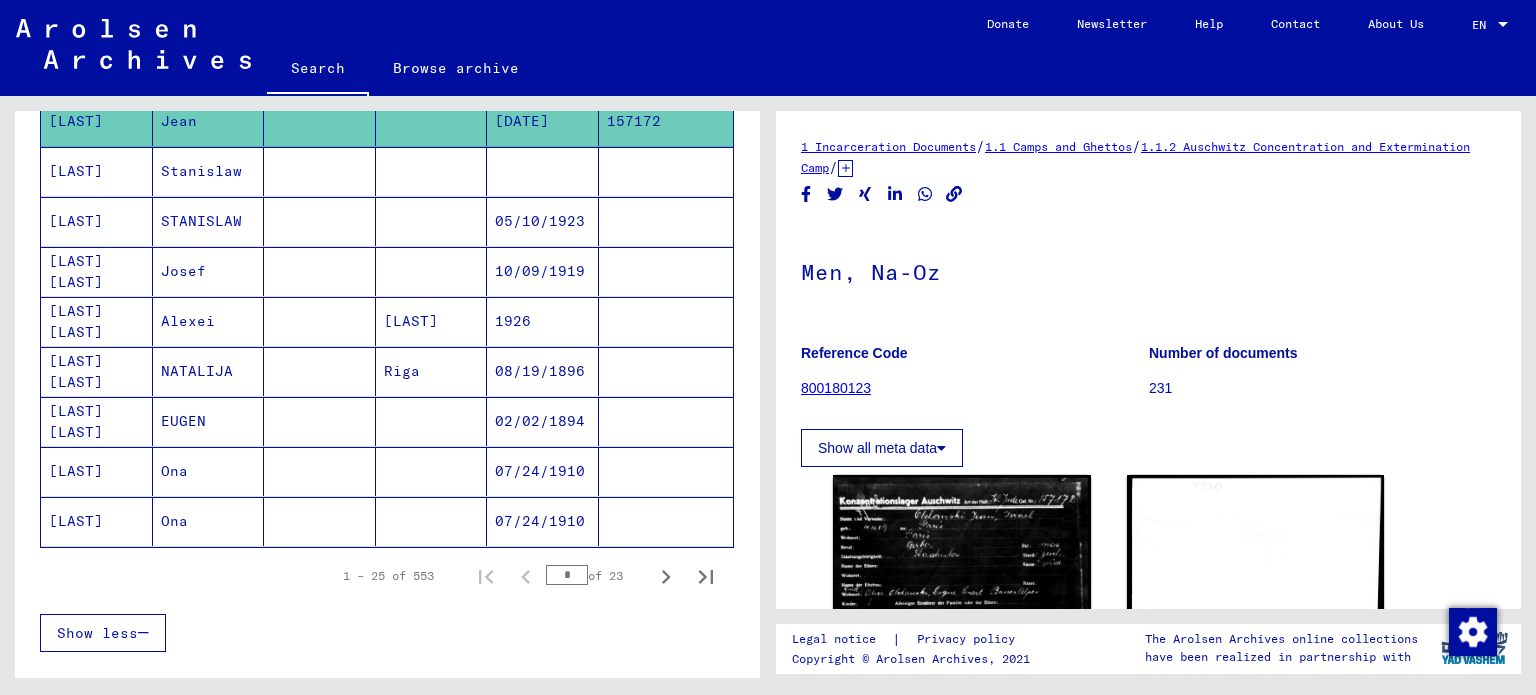 scroll, scrollTop: 0, scrollLeft: 0, axis: both 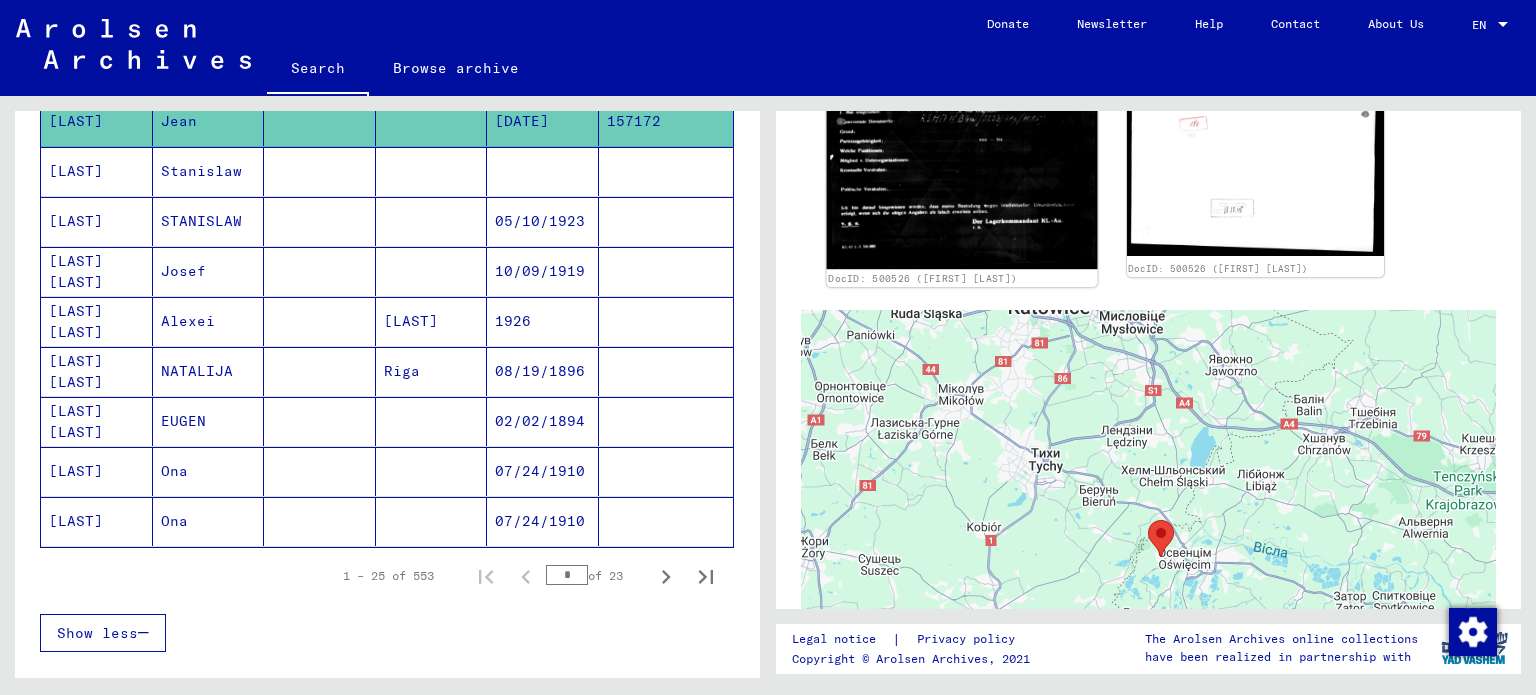 click 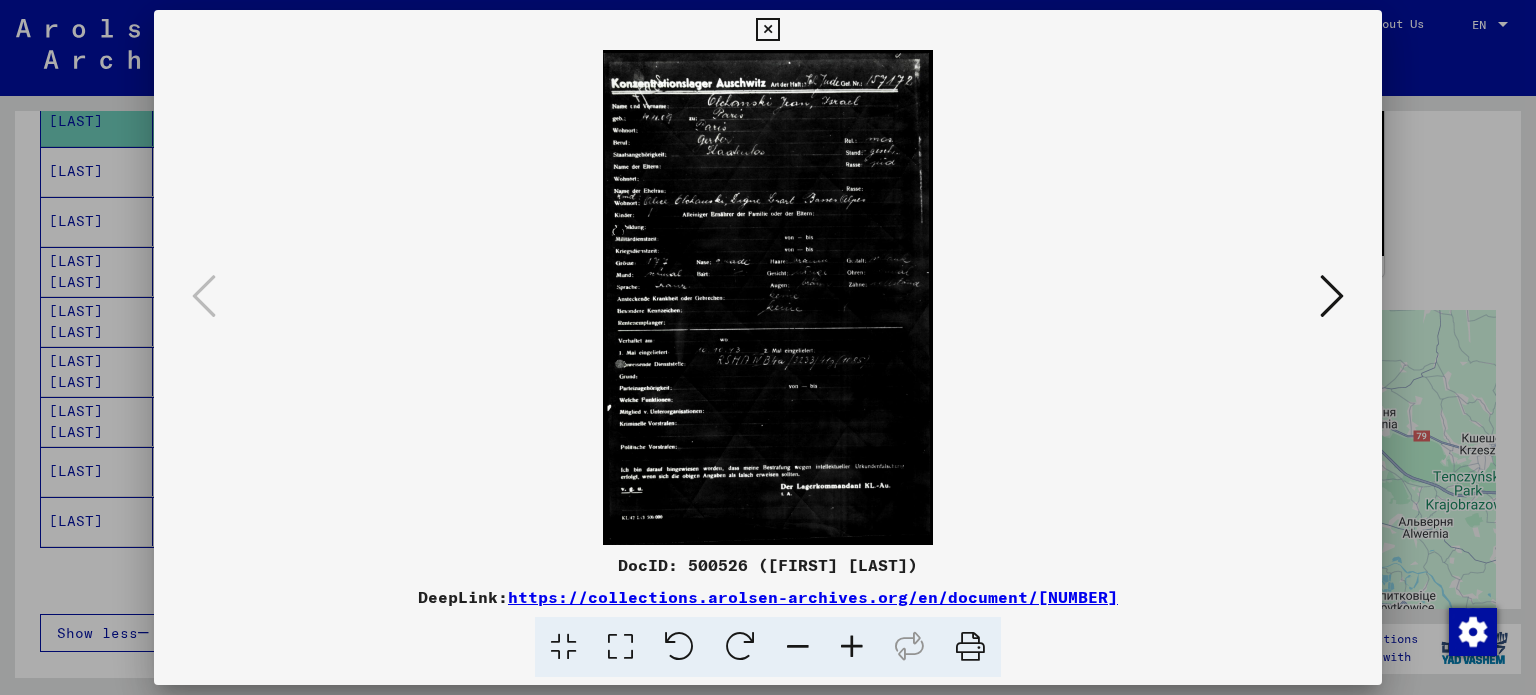 click at bounding box center (852, 647) 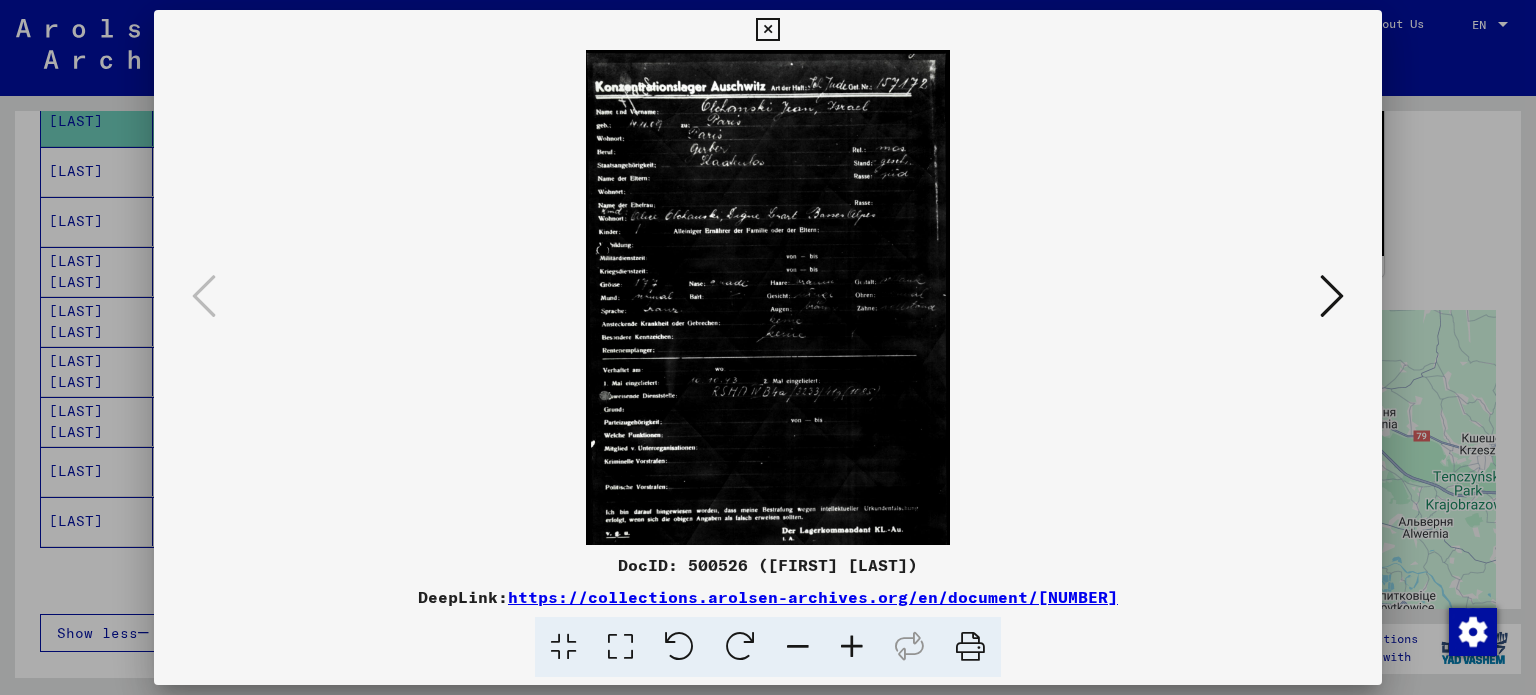 click at bounding box center (852, 647) 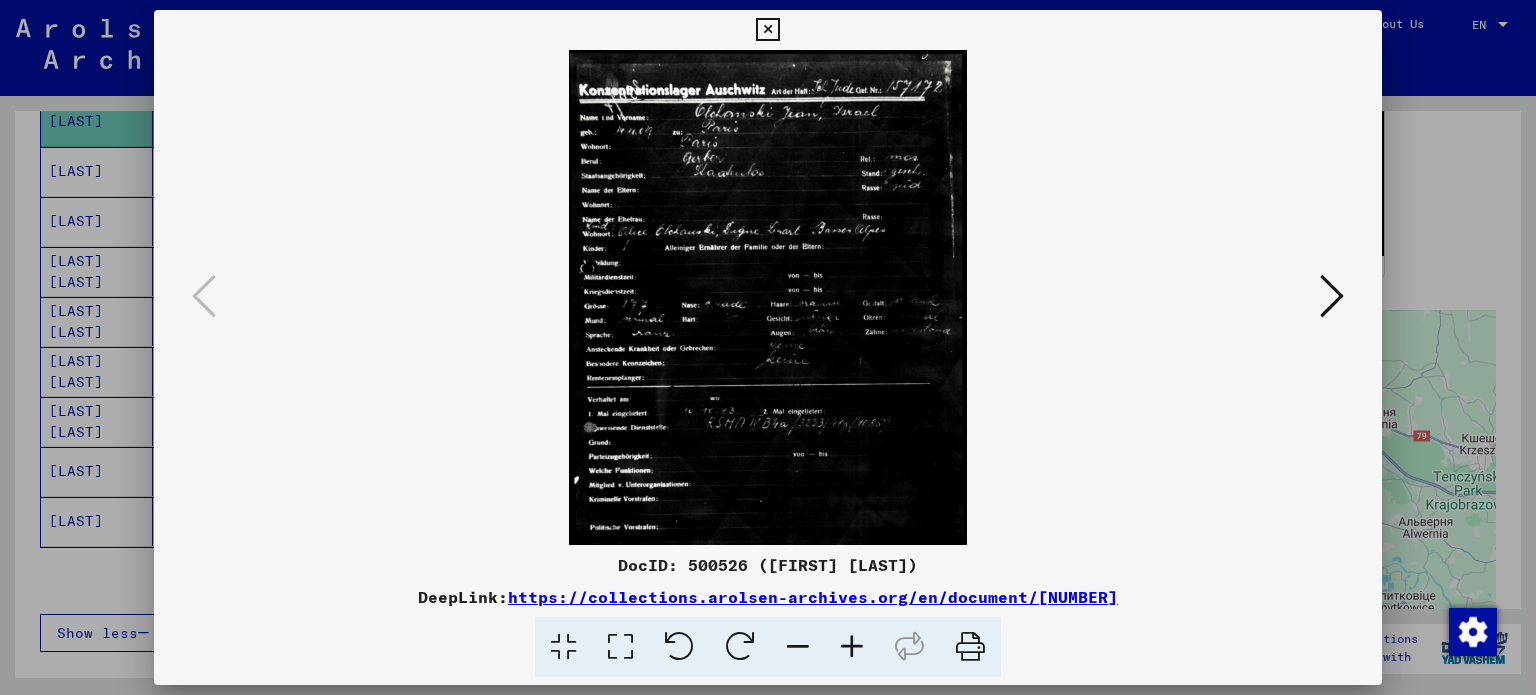 click at bounding box center [852, 647] 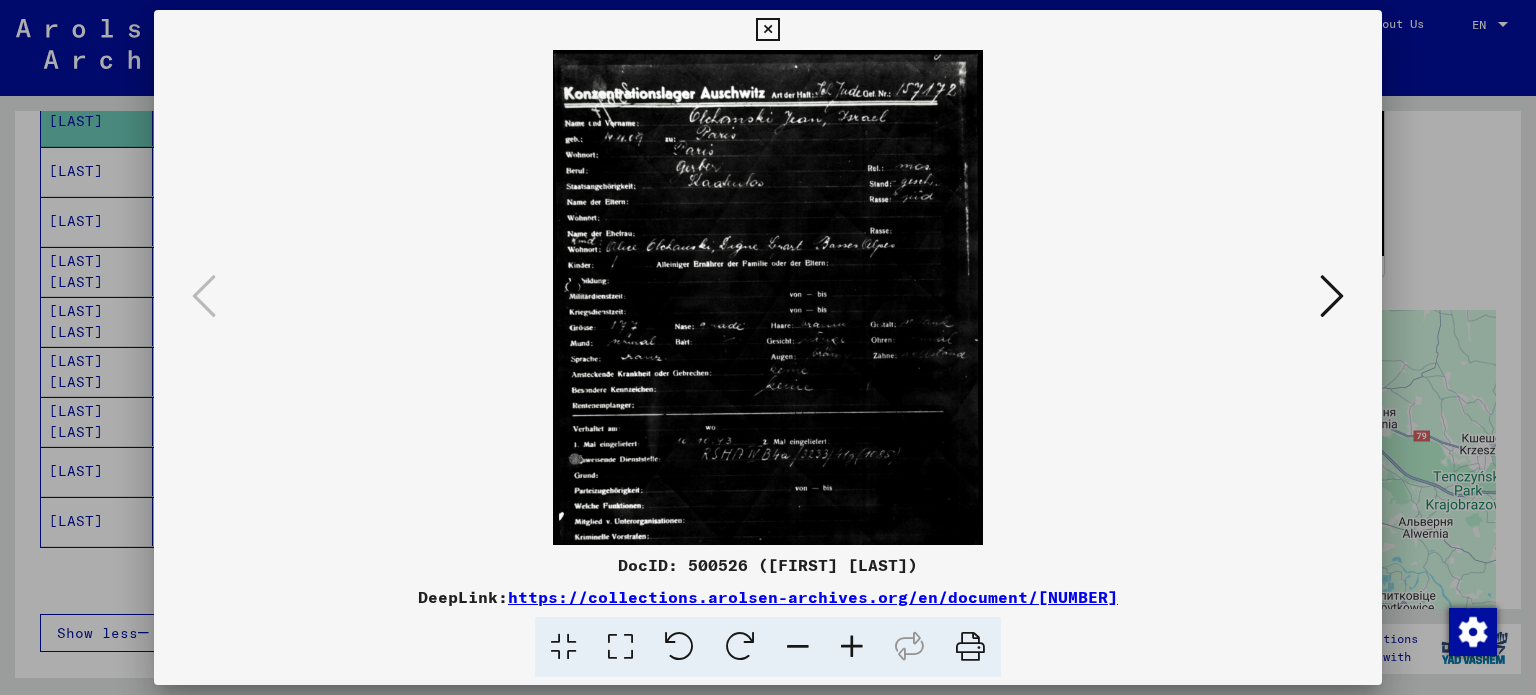 click at bounding box center (852, 647) 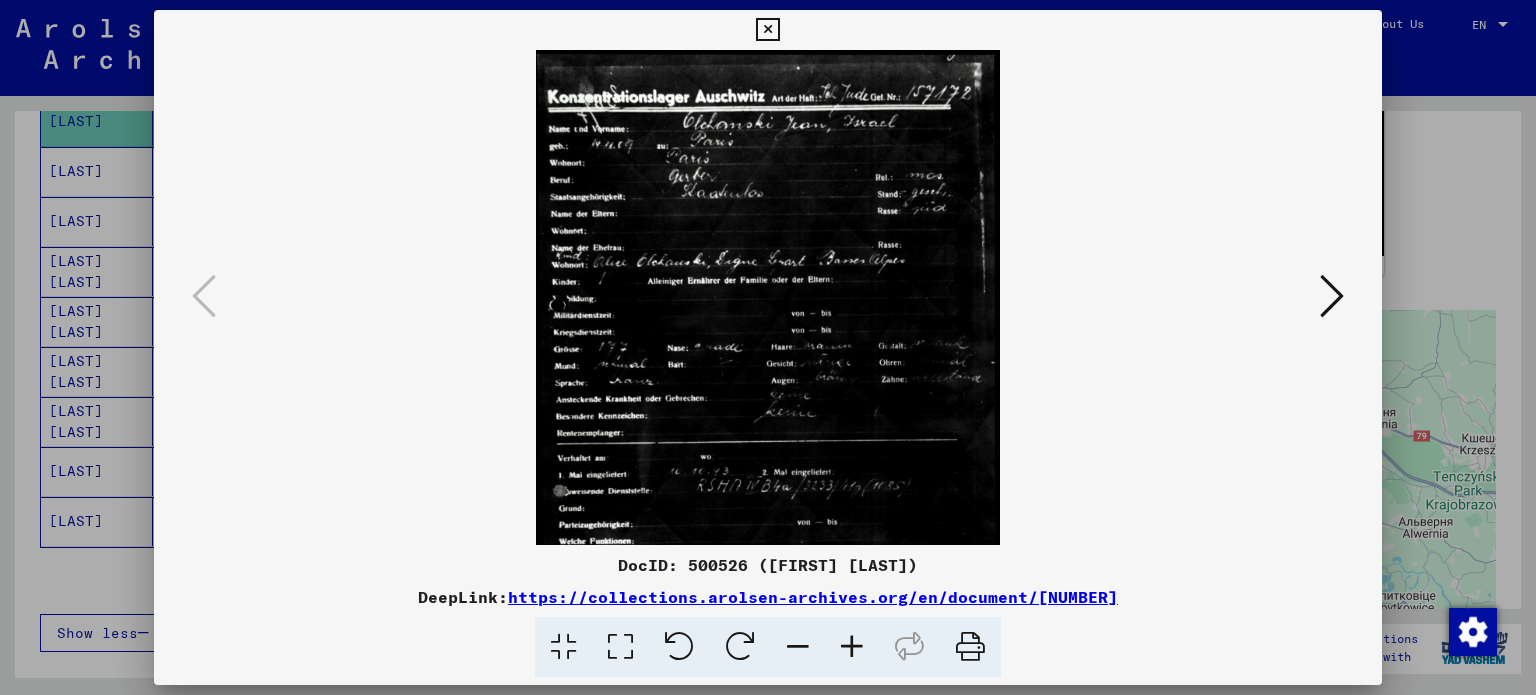 click at bounding box center (852, 647) 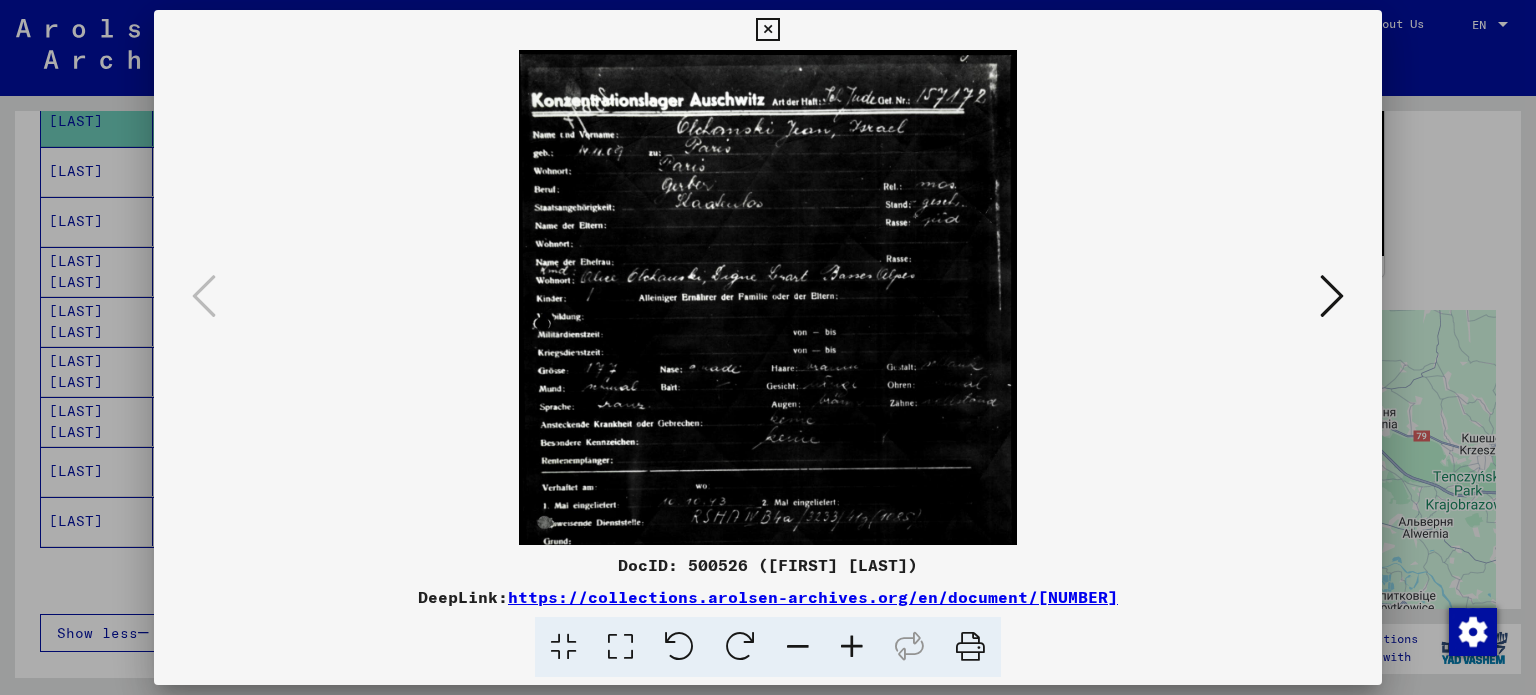 click at bounding box center [852, 647] 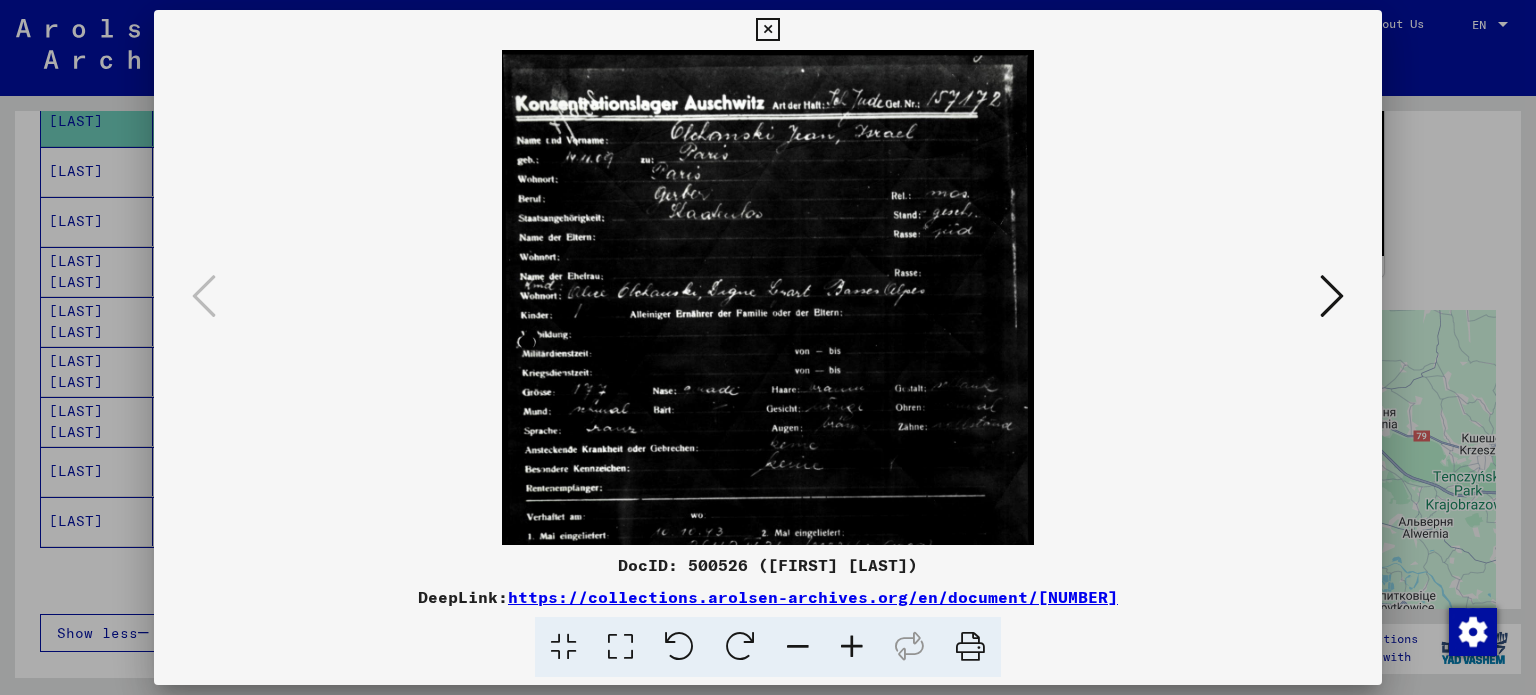click at bounding box center (852, 647) 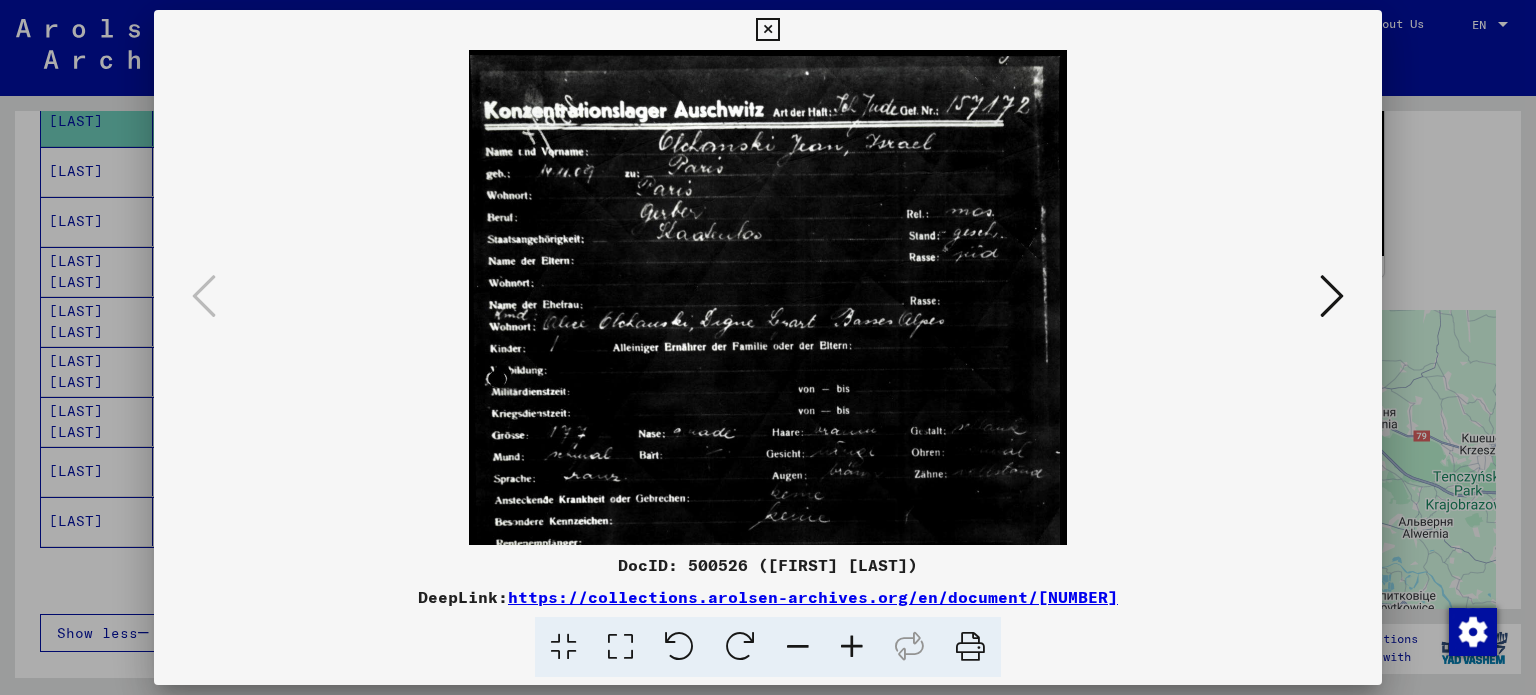 click at bounding box center (852, 647) 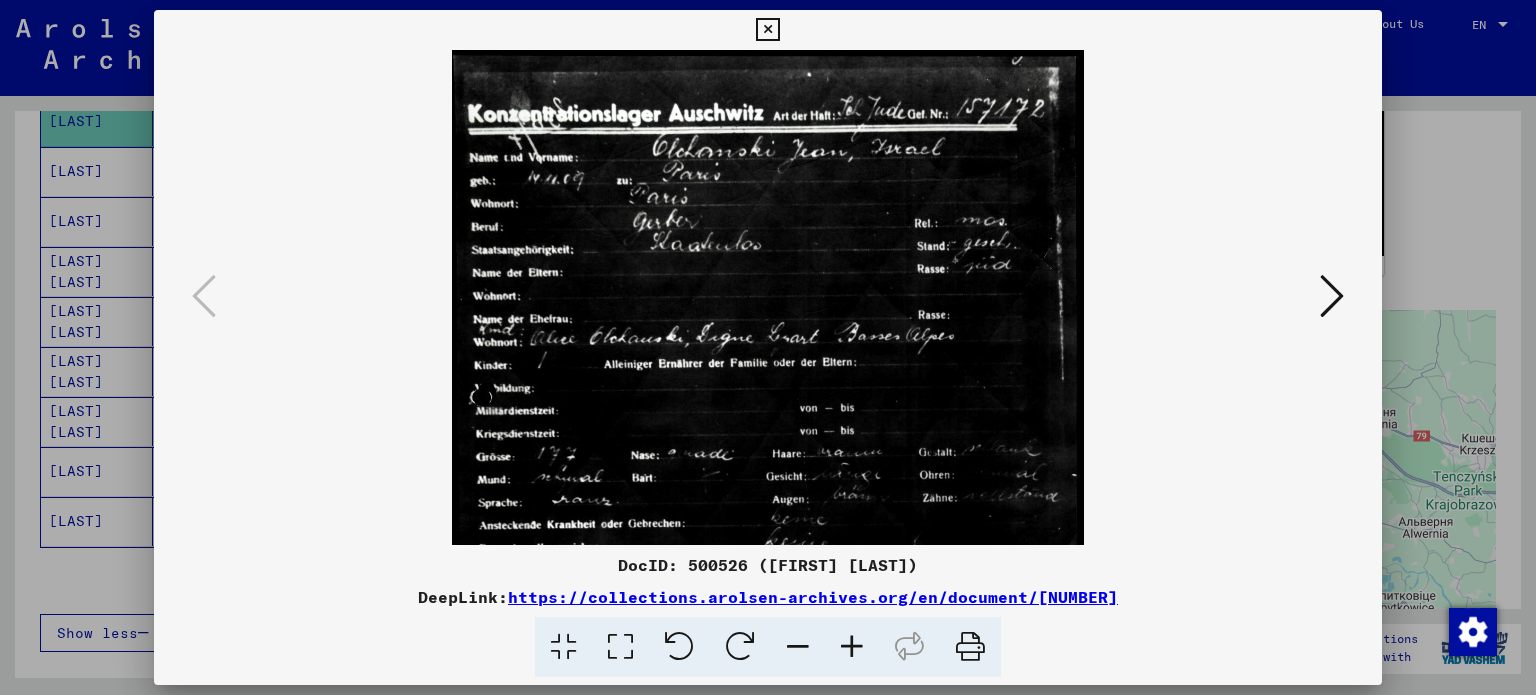 click at bounding box center [852, 647] 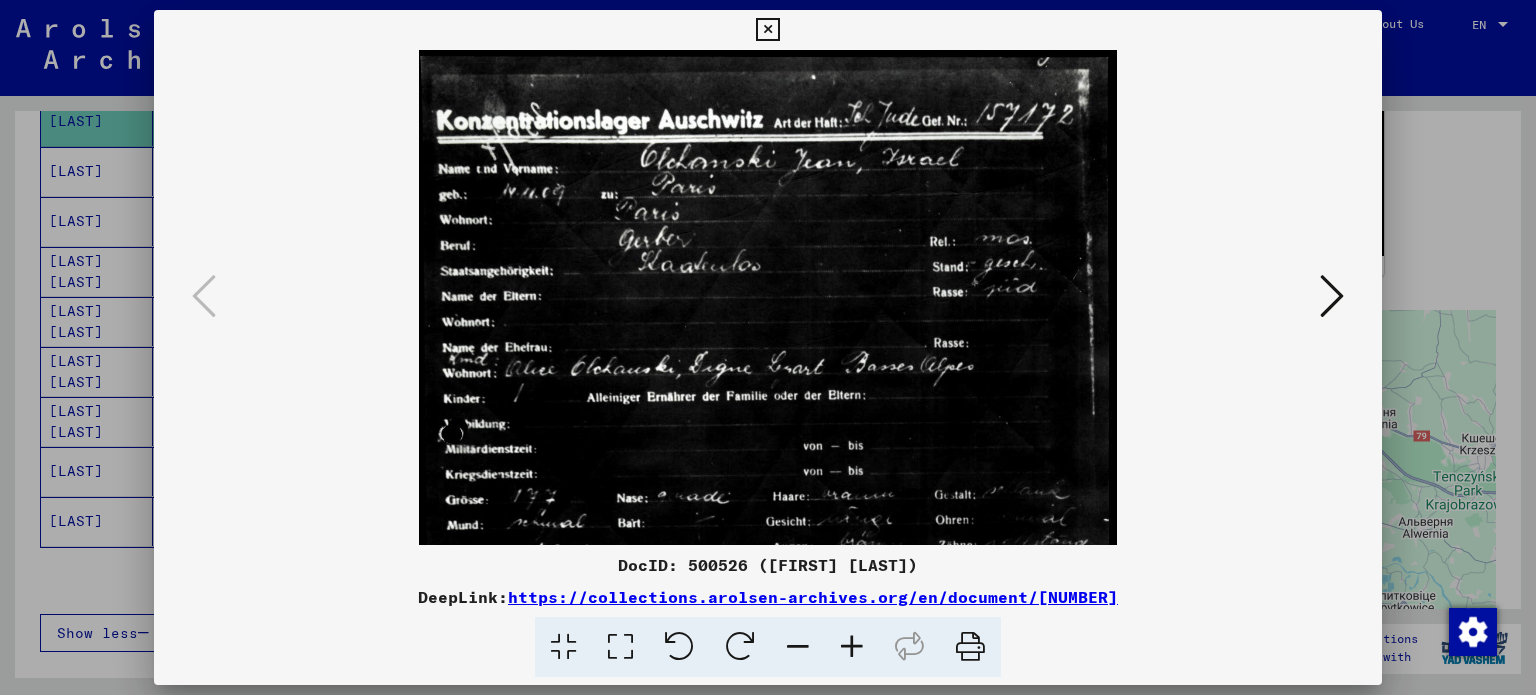 click at bounding box center (852, 647) 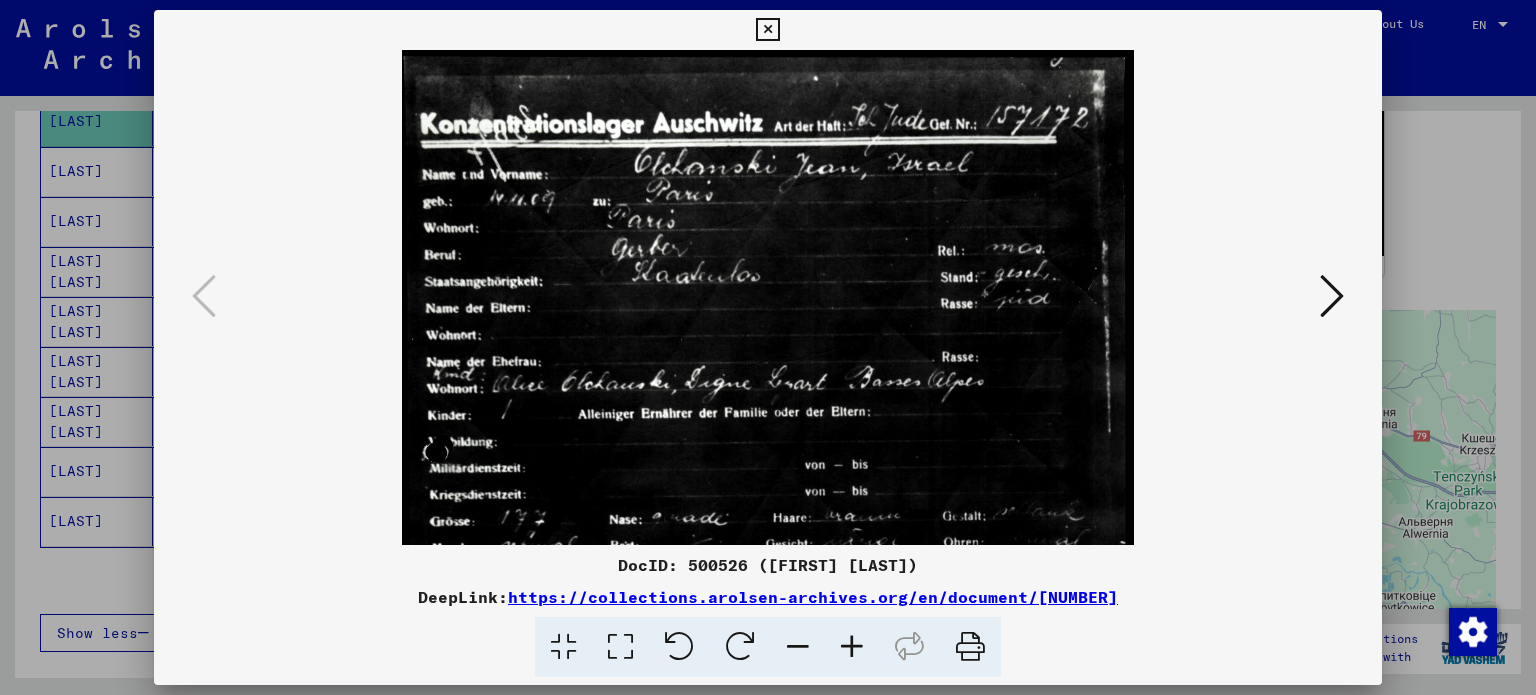 click at bounding box center (852, 647) 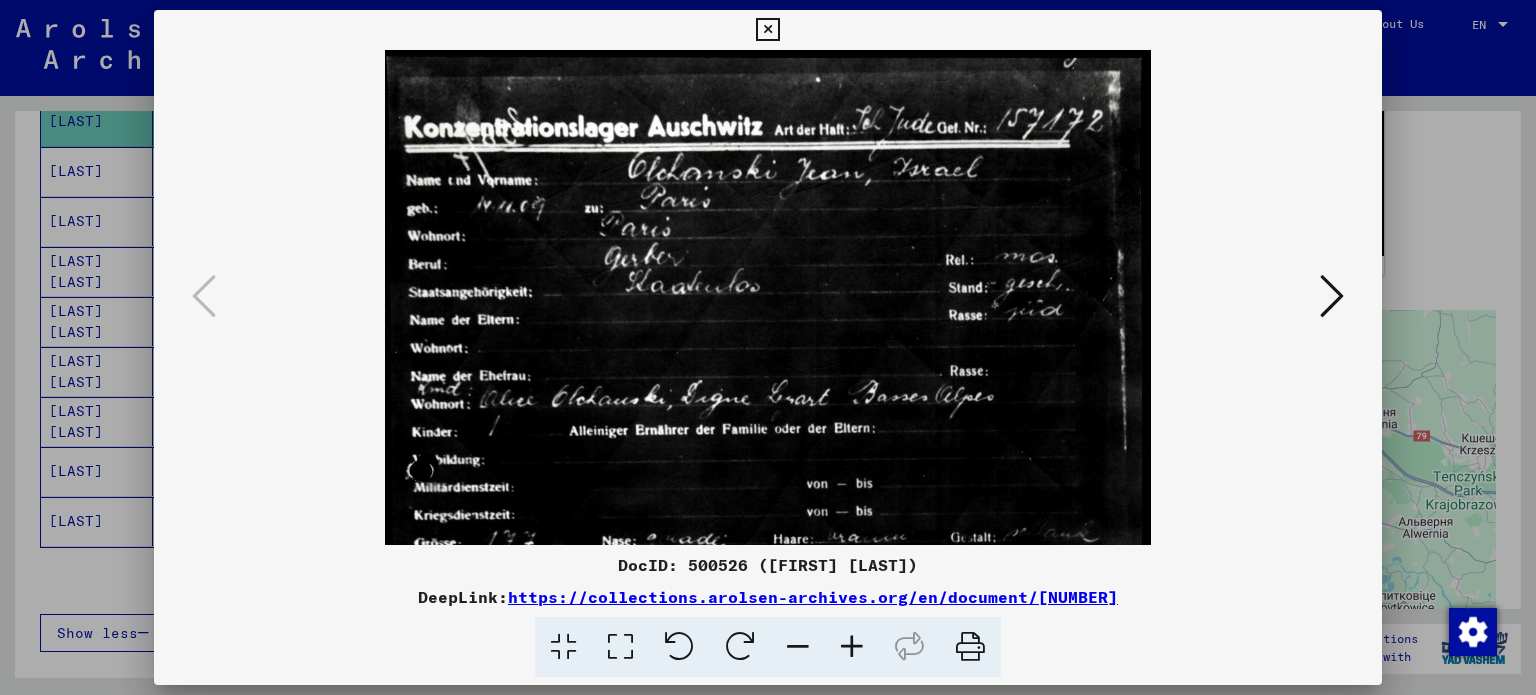 click at bounding box center [852, 647] 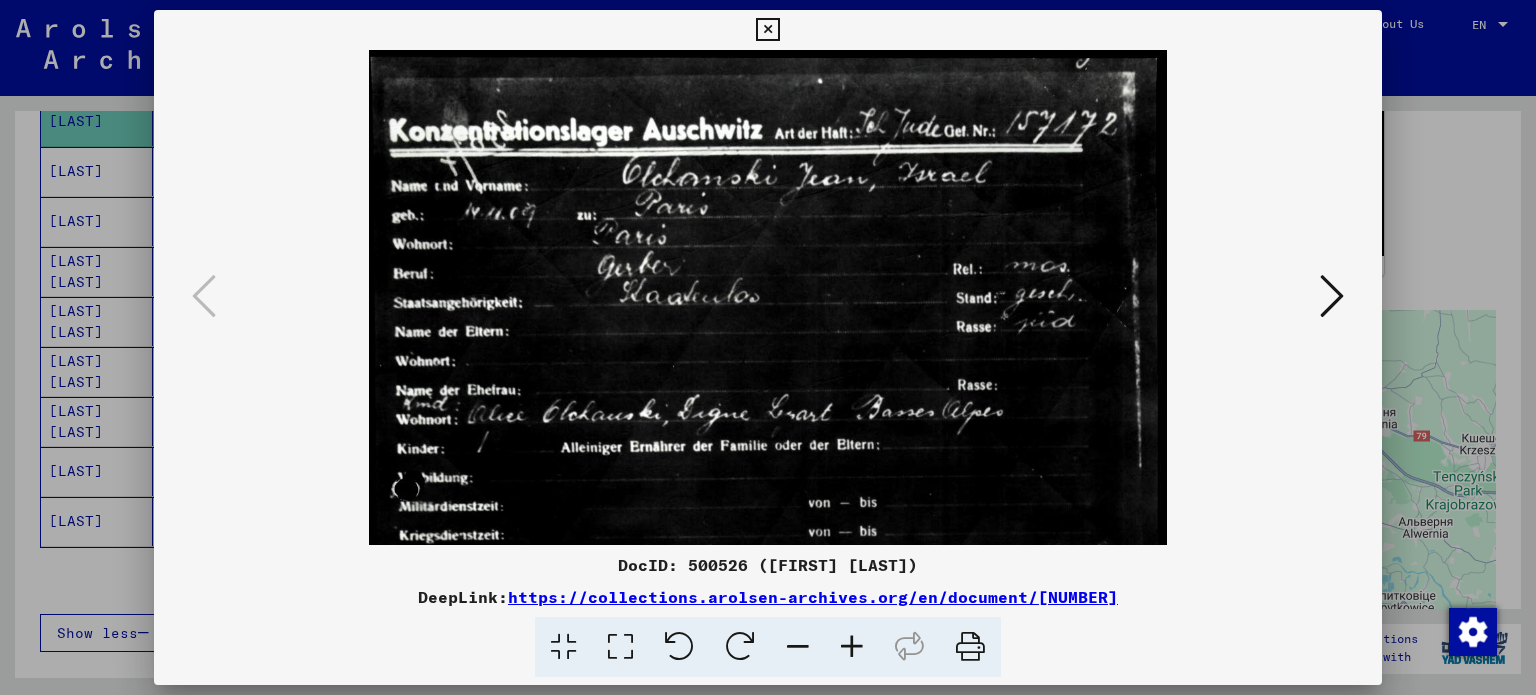click at bounding box center [852, 647] 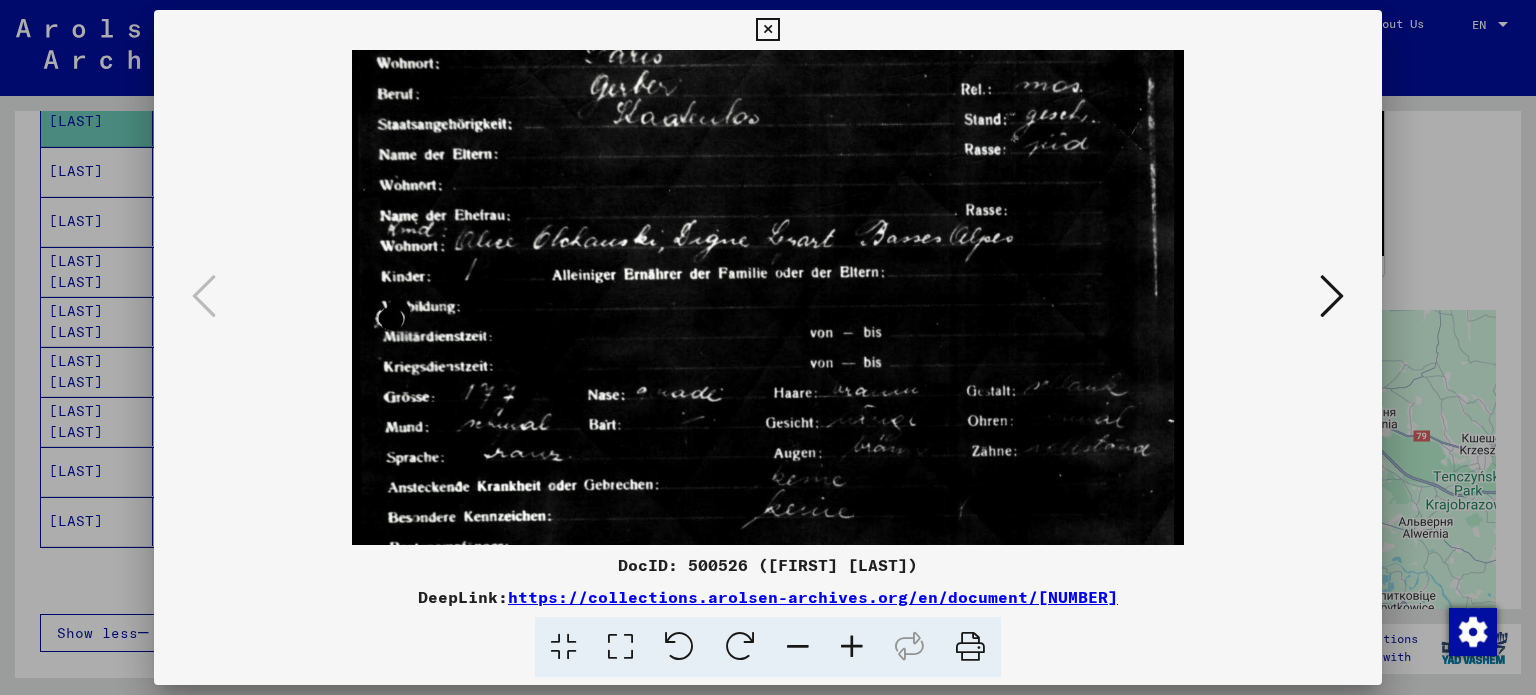 scroll, scrollTop: 244, scrollLeft: 0, axis: vertical 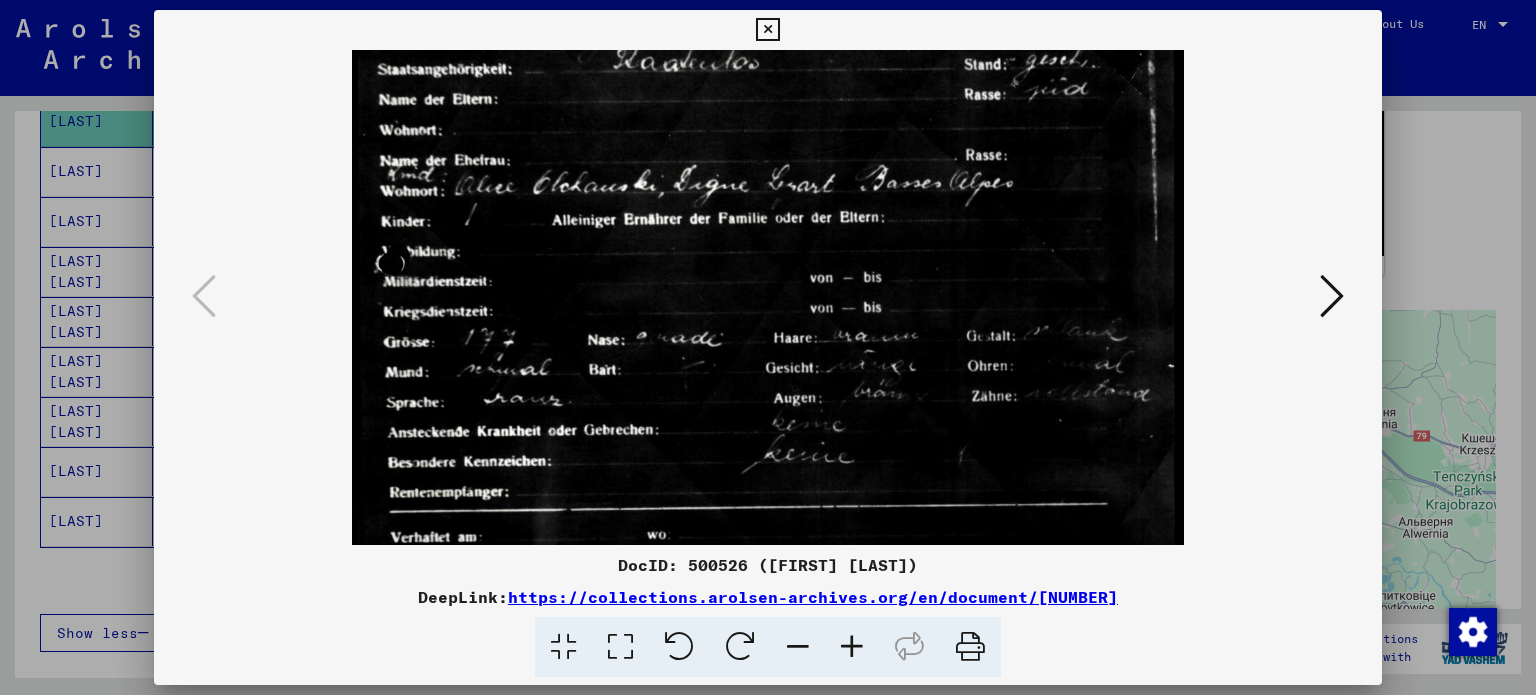 drag, startPoint x: 774, startPoint y: 394, endPoint x: 822, endPoint y: 156, distance: 242.7921 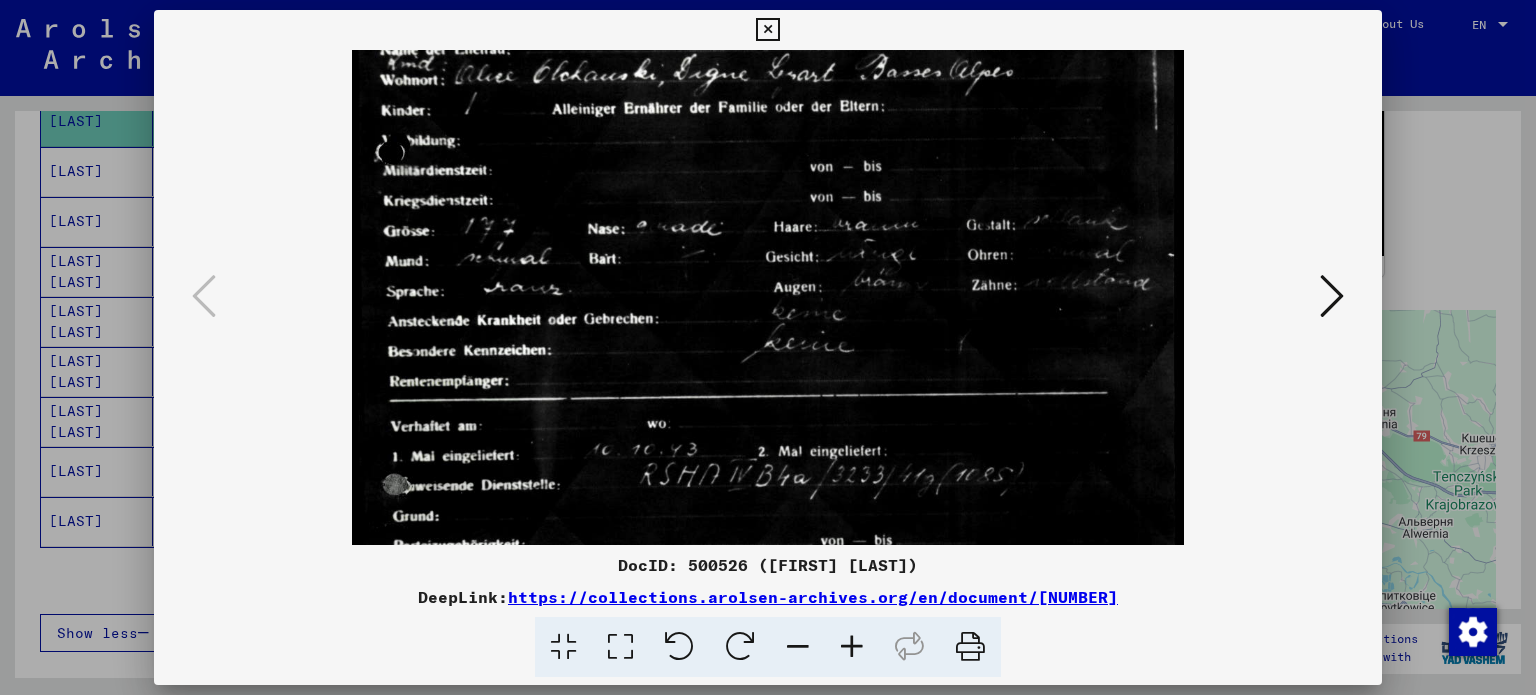 scroll, scrollTop: 358, scrollLeft: 0, axis: vertical 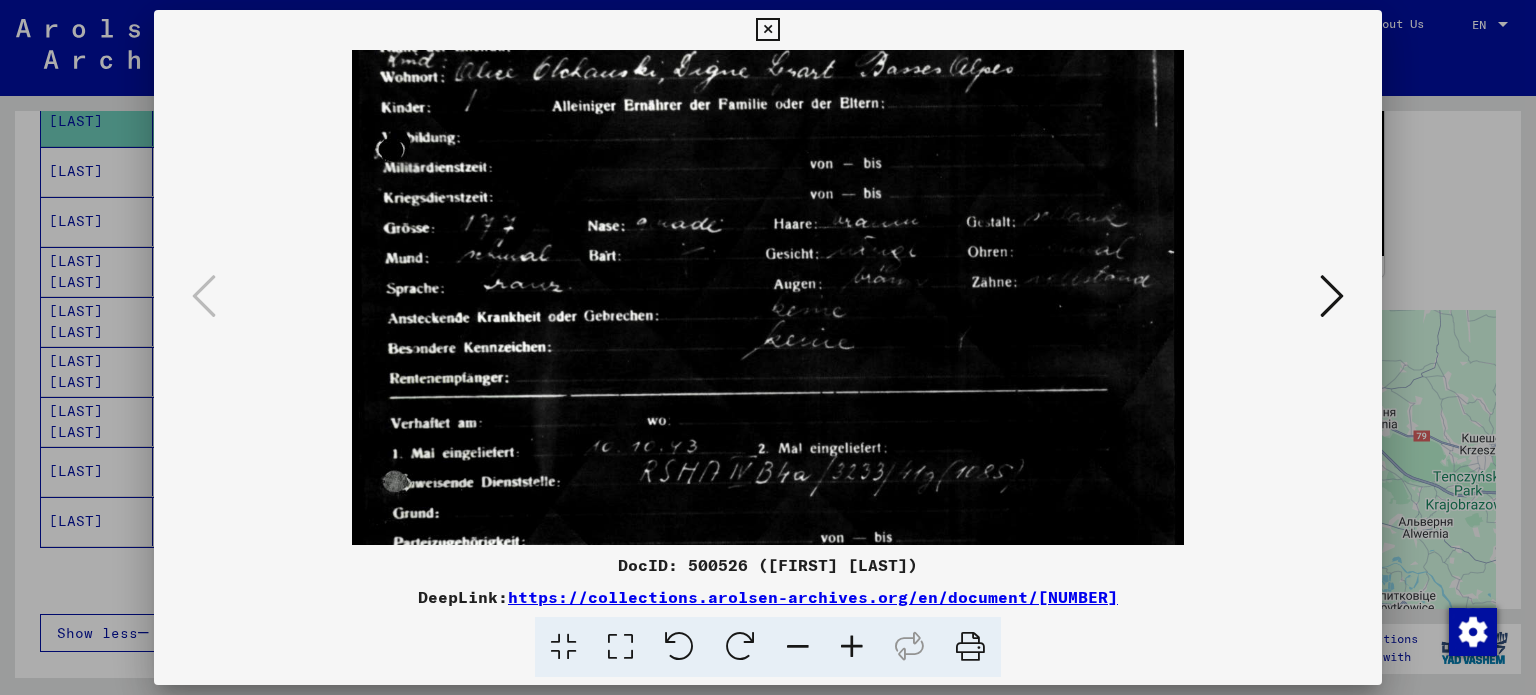 drag, startPoint x: 691, startPoint y: 467, endPoint x: 714, endPoint y: 355, distance: 114.33722 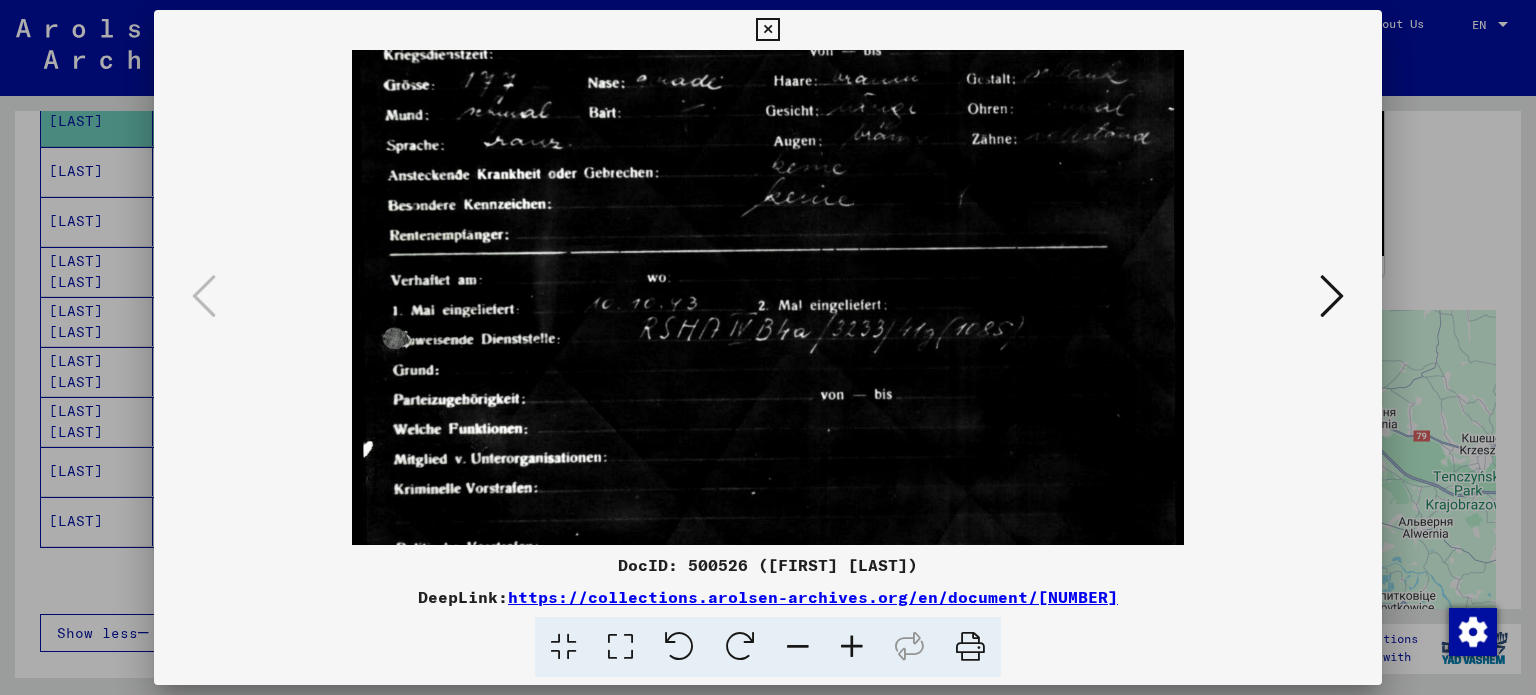 scroll, scrollTop: 508, scrollLeft: 0, axis: vertical 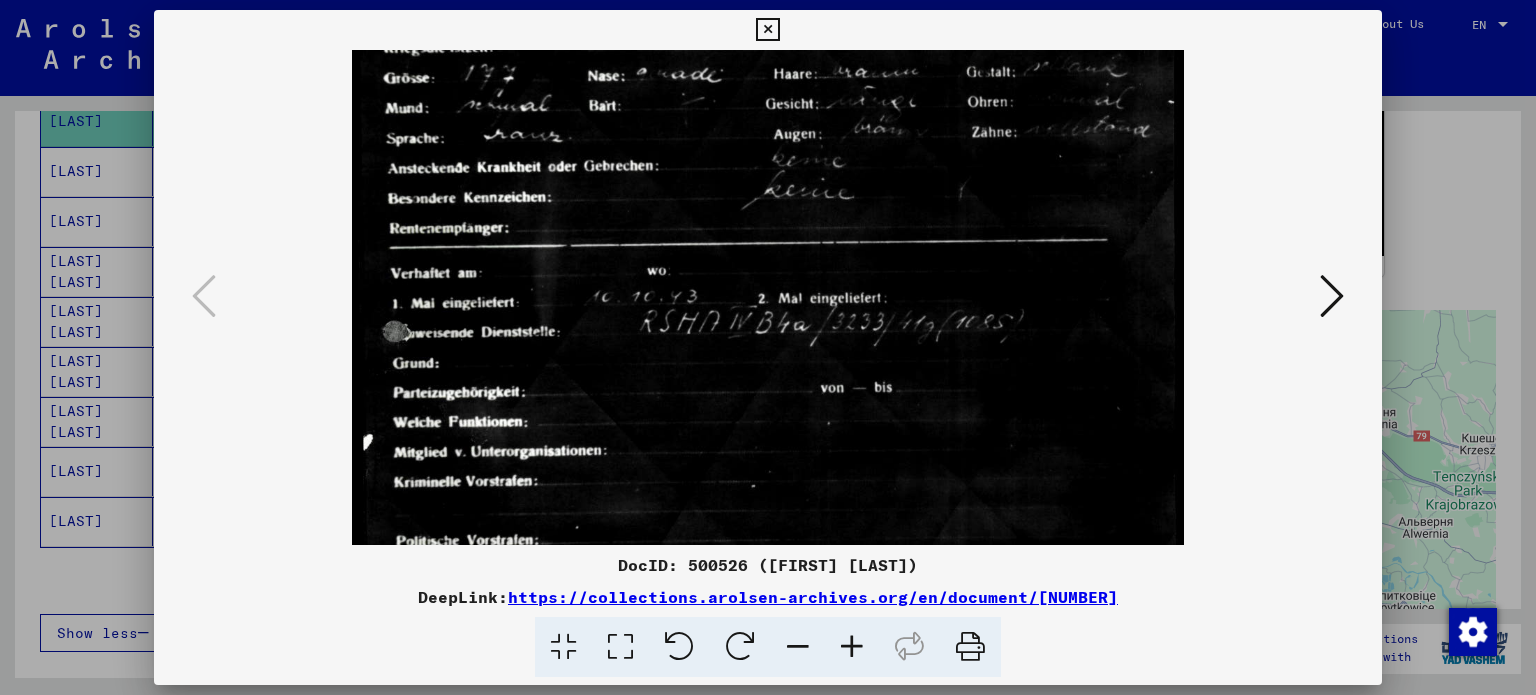 drag, startPoint x: 701, startPoint y: 351, endPoint x: 723, endPoint y: 287, distance: 67.6757 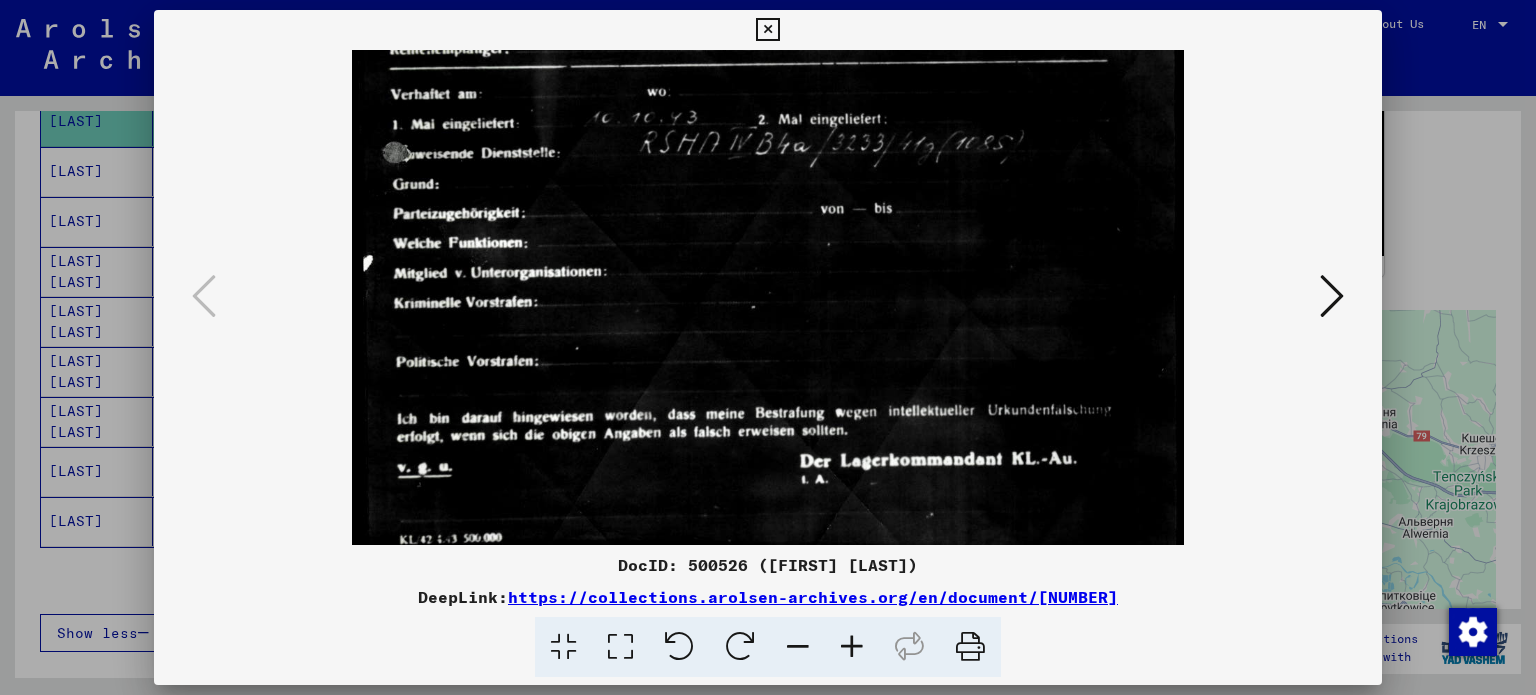 drag, startPoint x: 681, startPoint y: 411, endPoint x: 718, endPoint y: 275, distance: 140.94325 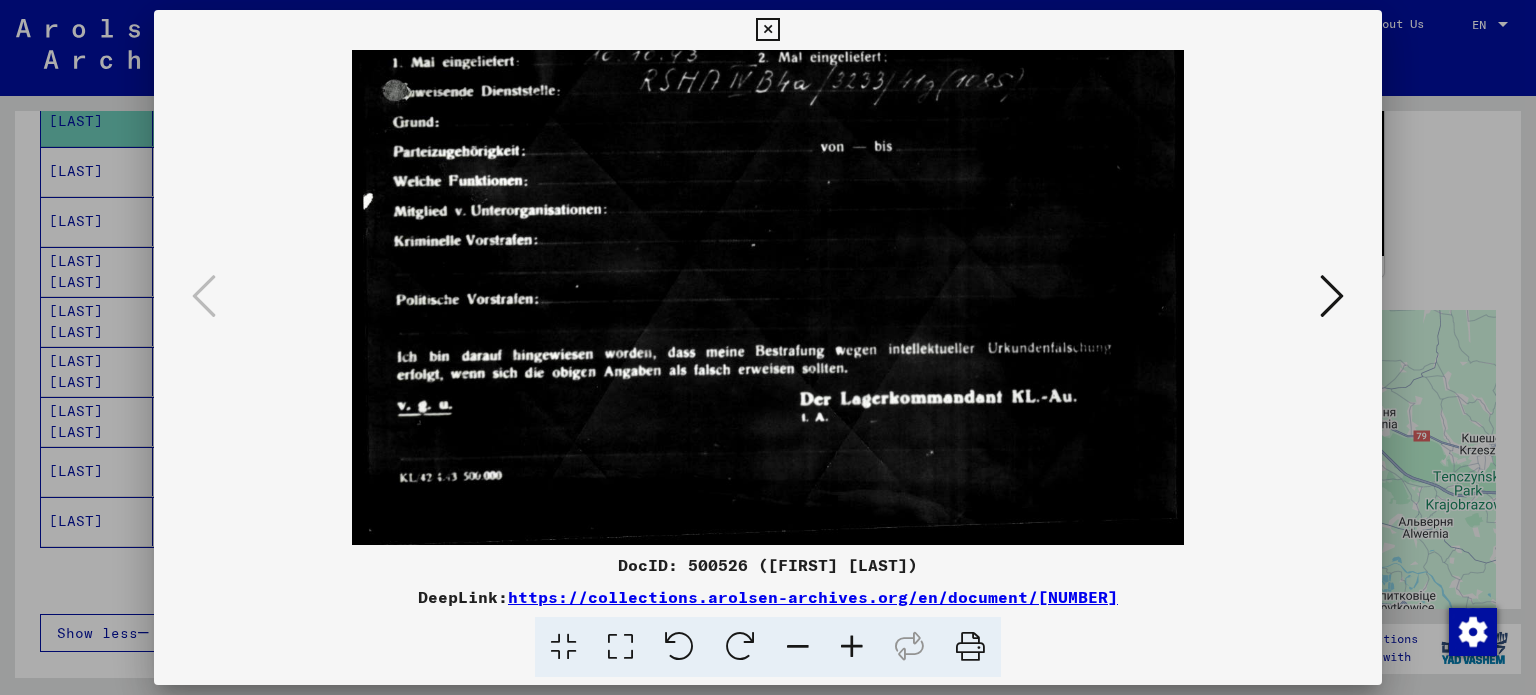 drag, startPoint x: 677, startPoint y: 395, endPoint x: 711, endPoint y: 225, distance: 173.36667 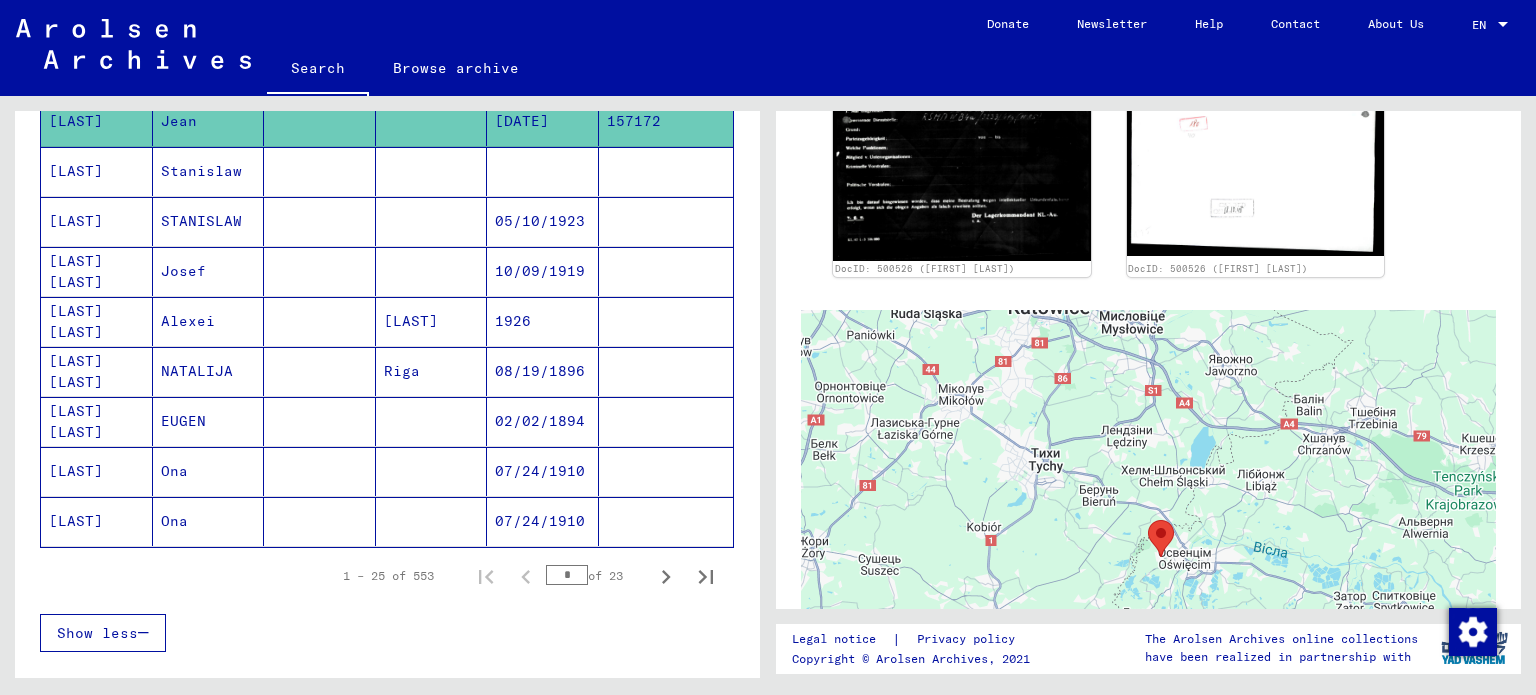 click on "[LAST] [LAST]" at bounding box center [97, 471] 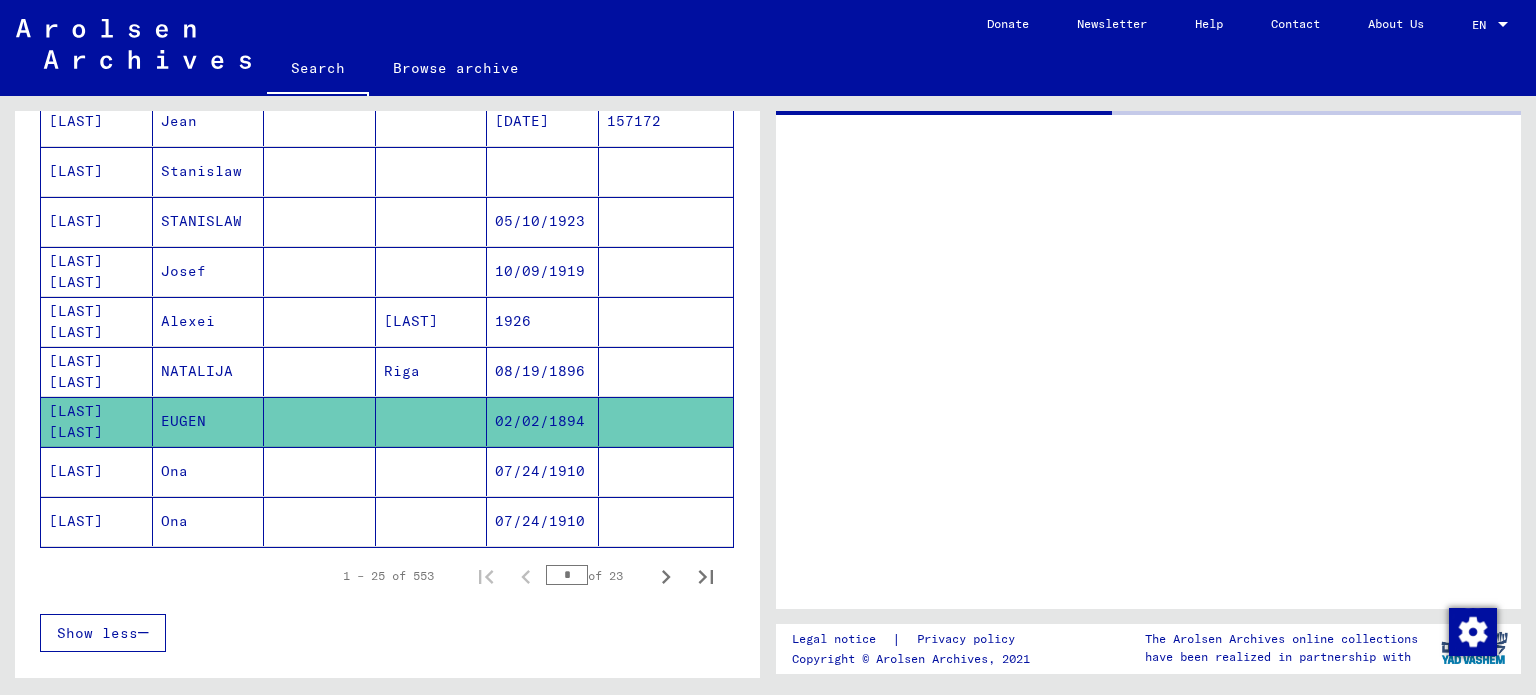 scroll, scrollTop: 0, scrollLeft: 0, axis: both 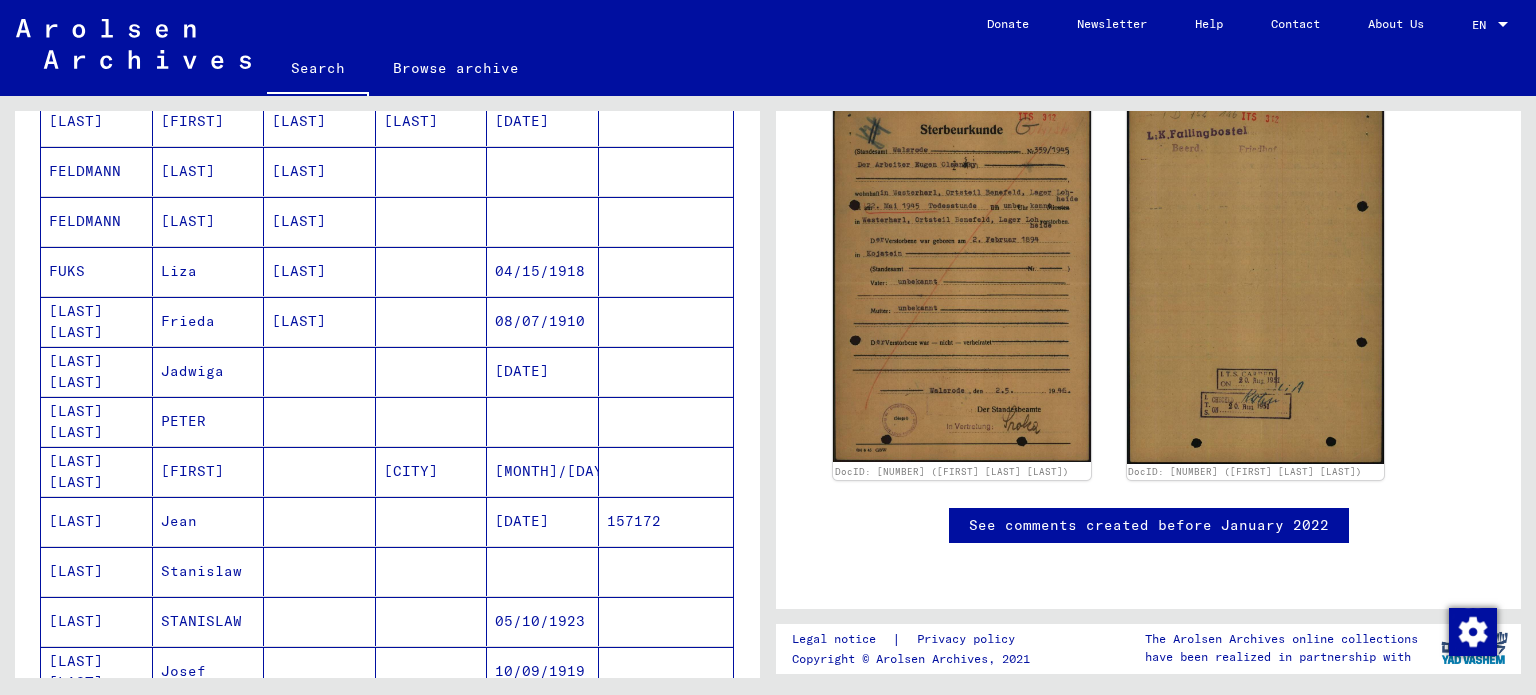 click on "[LAST] [LAST]" at bounding box center [97, 471] 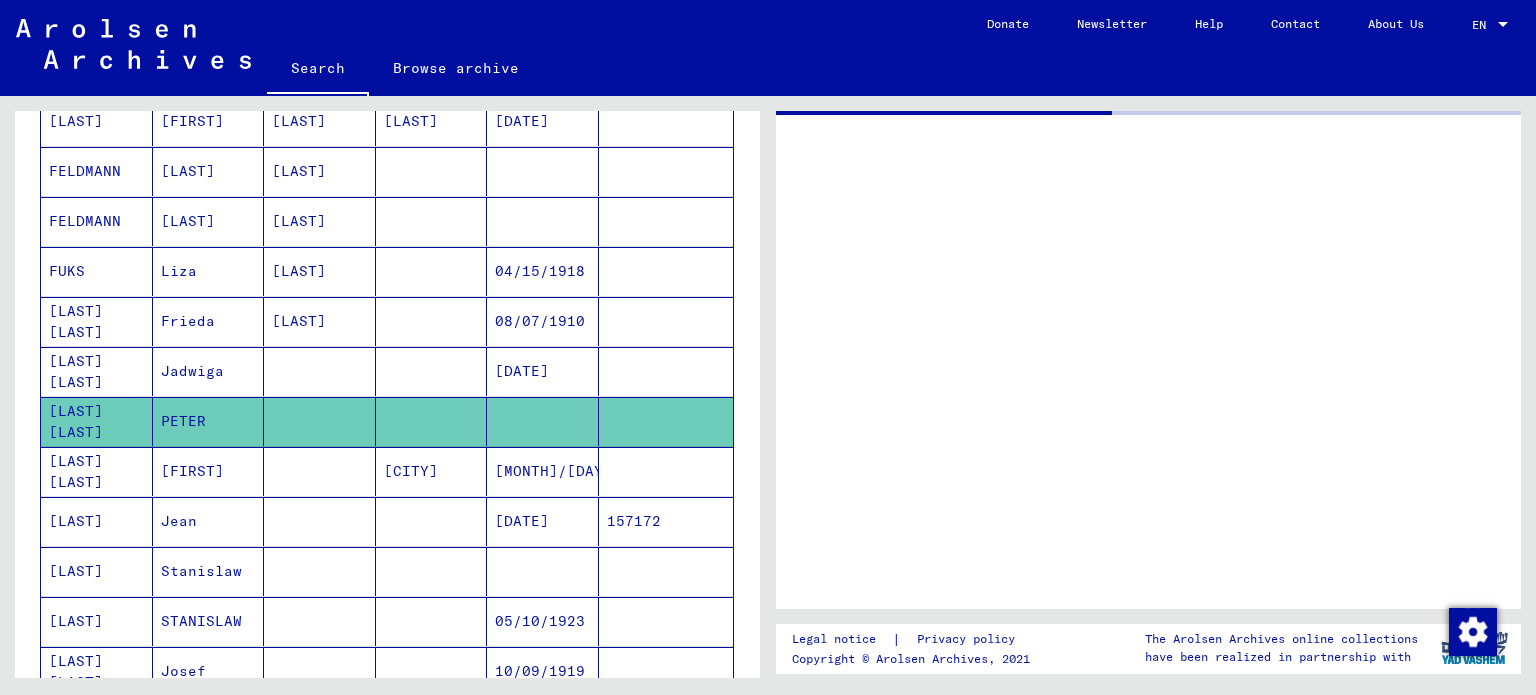 scroll, scrollTop: 0, scrollLeft: 0, axis: both 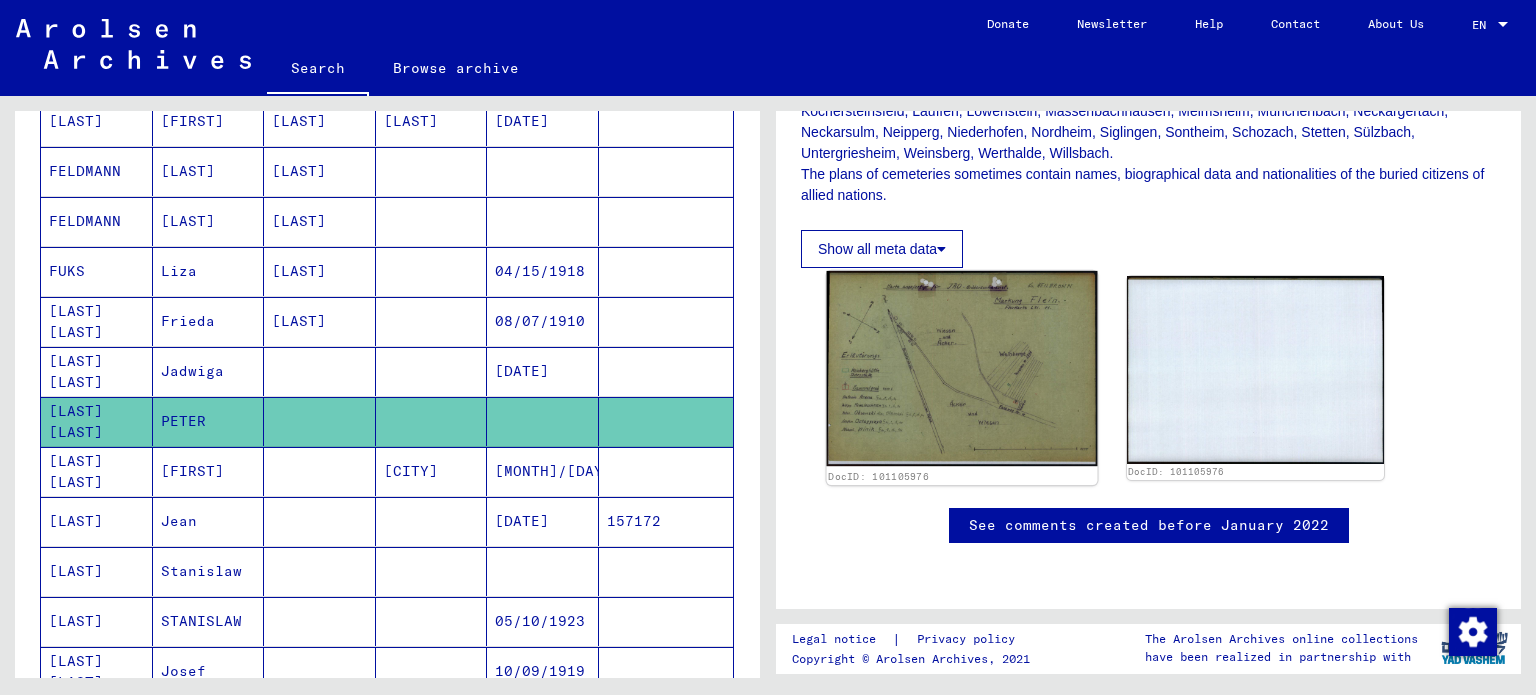 click 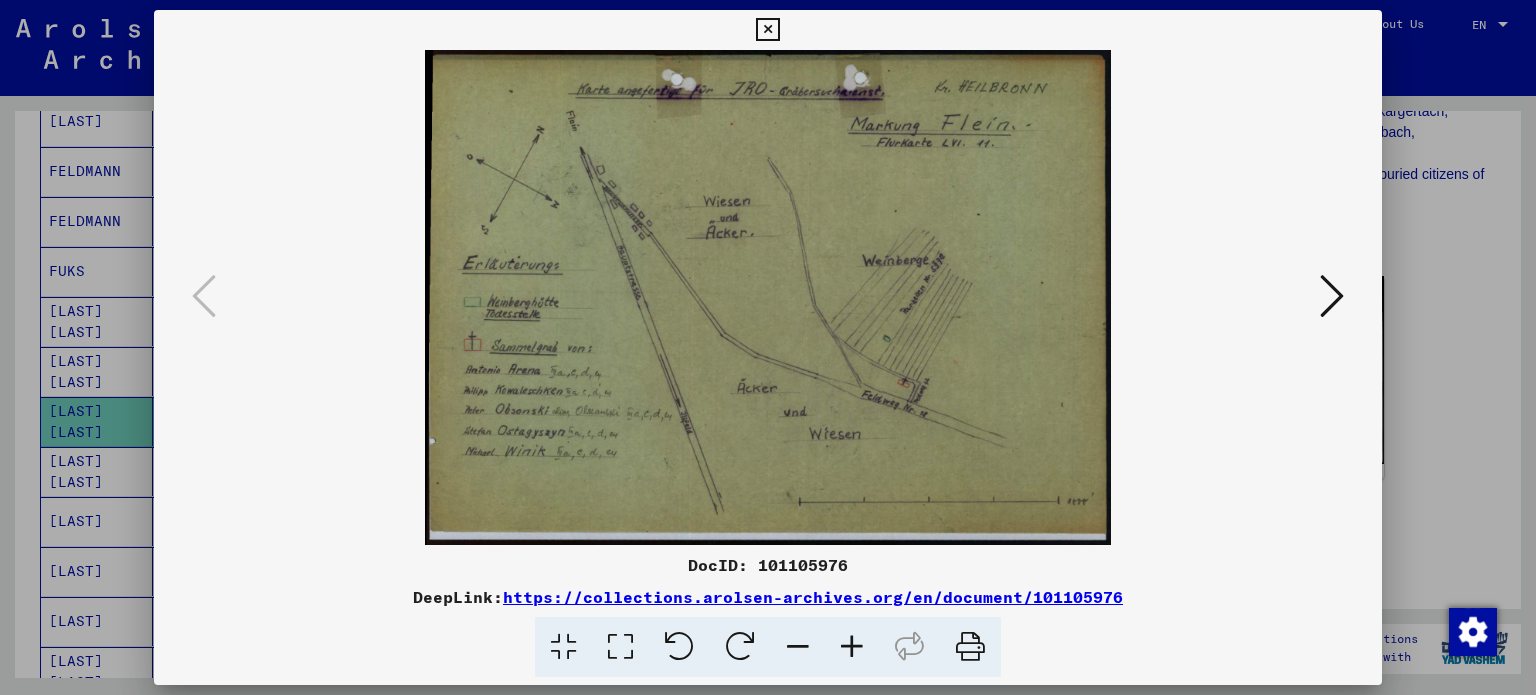 click at bounding box center (767, 30) 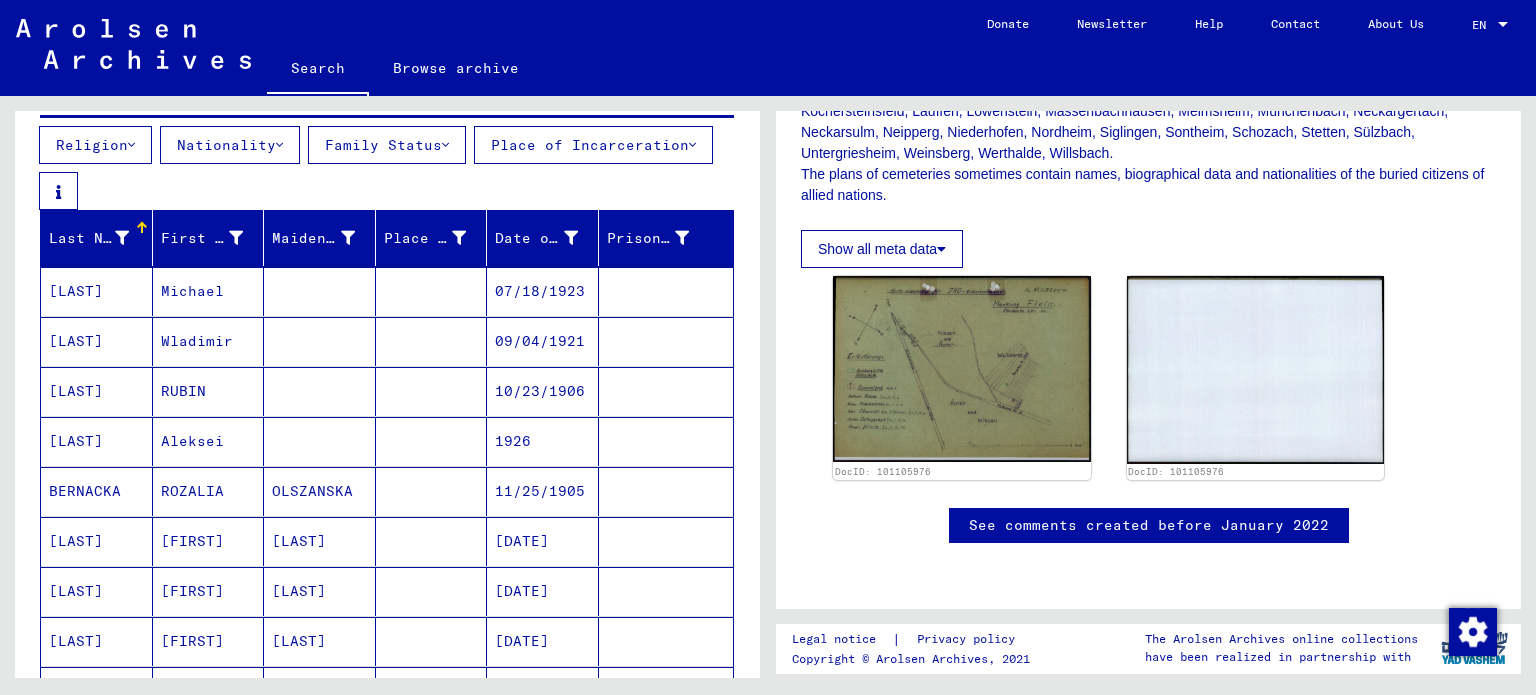 scroll, scrollTop: 0, scrollLeft: 0, axis: both 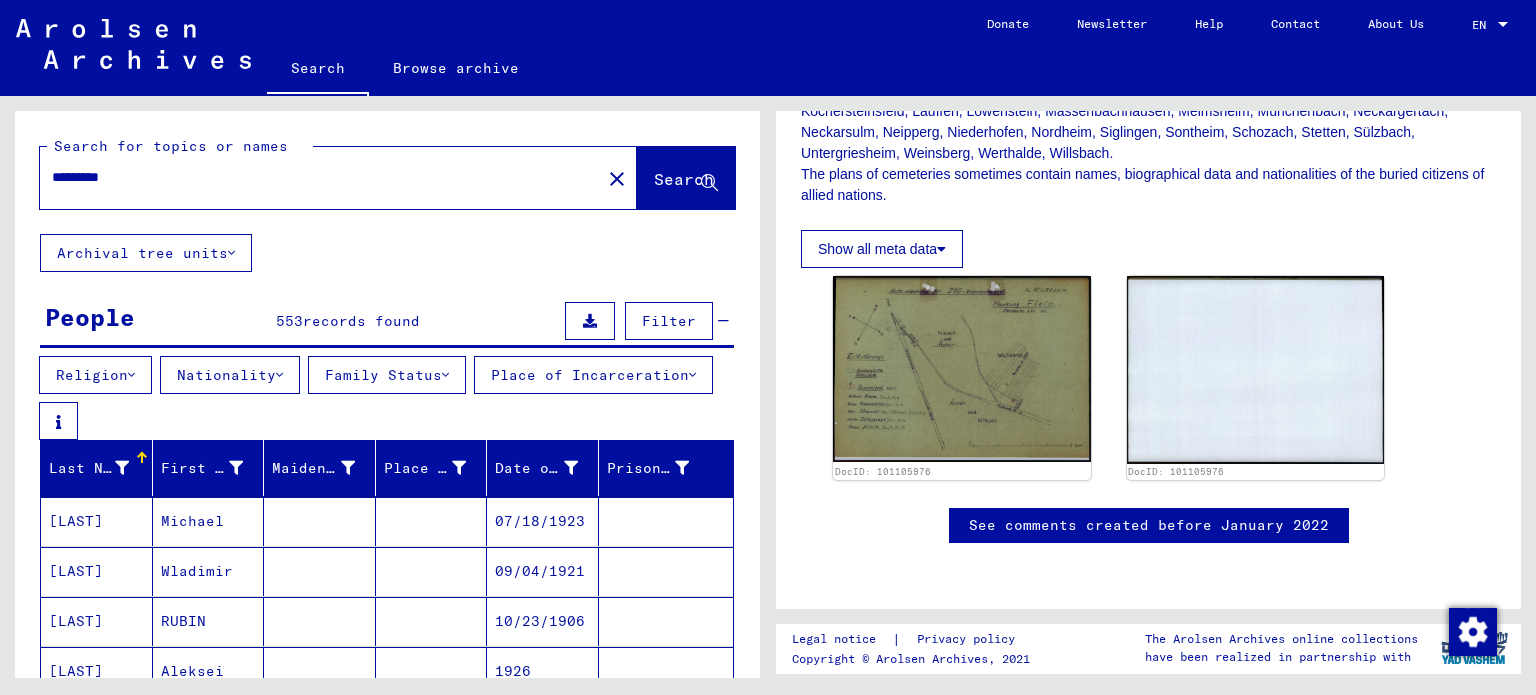 click on "*********" at bounding box center (320, 177) 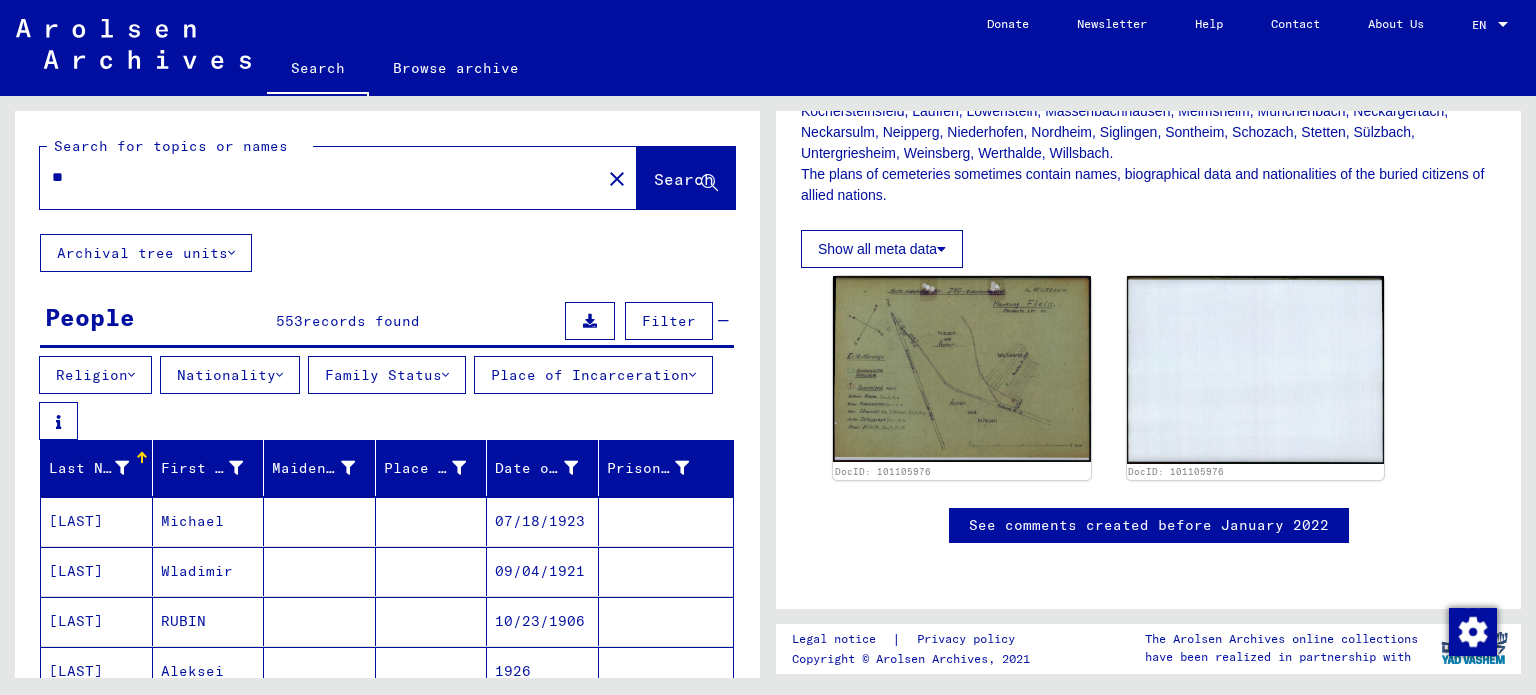 type on "*" 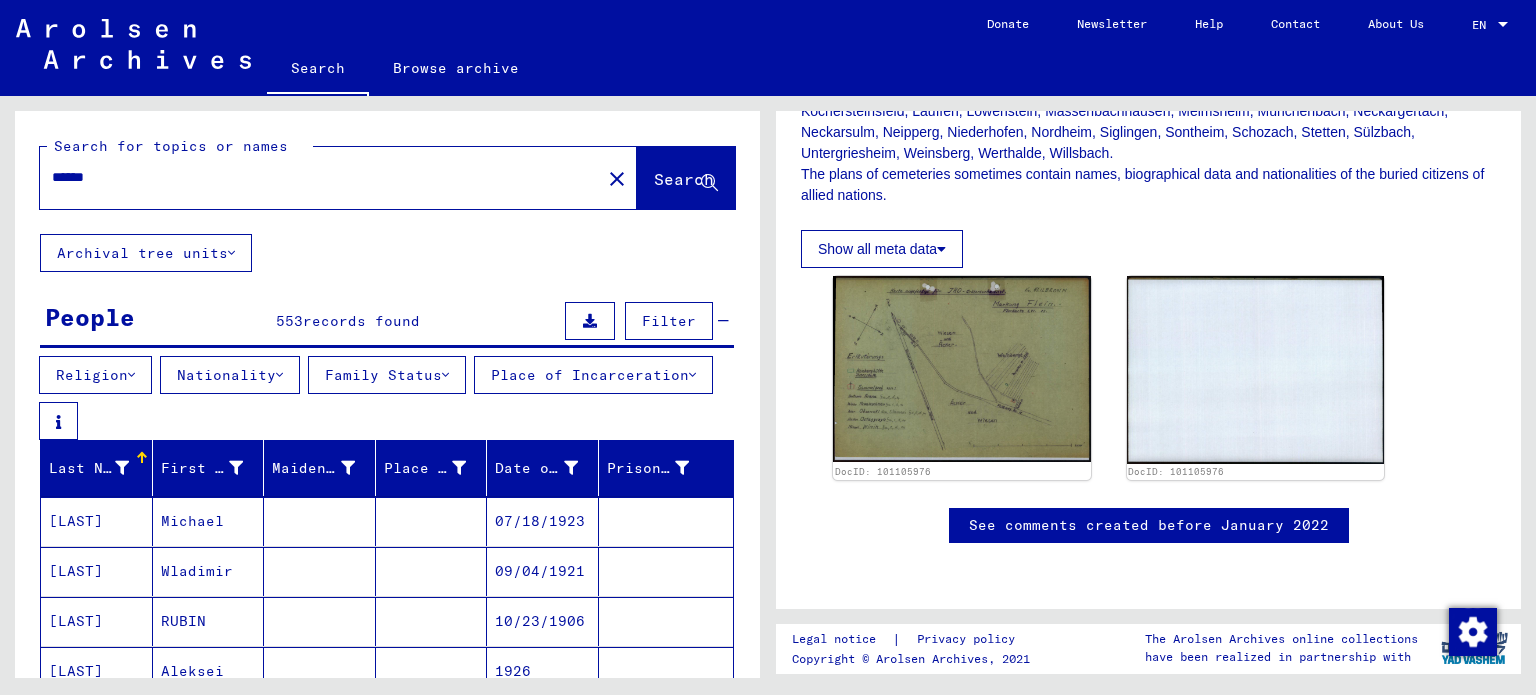 click on "Search" 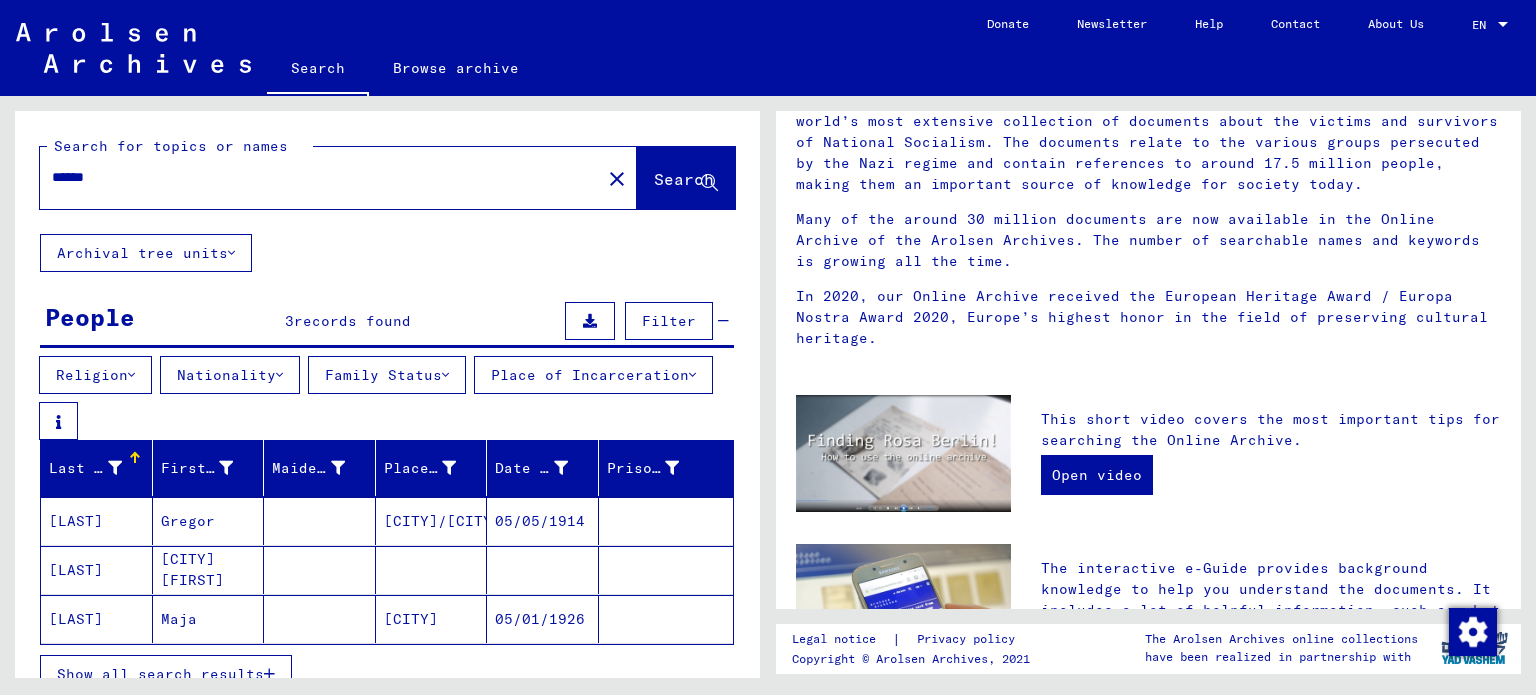 scroll, scrollTop: 200, scrollLeft: 0, axis: vertical 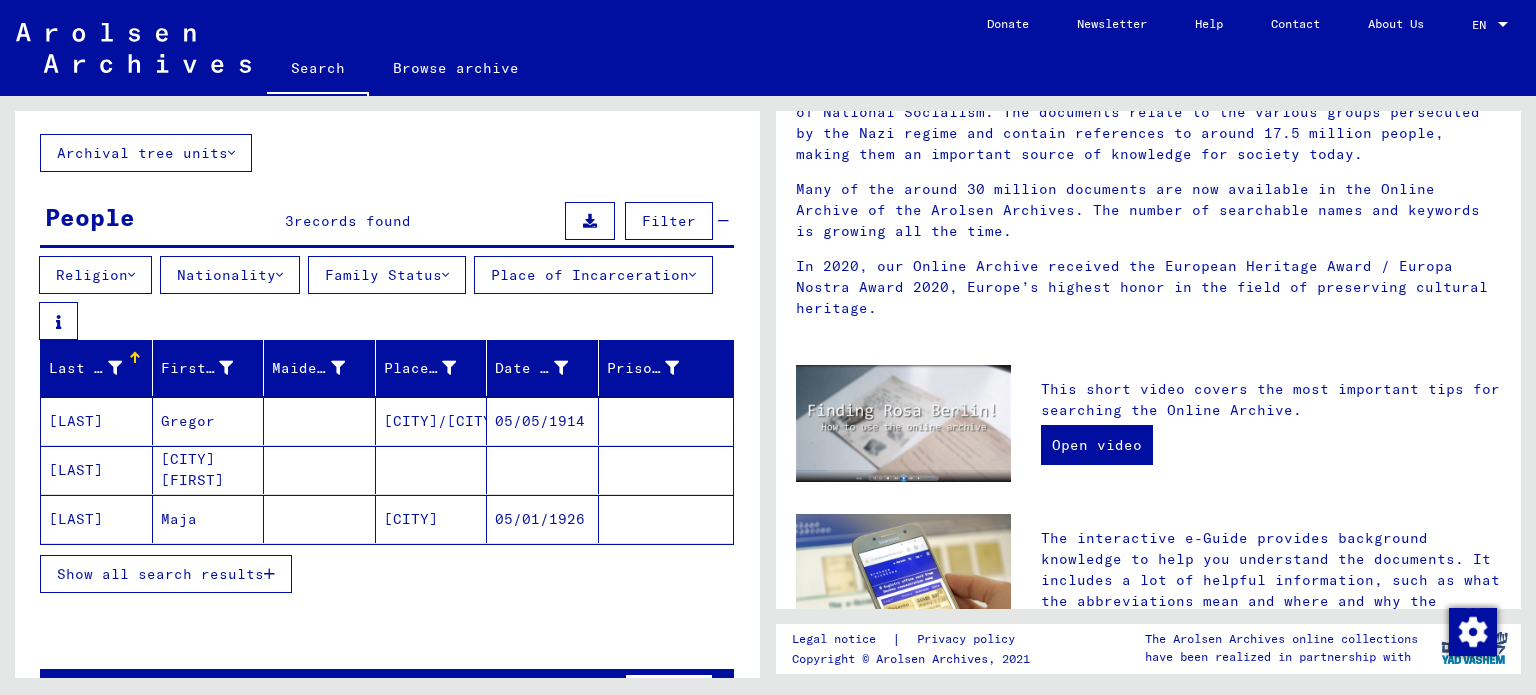 click on "[LAST]" at bounding box center (97, 519) 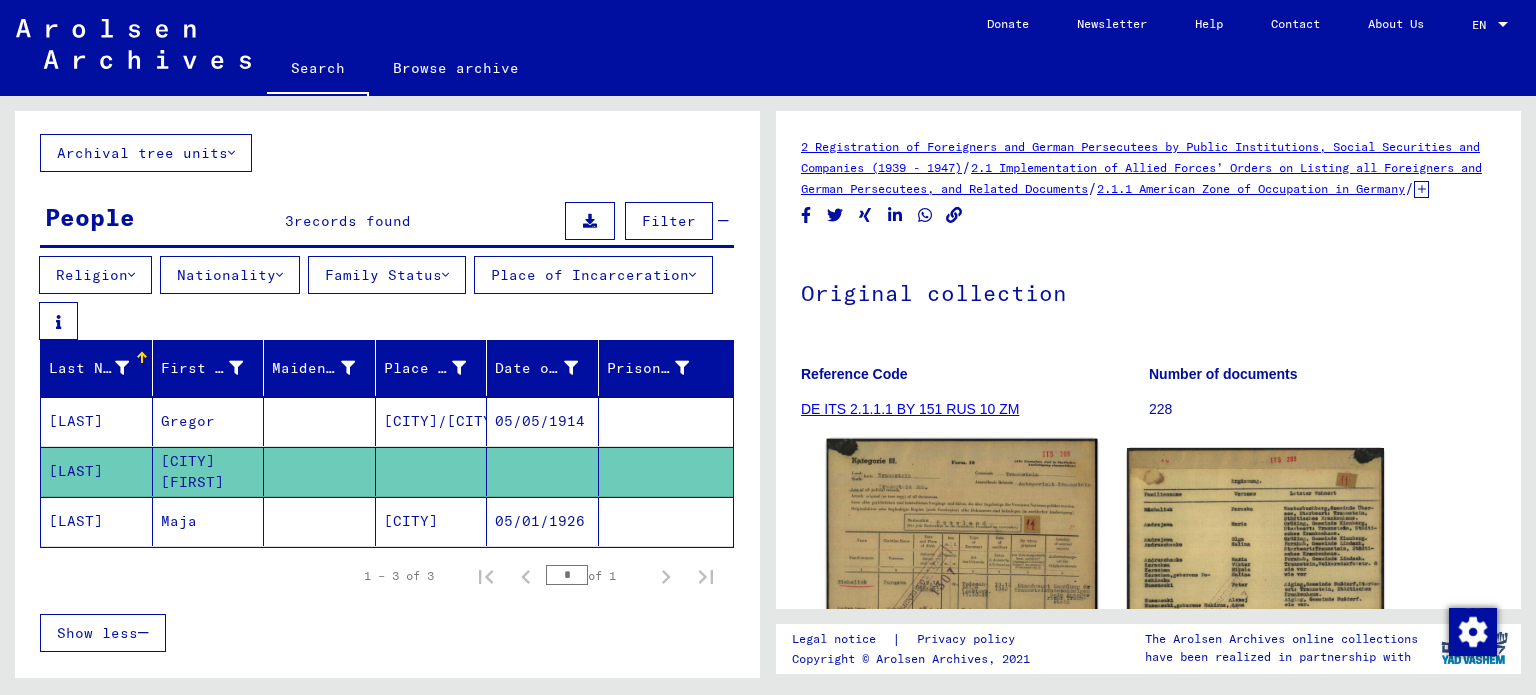 scroll, scrollTop: 300, scrollLeft: 0, axis: vertical 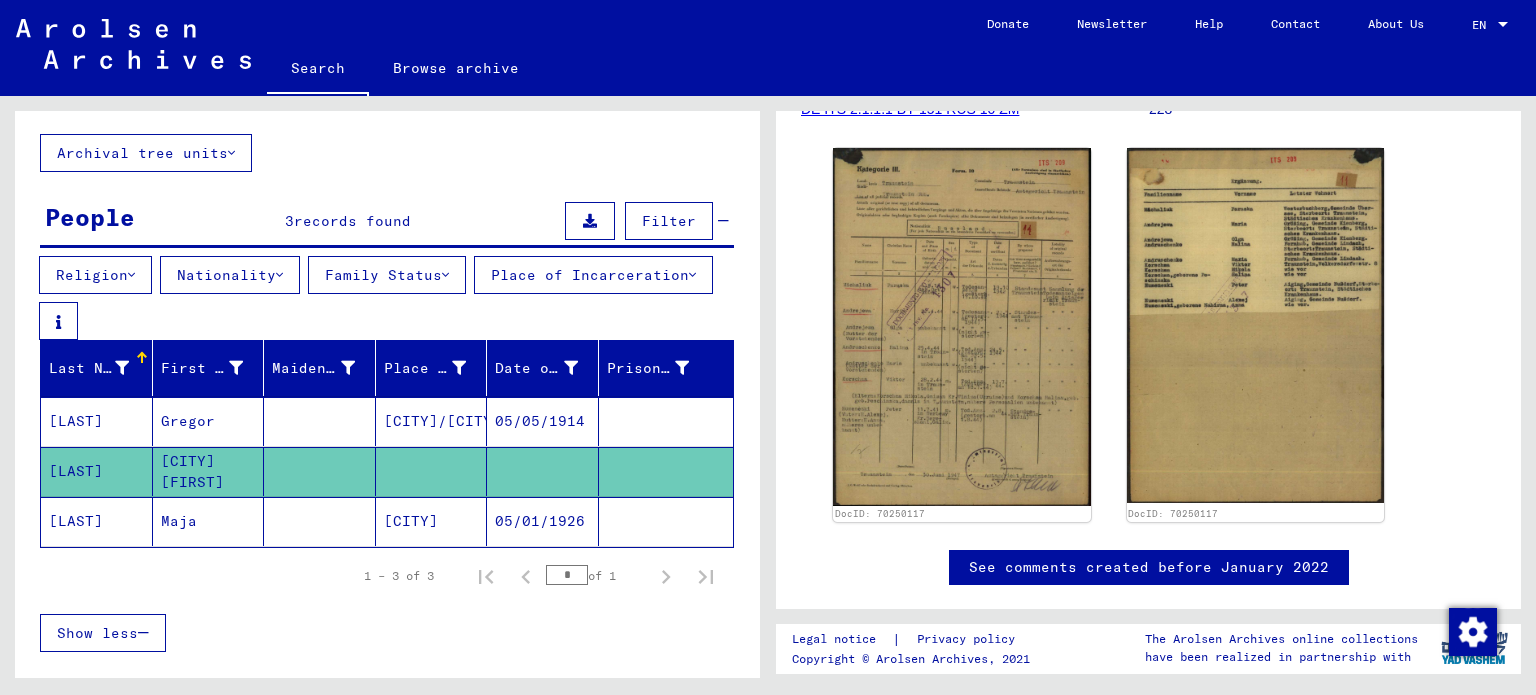 click on "[LAST]" at bounding box center (97, 471) 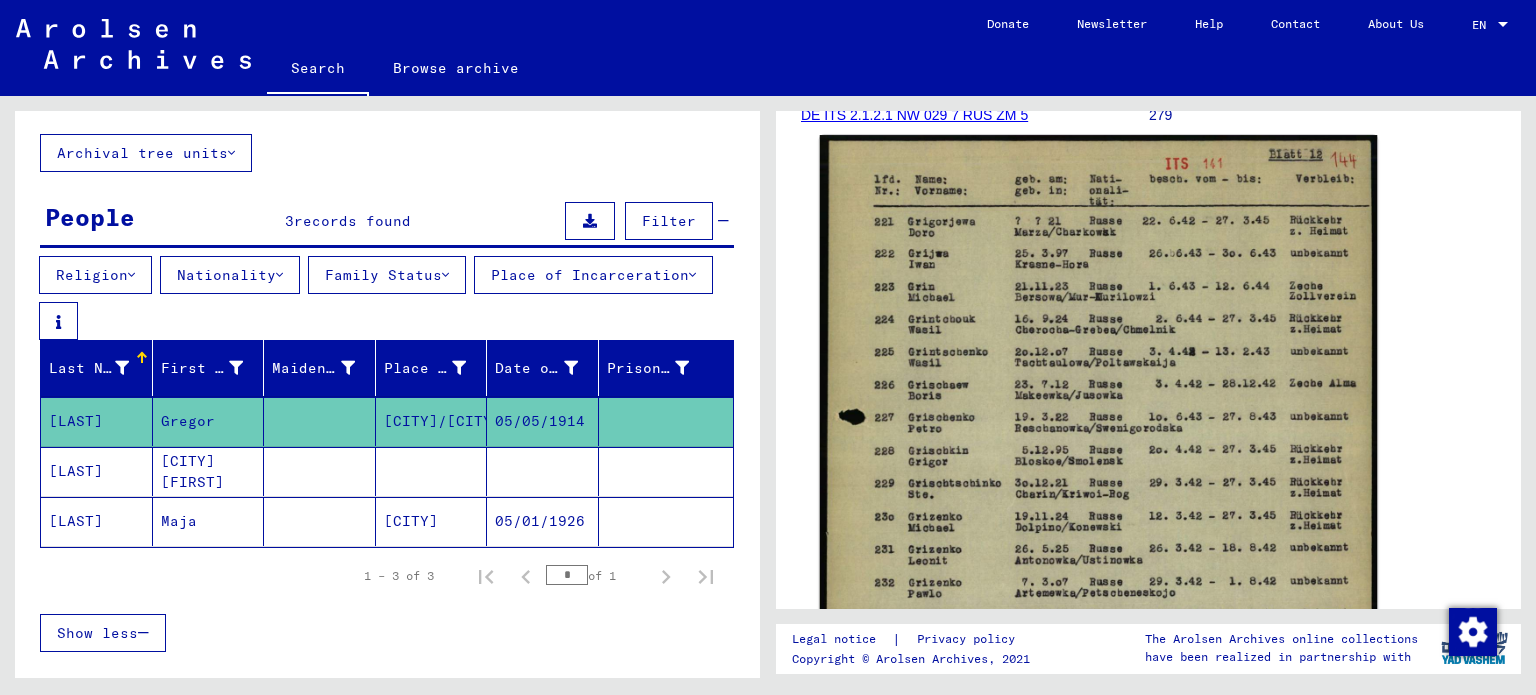scroll, scrollTop: 300, scrollLeft: 0, axis: vertical 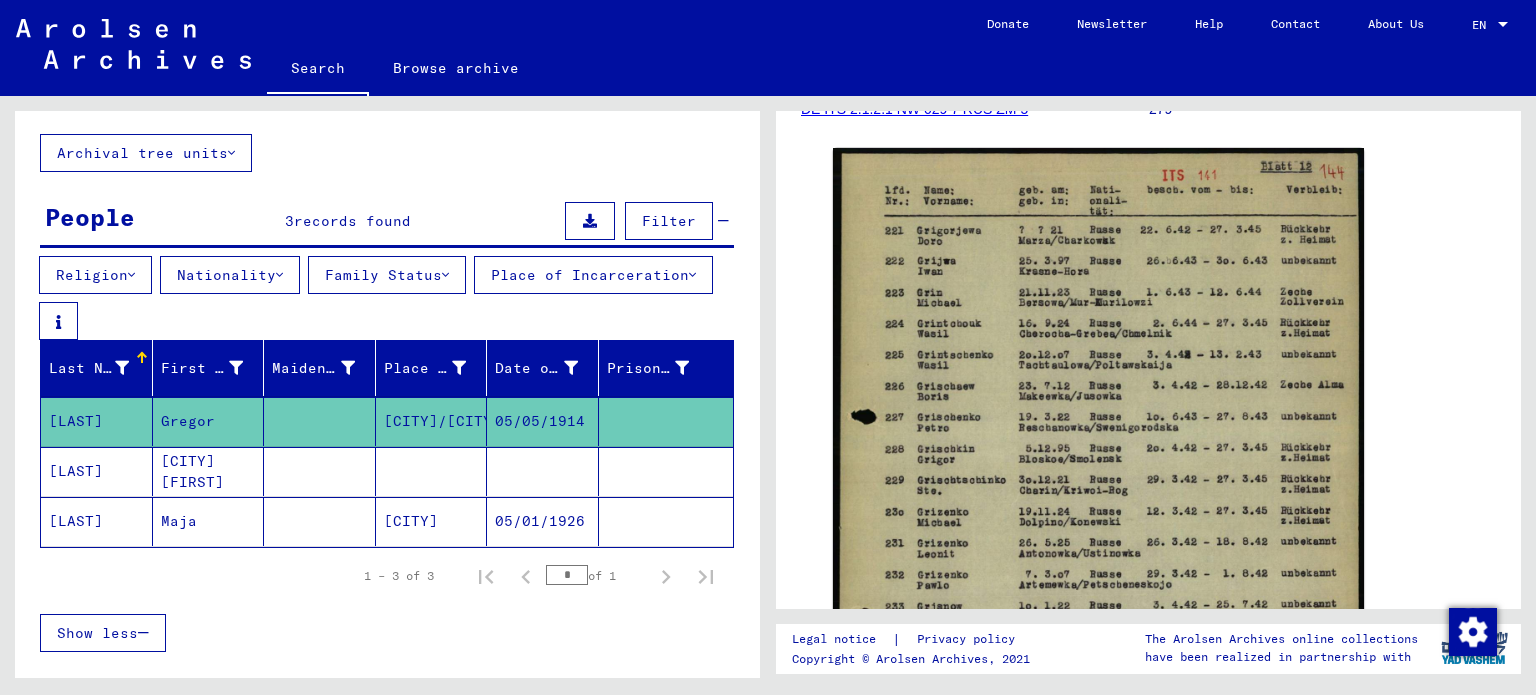 click on "[LAST]" 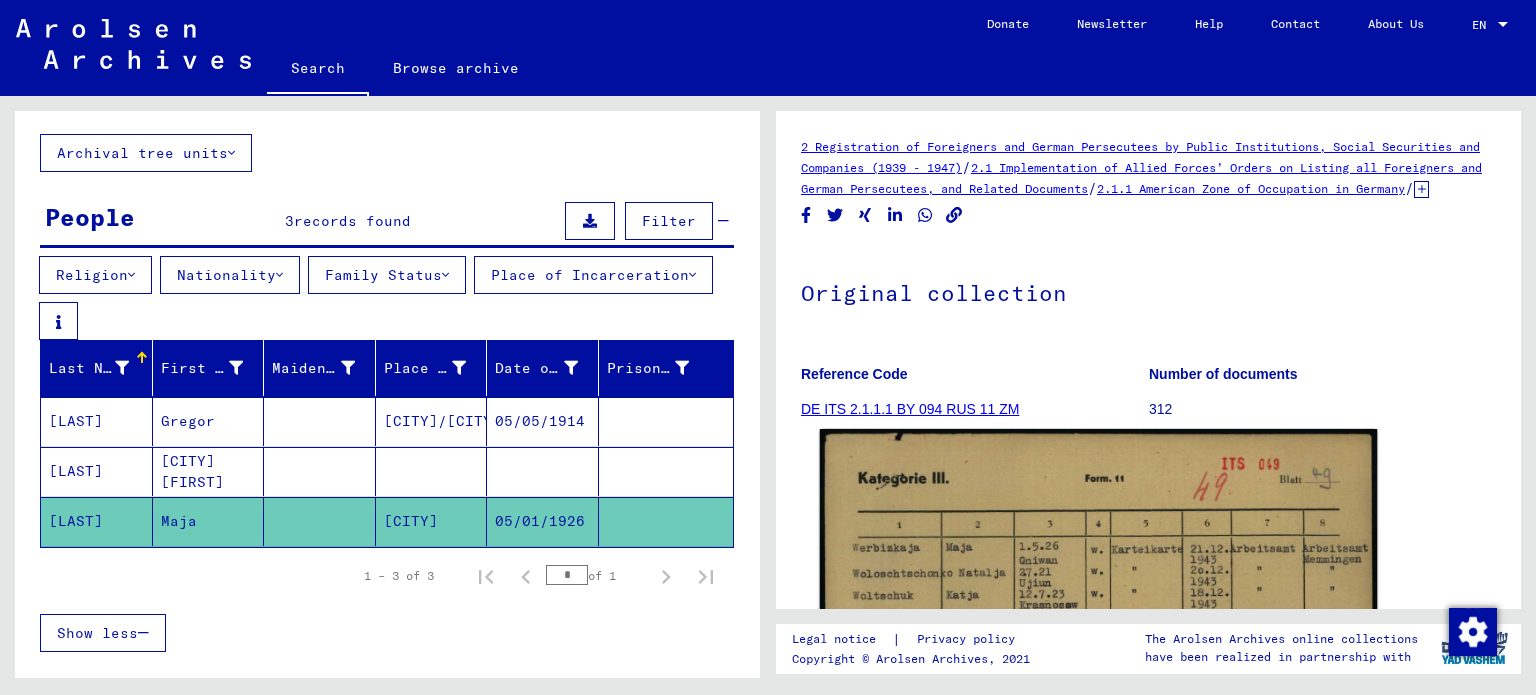 scroll, scrollTop: 300, scrollLeft: 0, axis: vertical 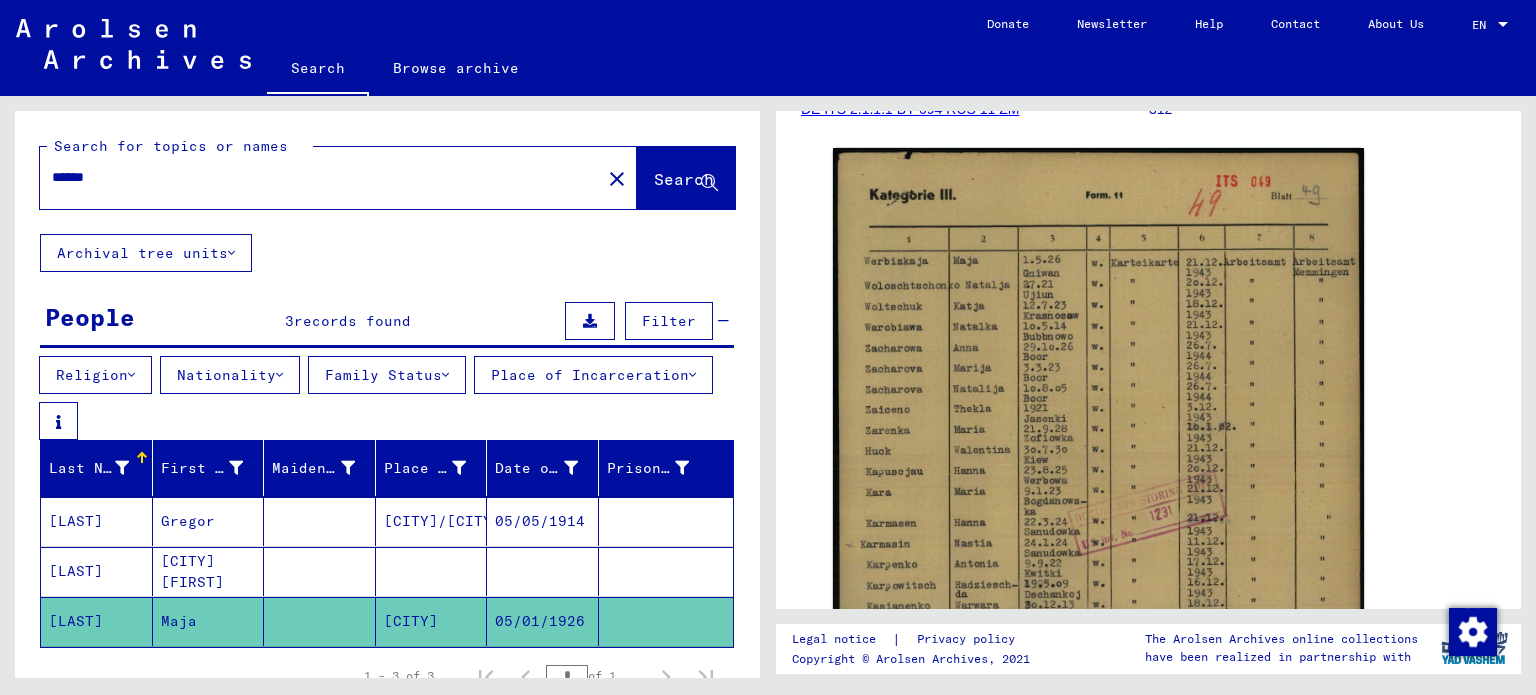 click on "******" at bounding box center [320, 177] 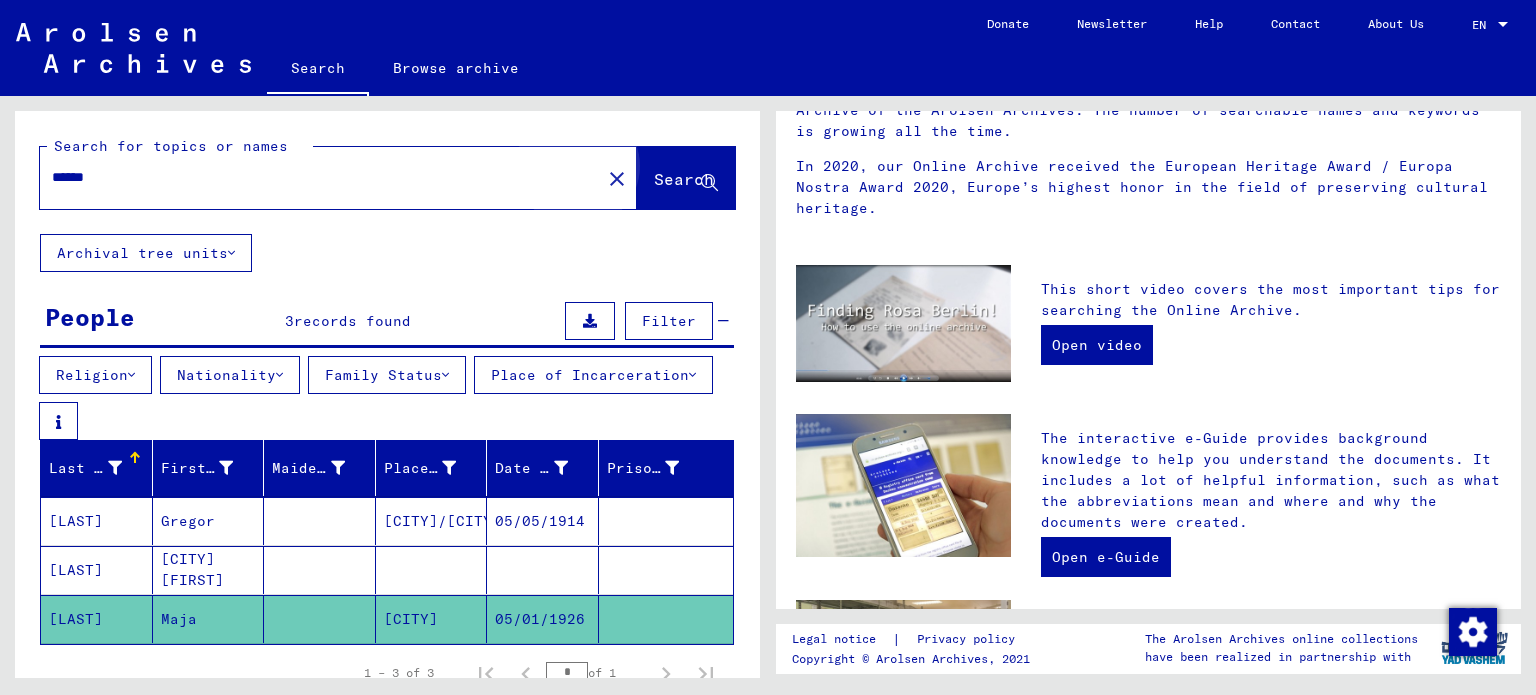 scroll, scrollTop: 0, scrollLeft: 0, axis: both 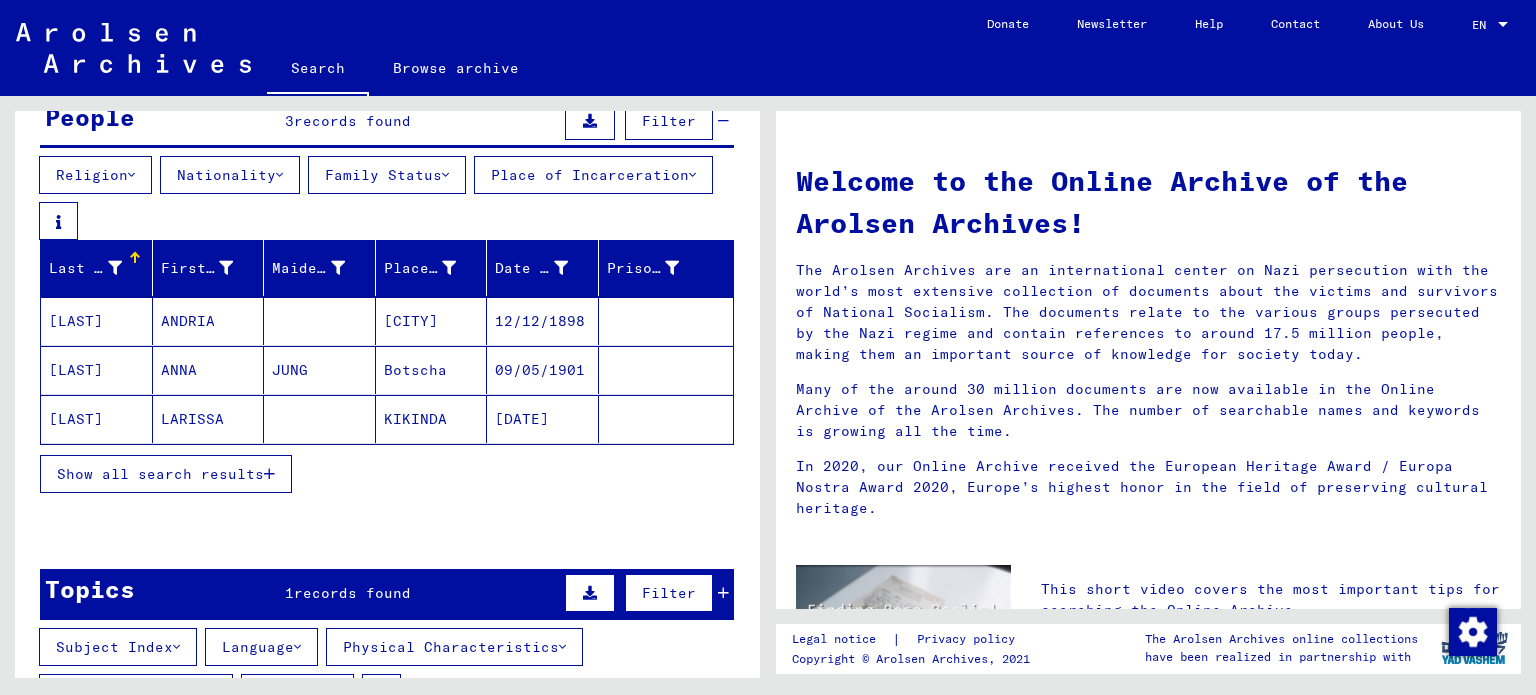 click on "[LAST]" at bounding box center (97, 370) 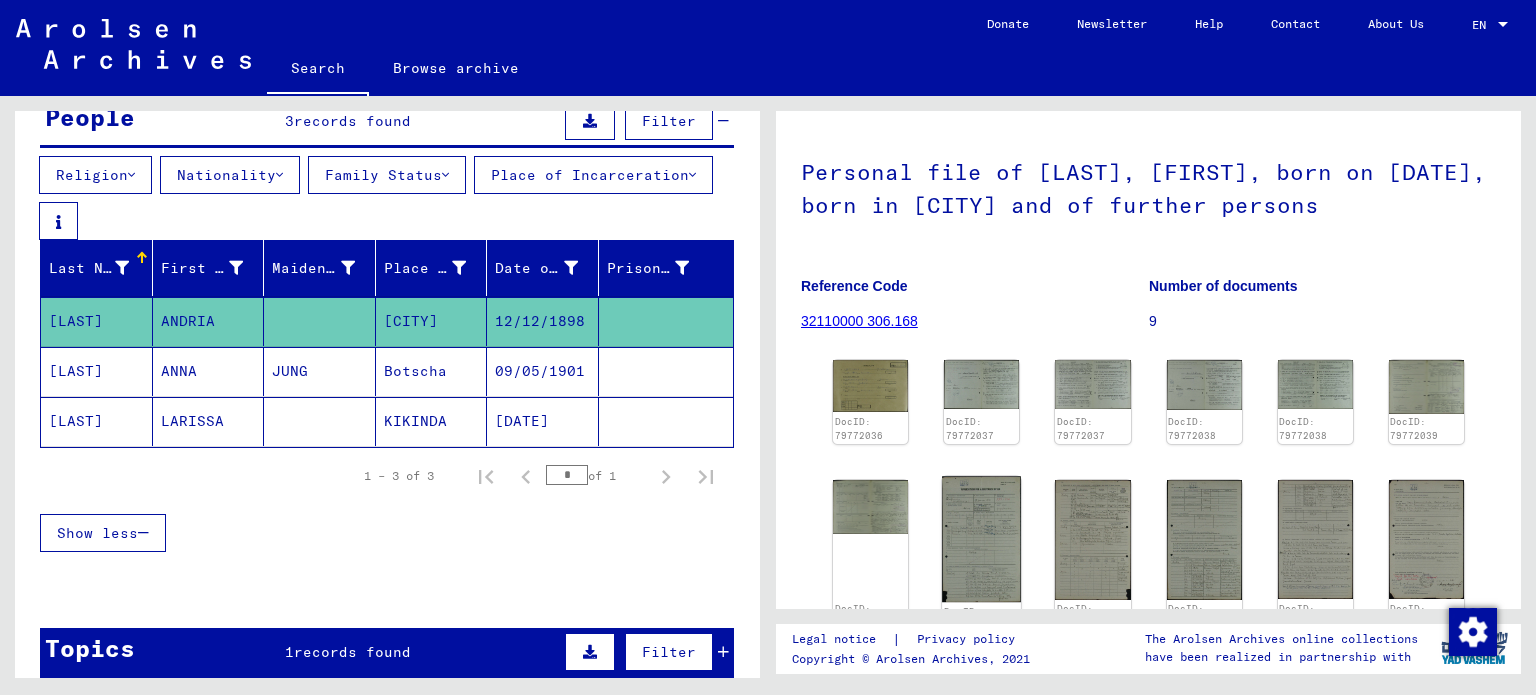 scroll, scrollTop: 300, scrollLeft: 0, axis: vertical 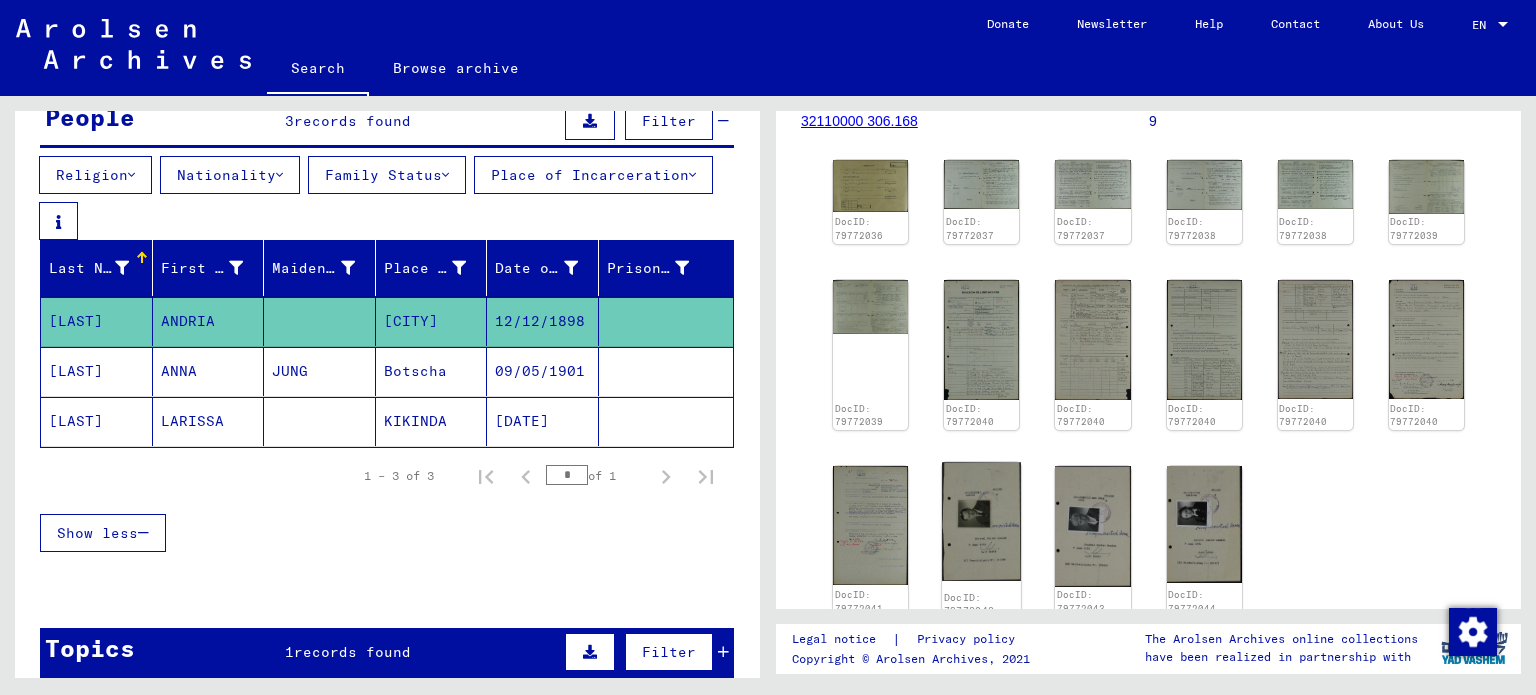 click 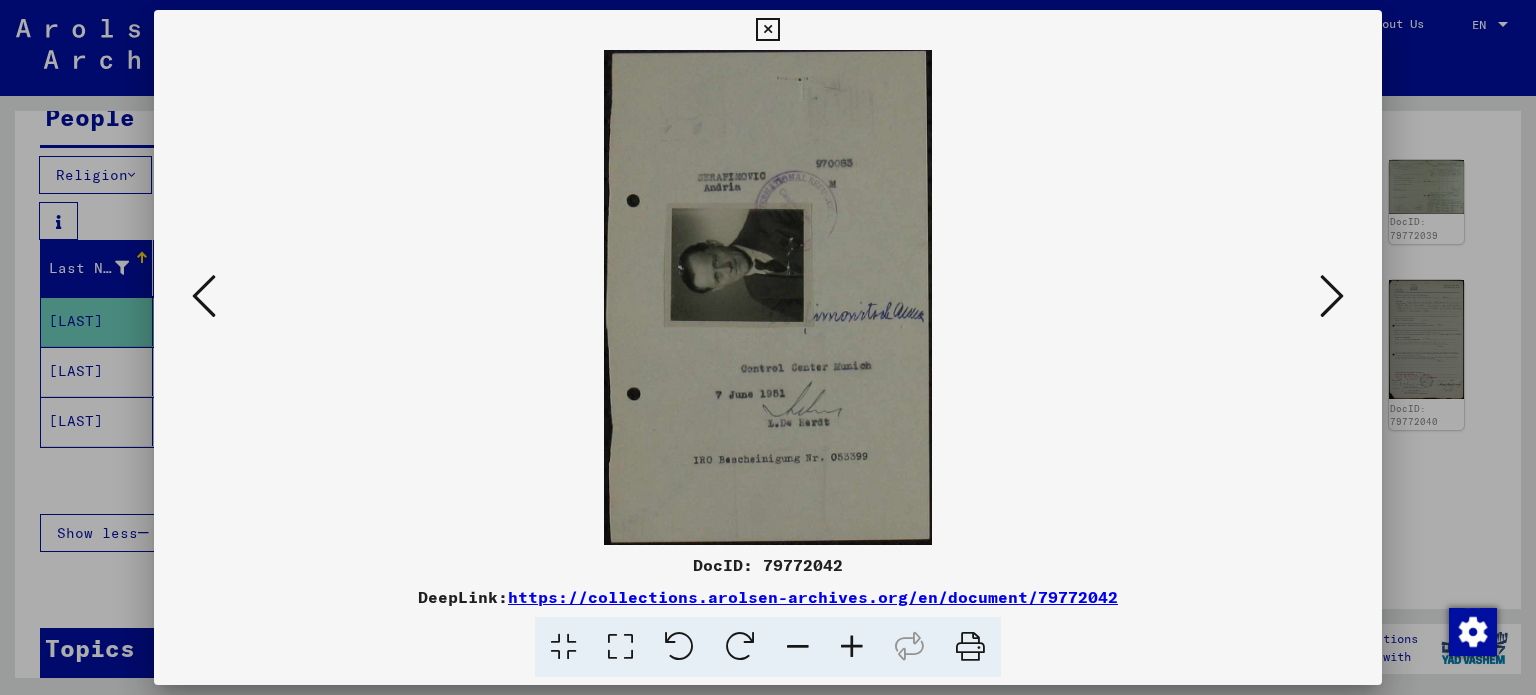 click at bounding box center [740, 647] 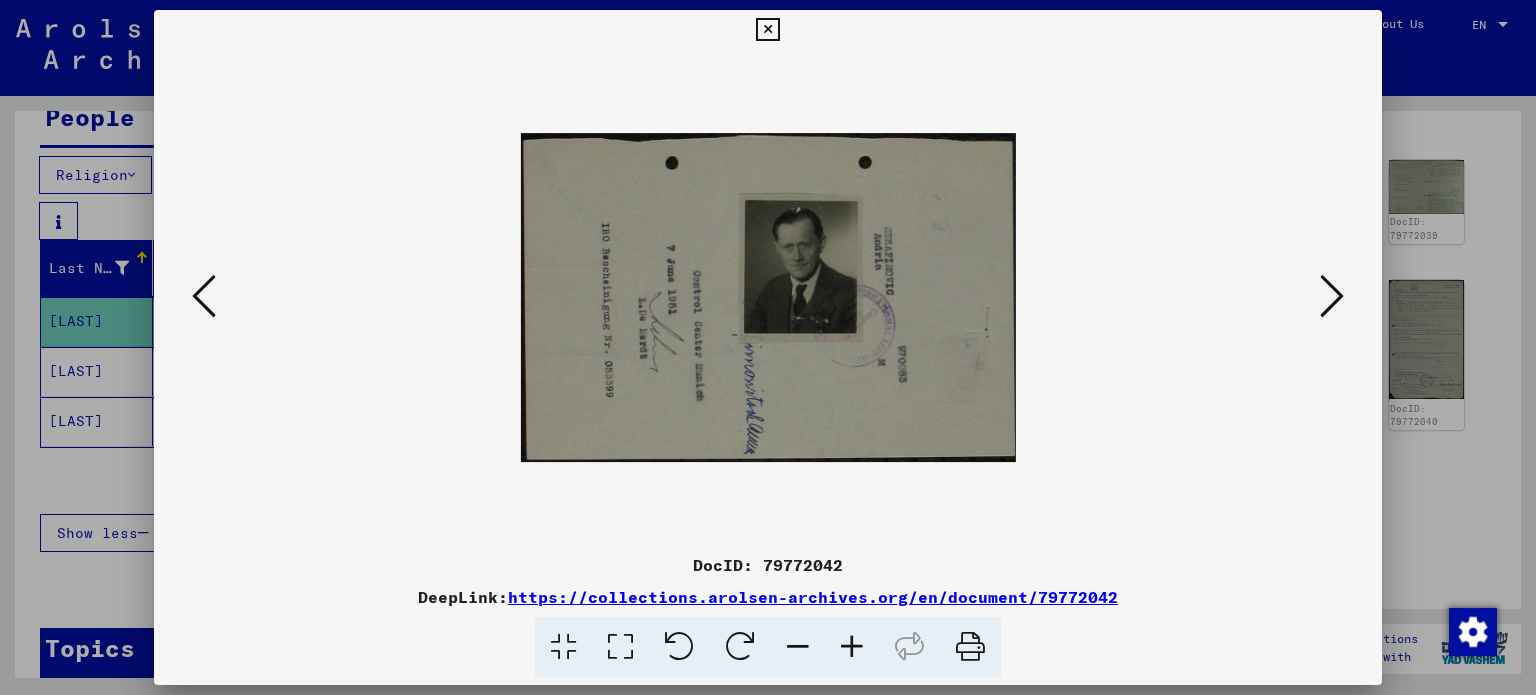 click at bounding box center [1332, 296] 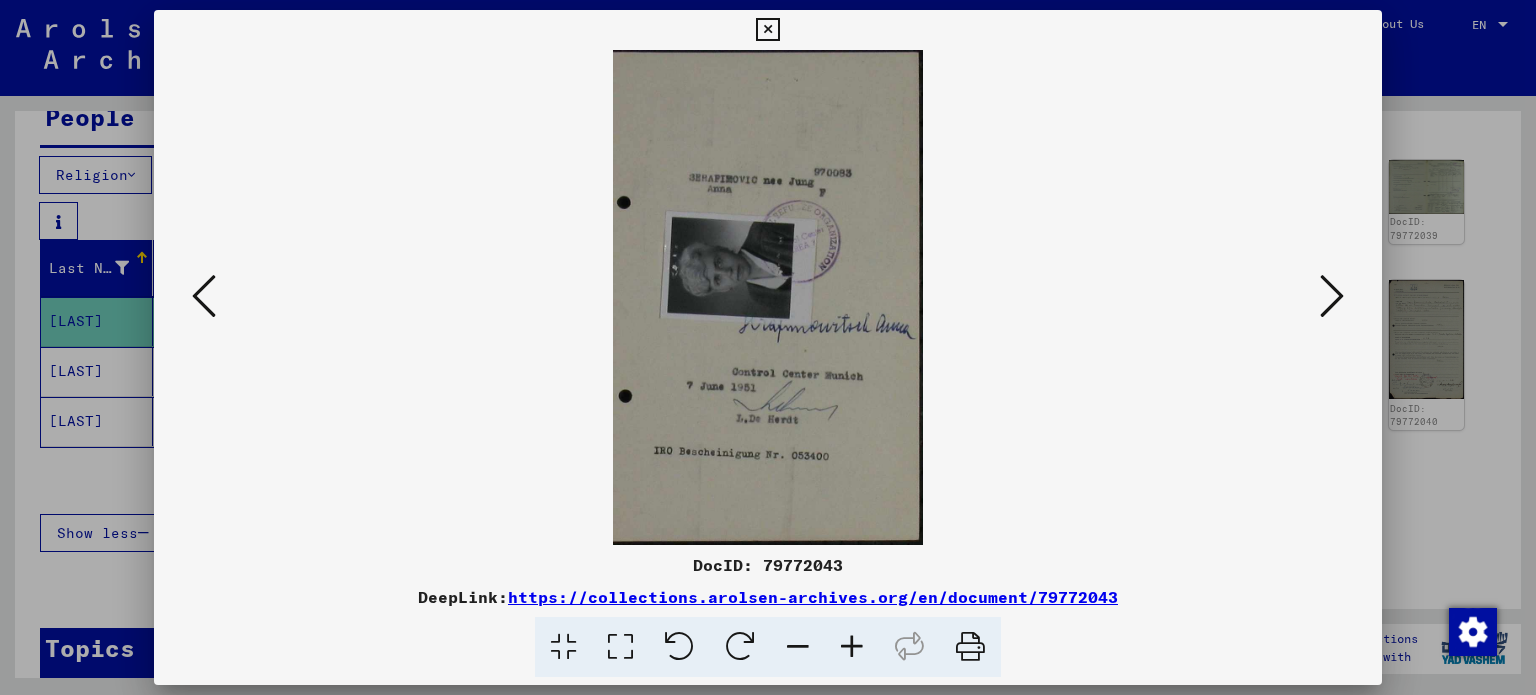 click at bounding box center (740, 647) 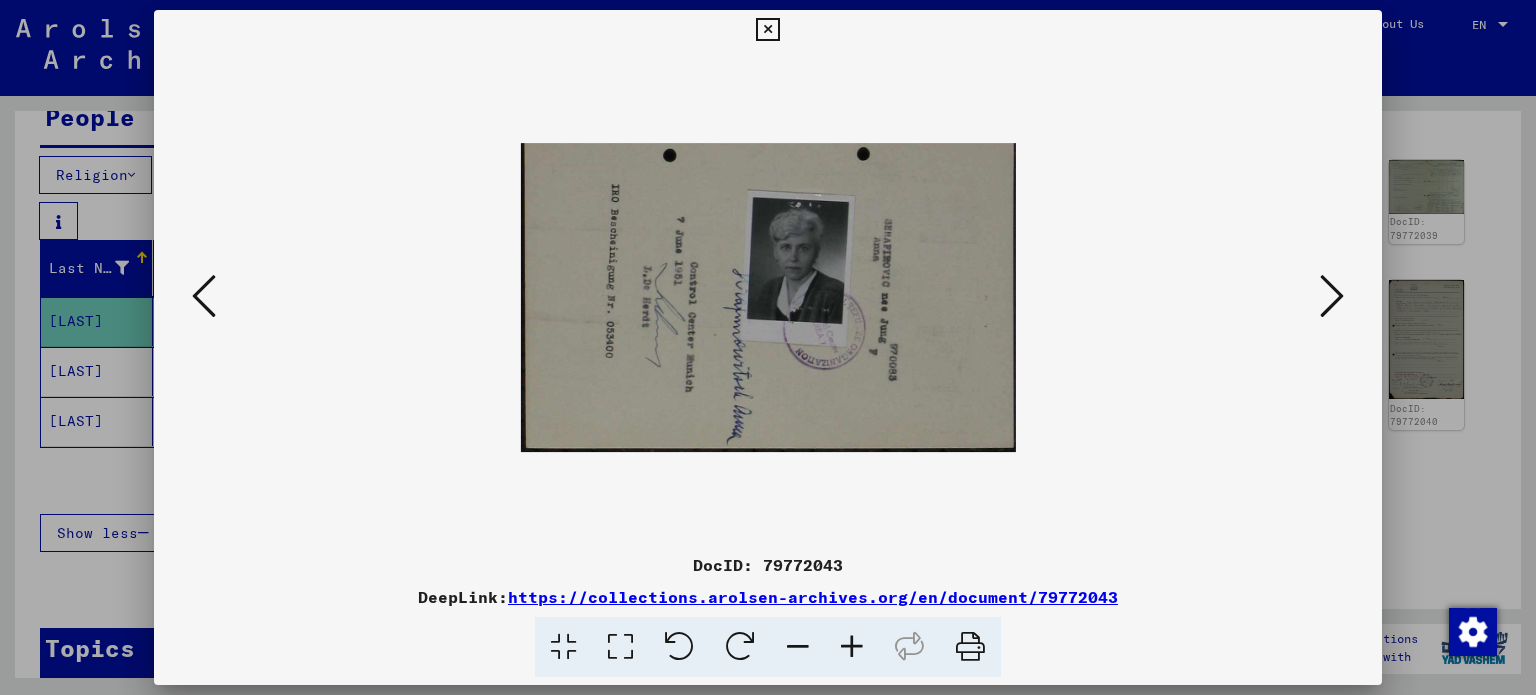 click at bounding box center (1332, 296) 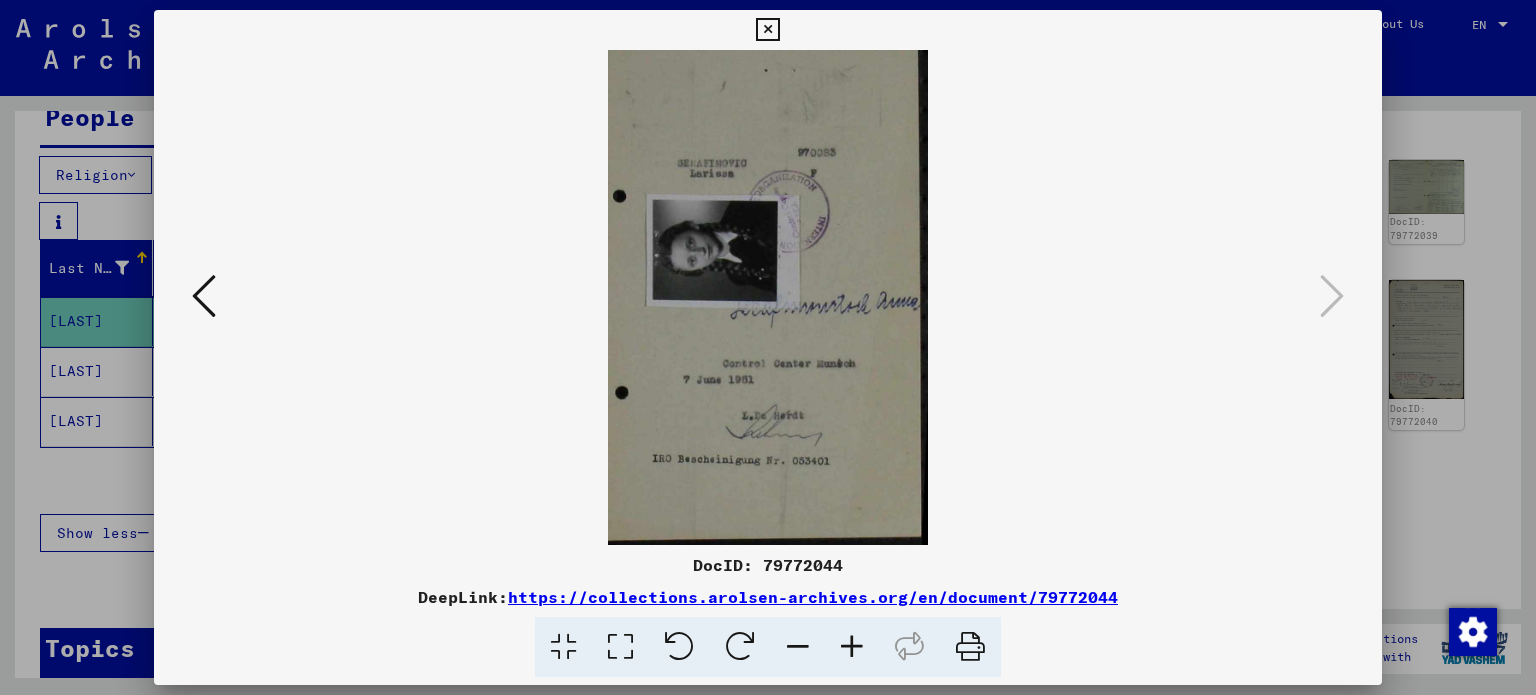 click at bounding box center (740, 647) 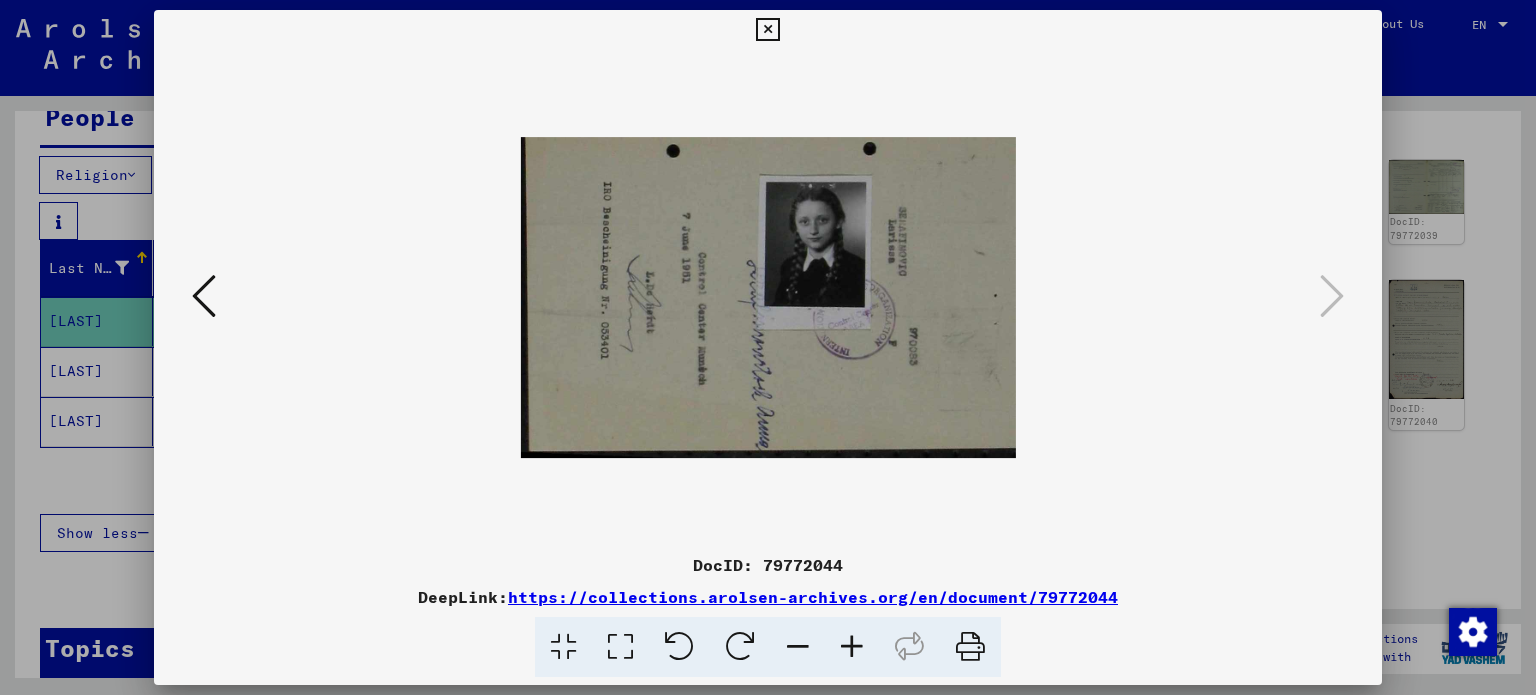 click at bounding box center [767, 30] 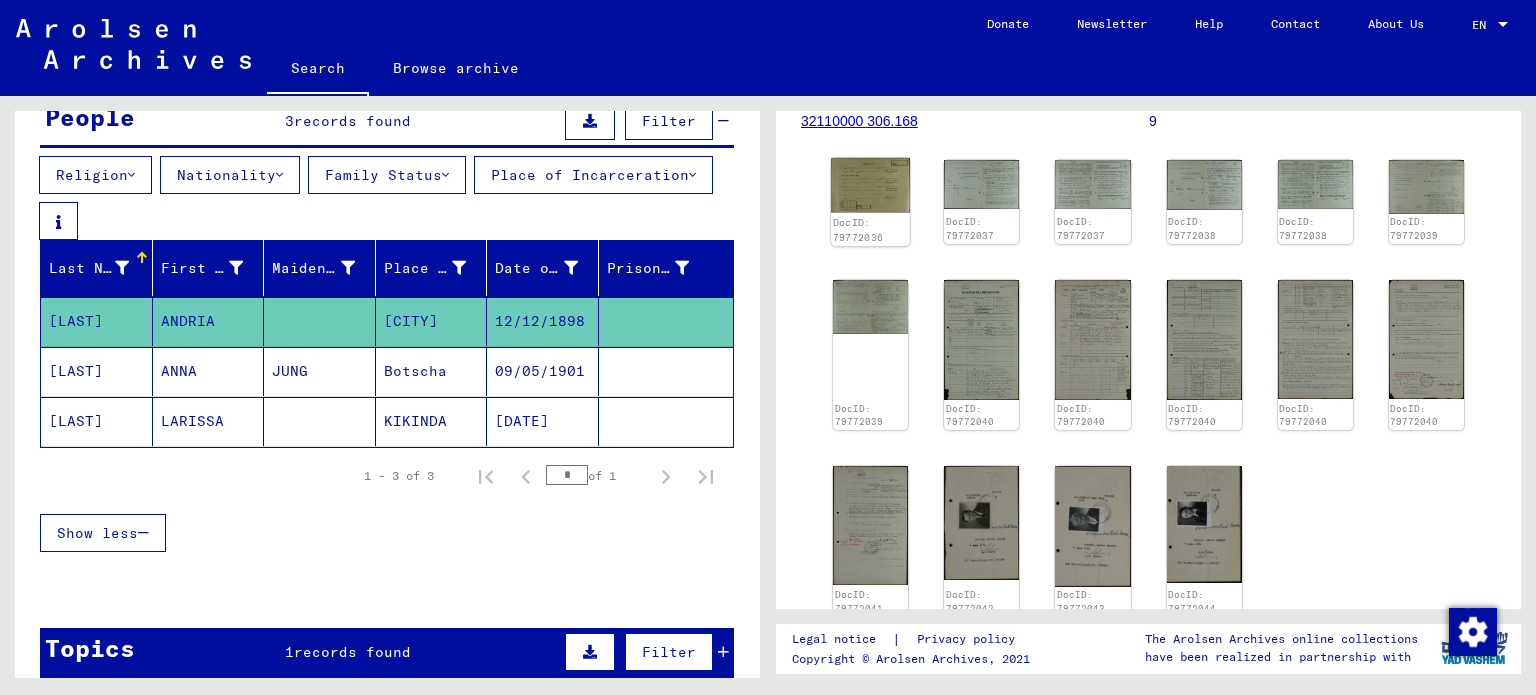click 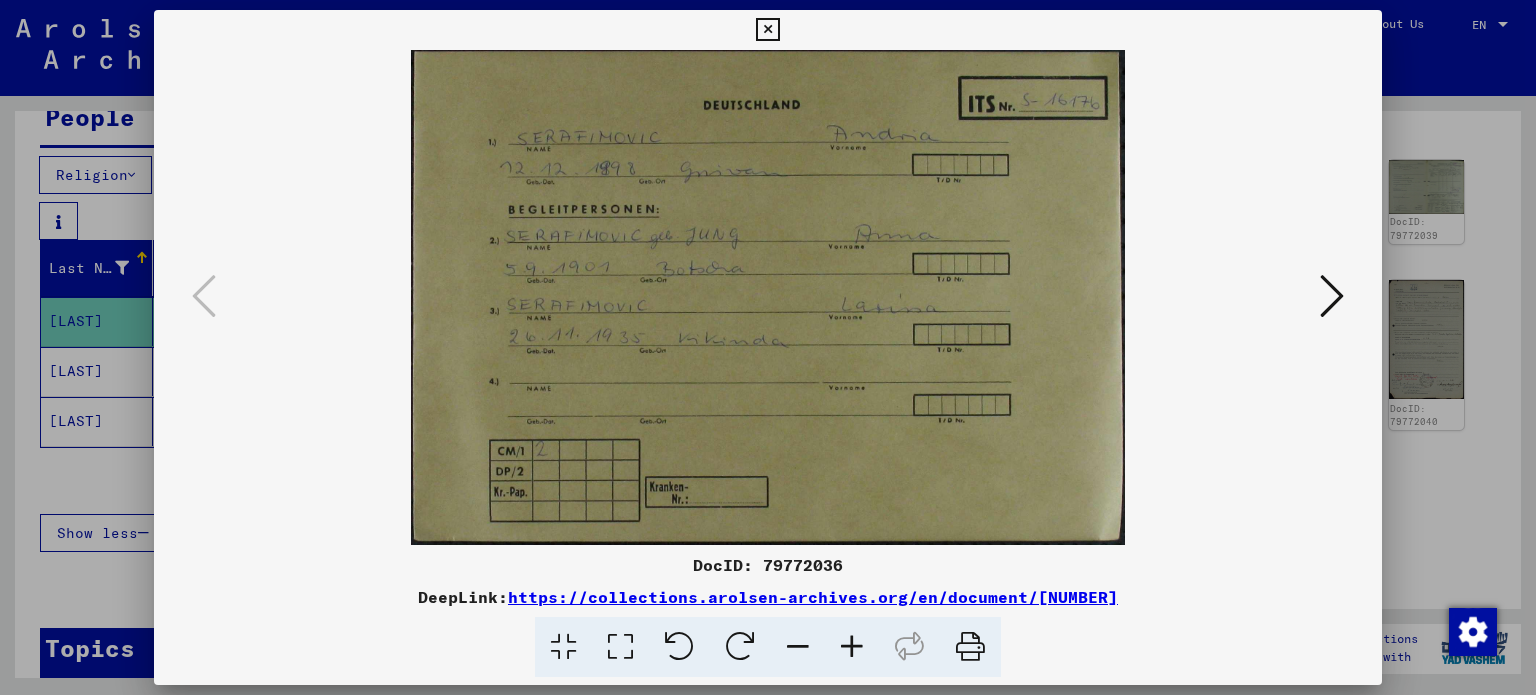click at bounding box center (1332, 296) 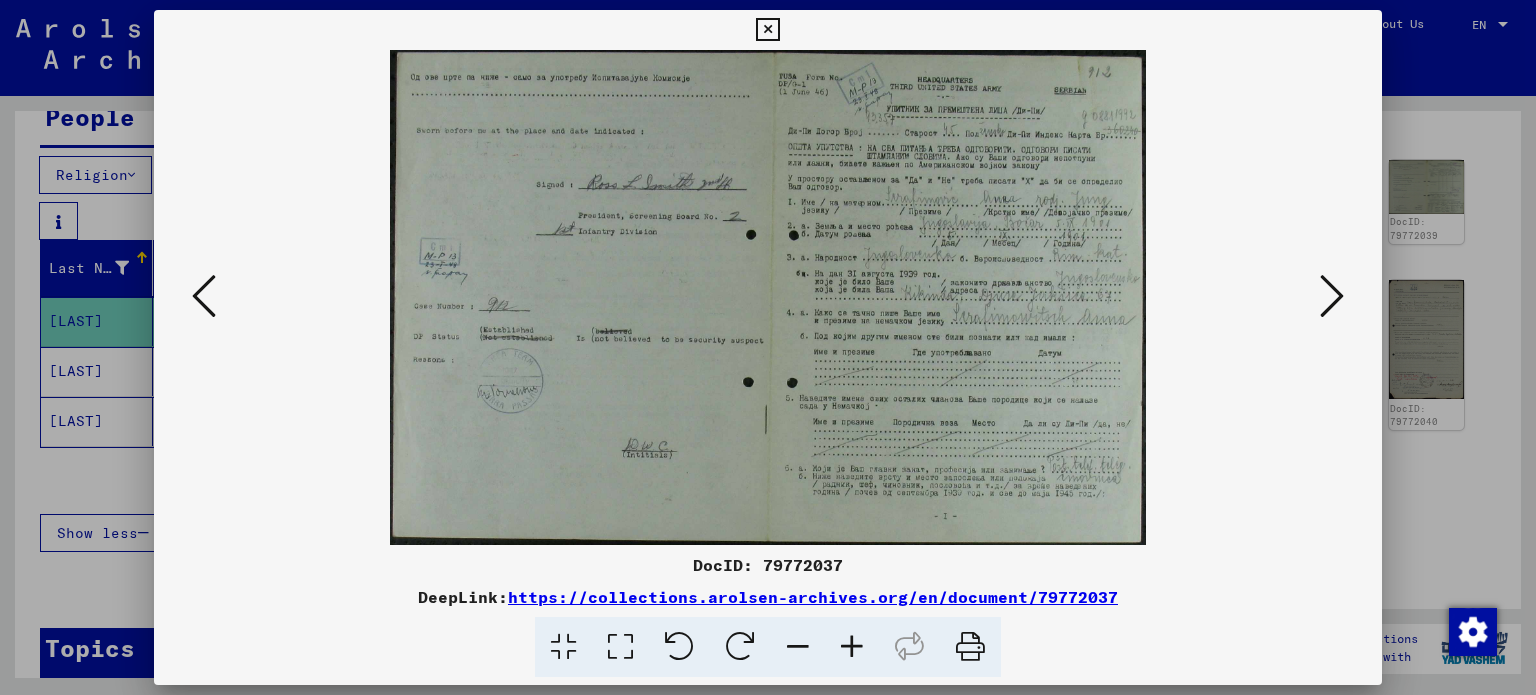 click at bounding box center (852, 647) 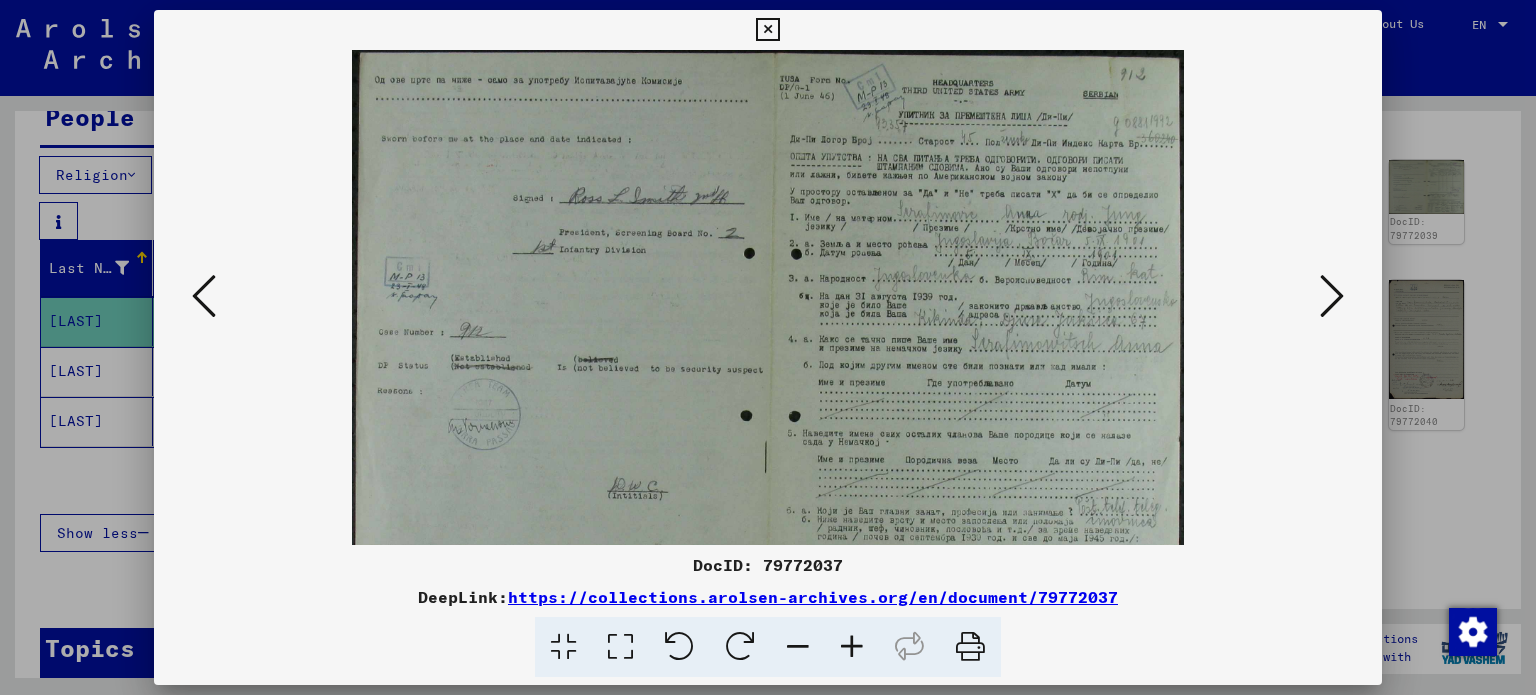 click at bounding box center [852, 647] 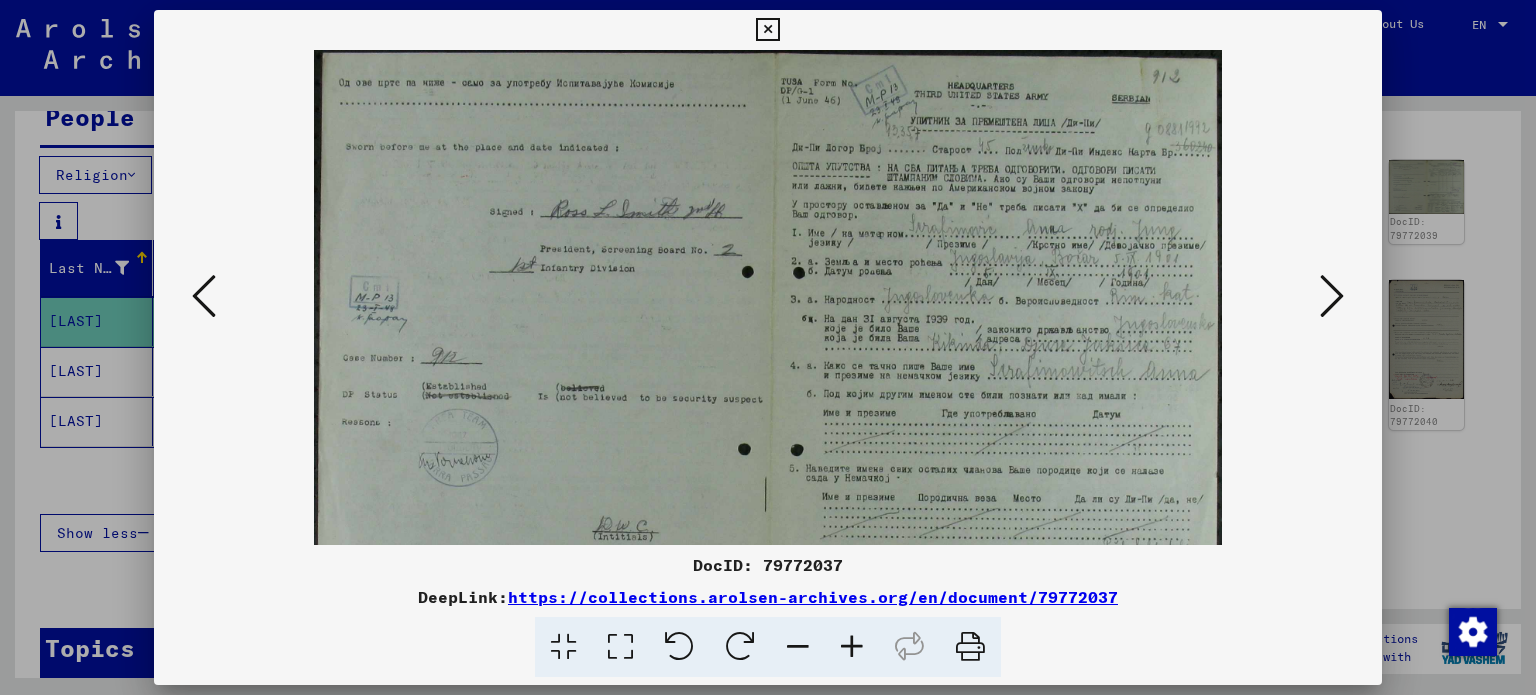 click at bounding box center (852, 647) 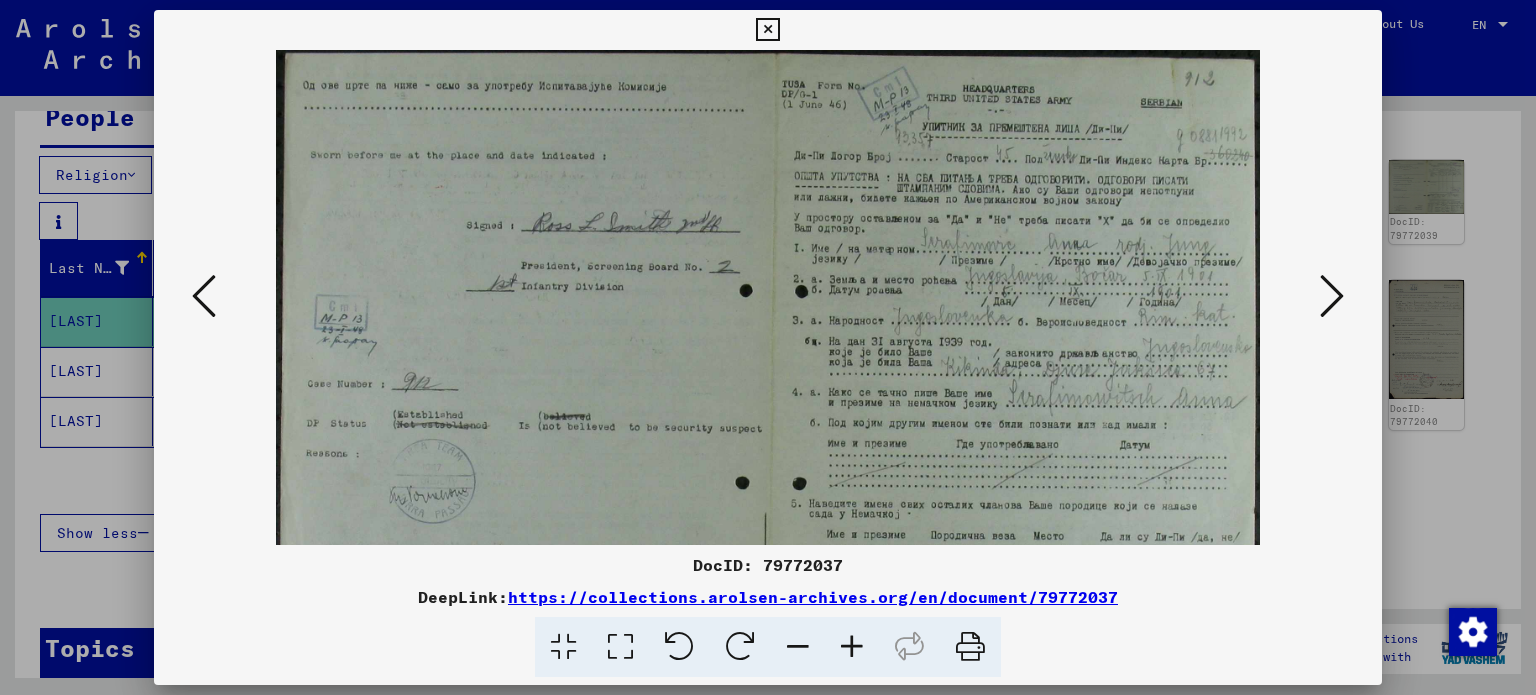 click at bounding box center [852, 647] 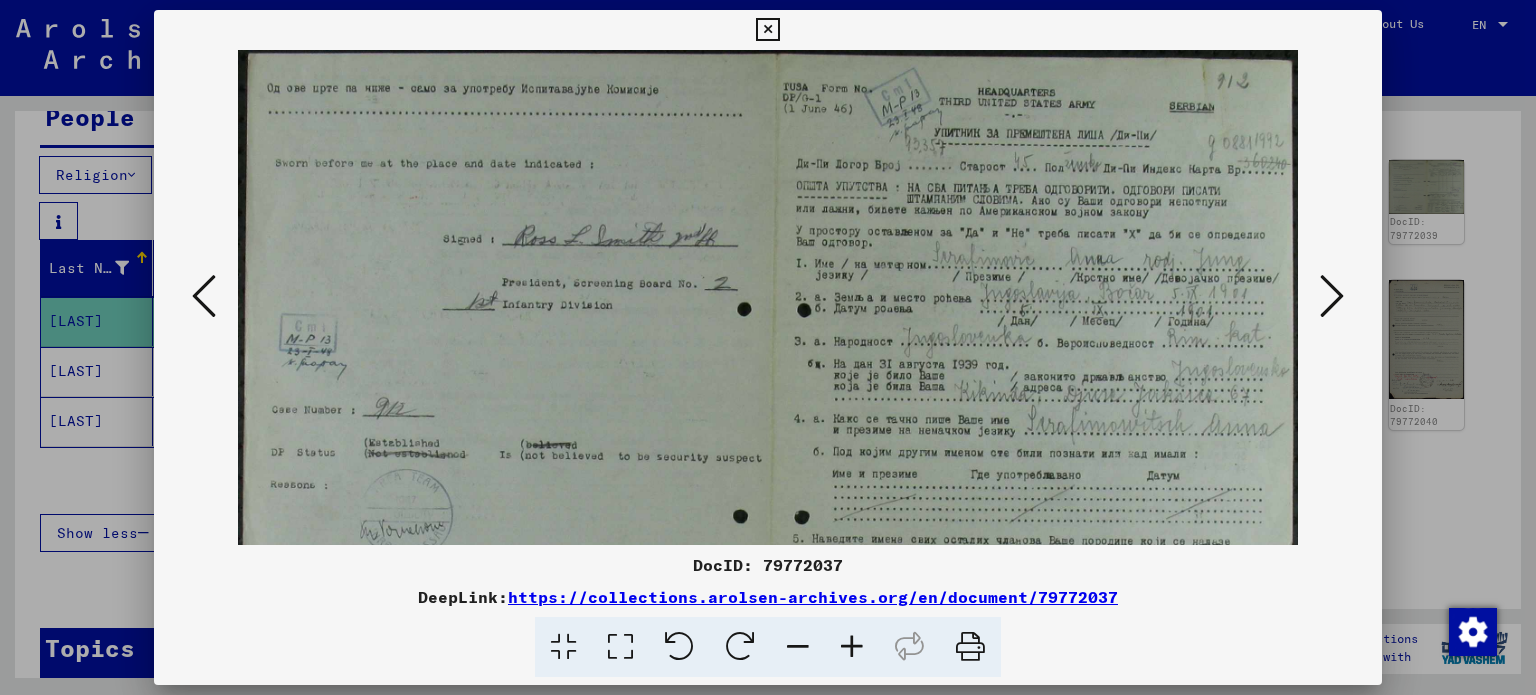 click at bounding box center (852, 647) 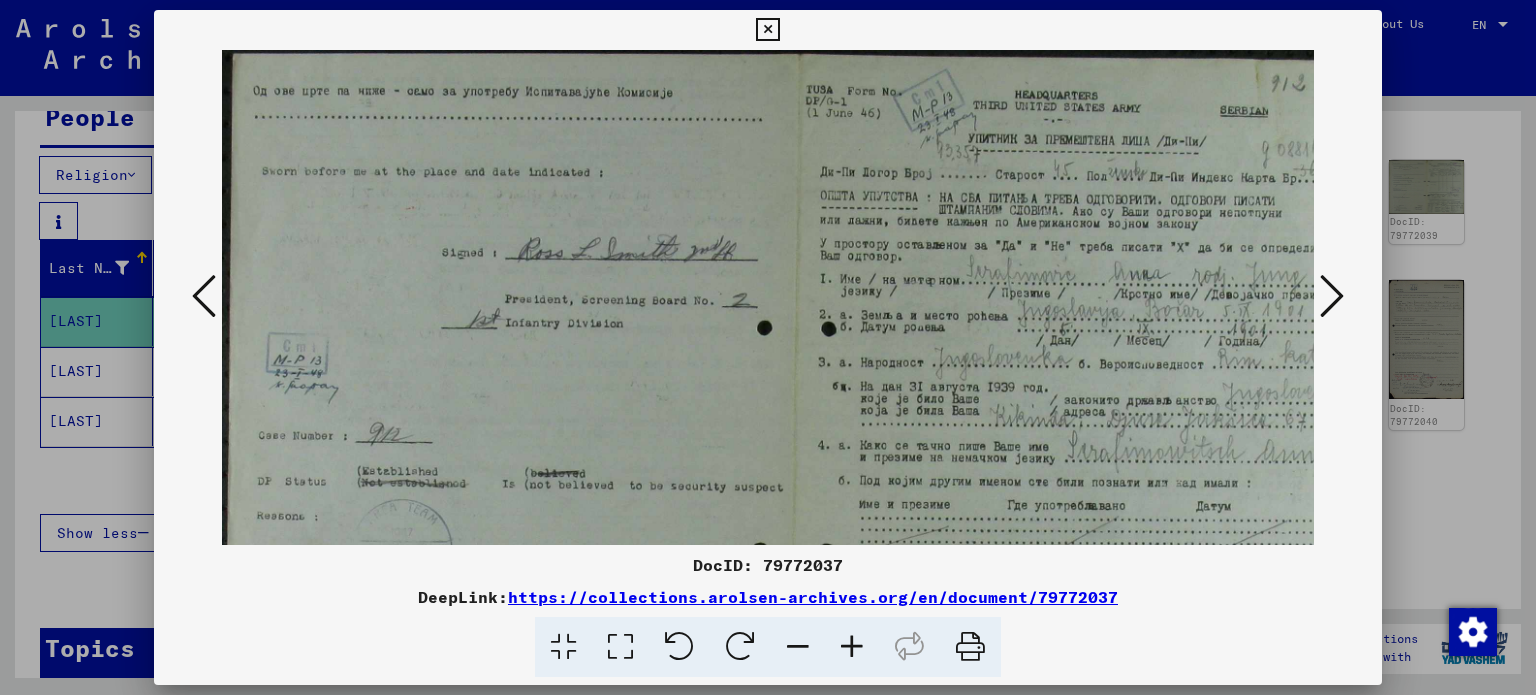 click at bounding box center (1332, 296) 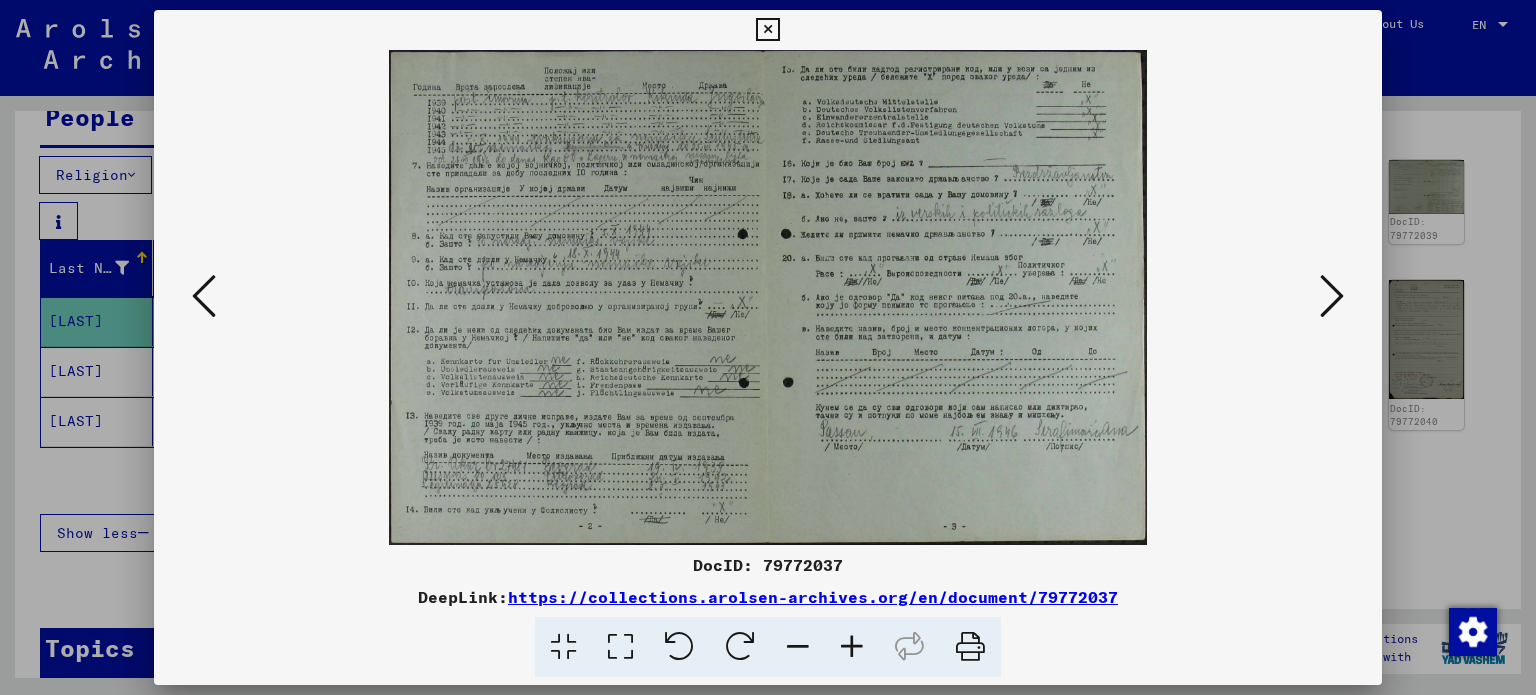 click at bounding box center [1332, 296] 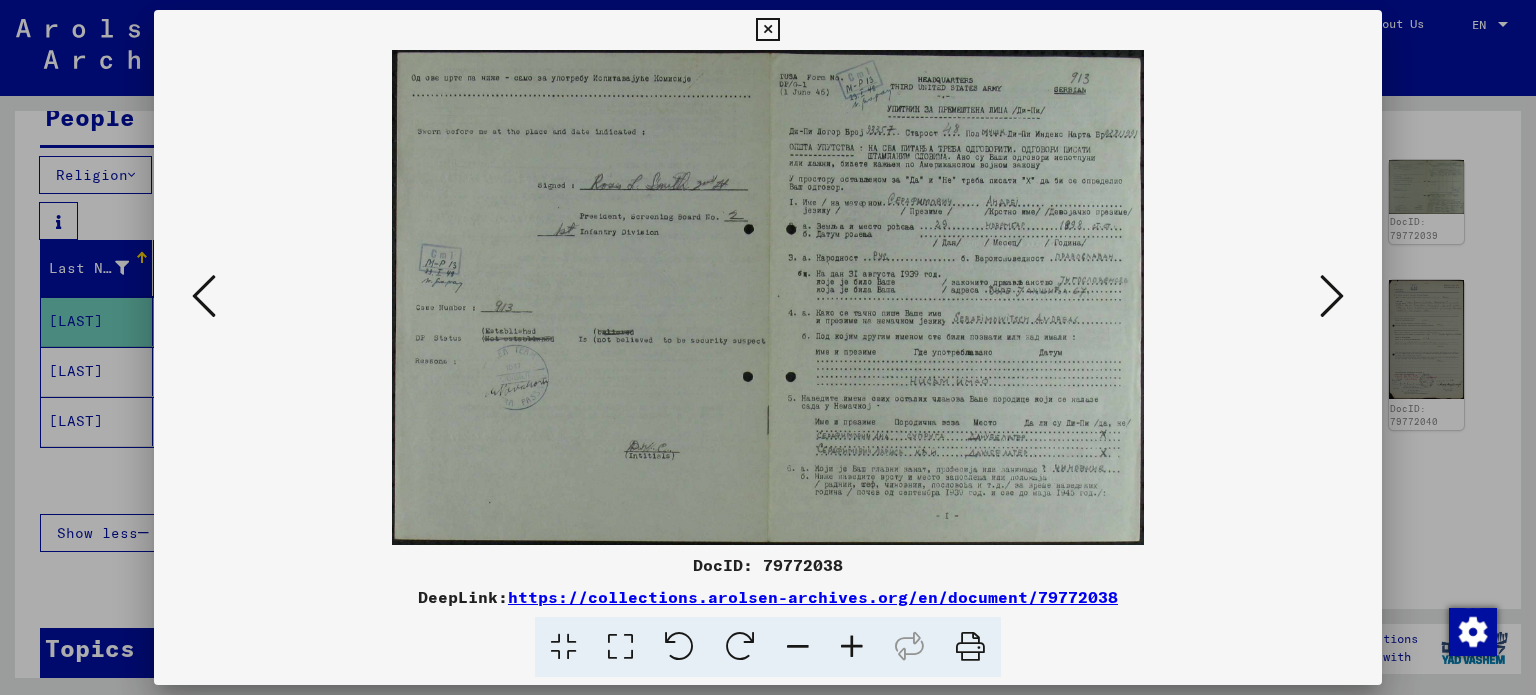 click at bounding box center [852, 647] 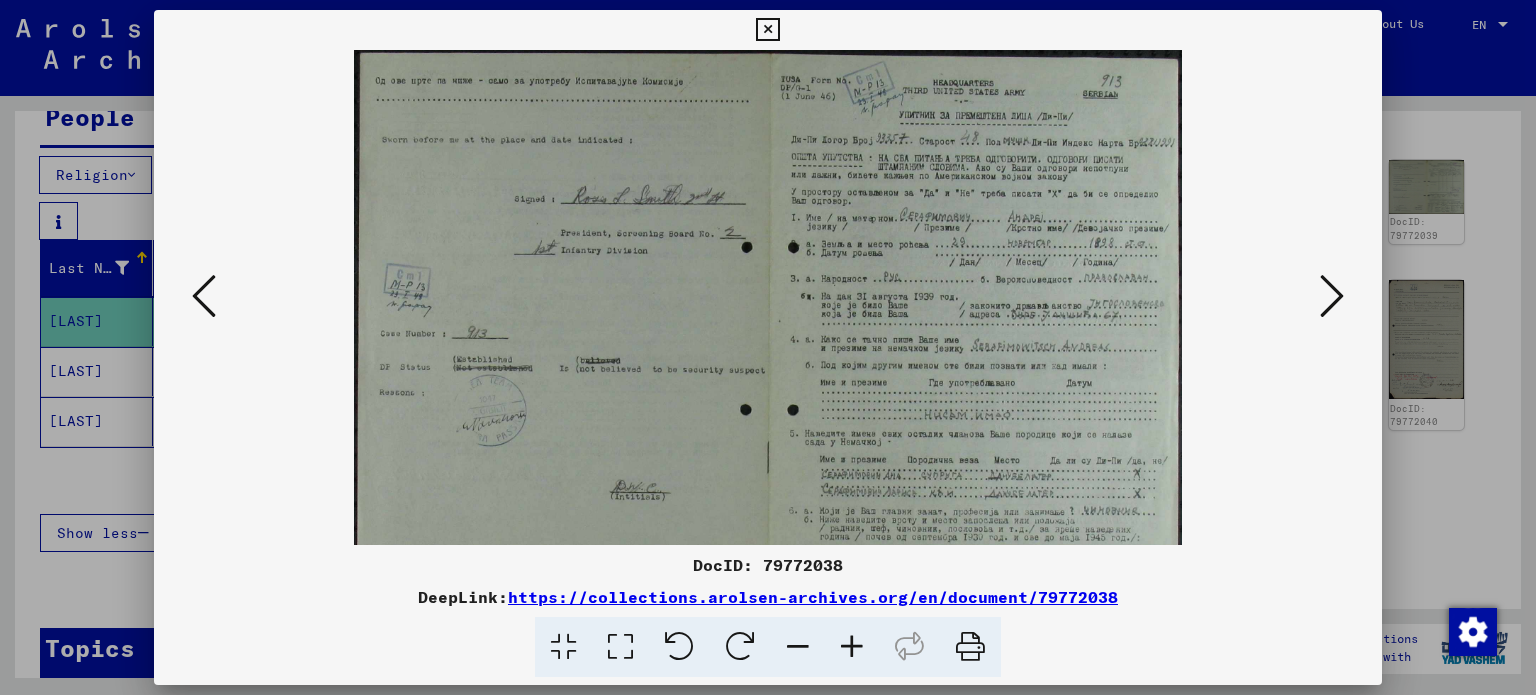 click at bounding box center (852, 647) 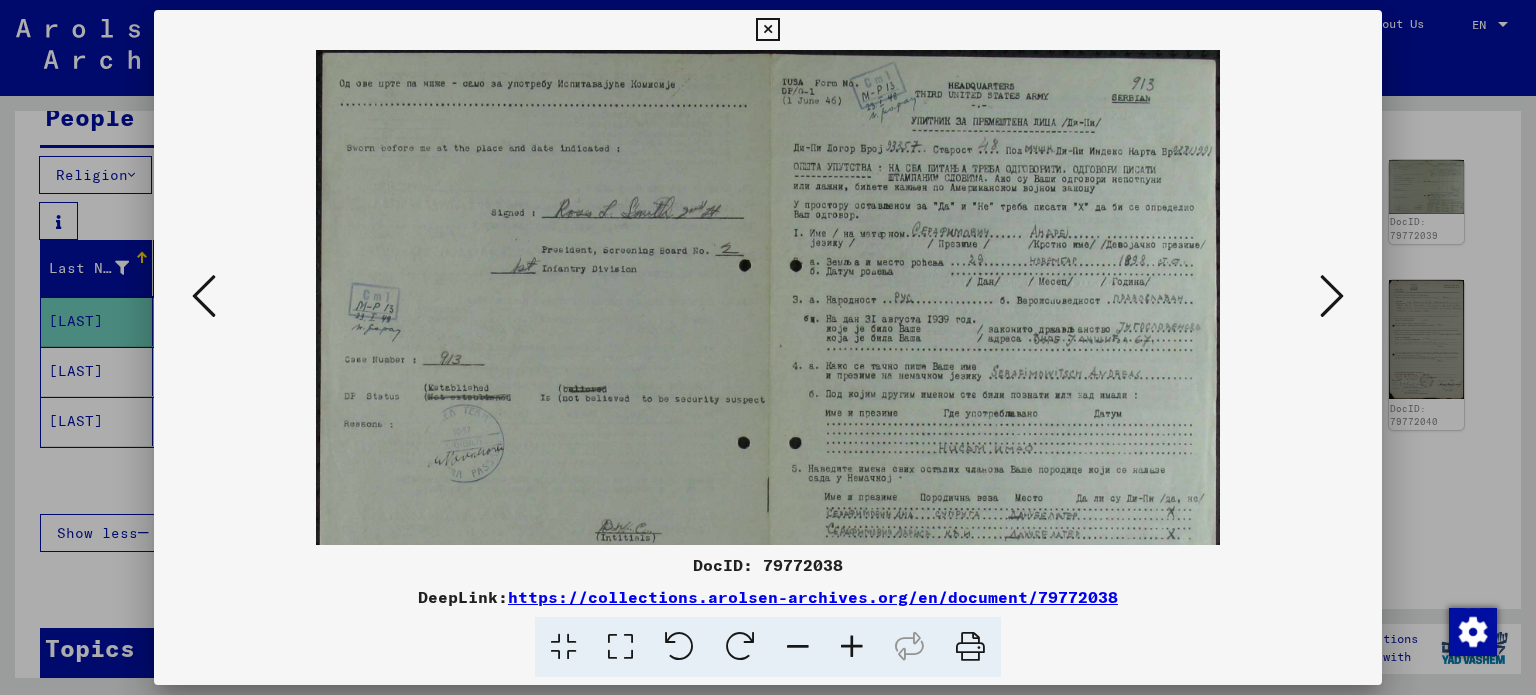 click at bounding box center [852, 647] 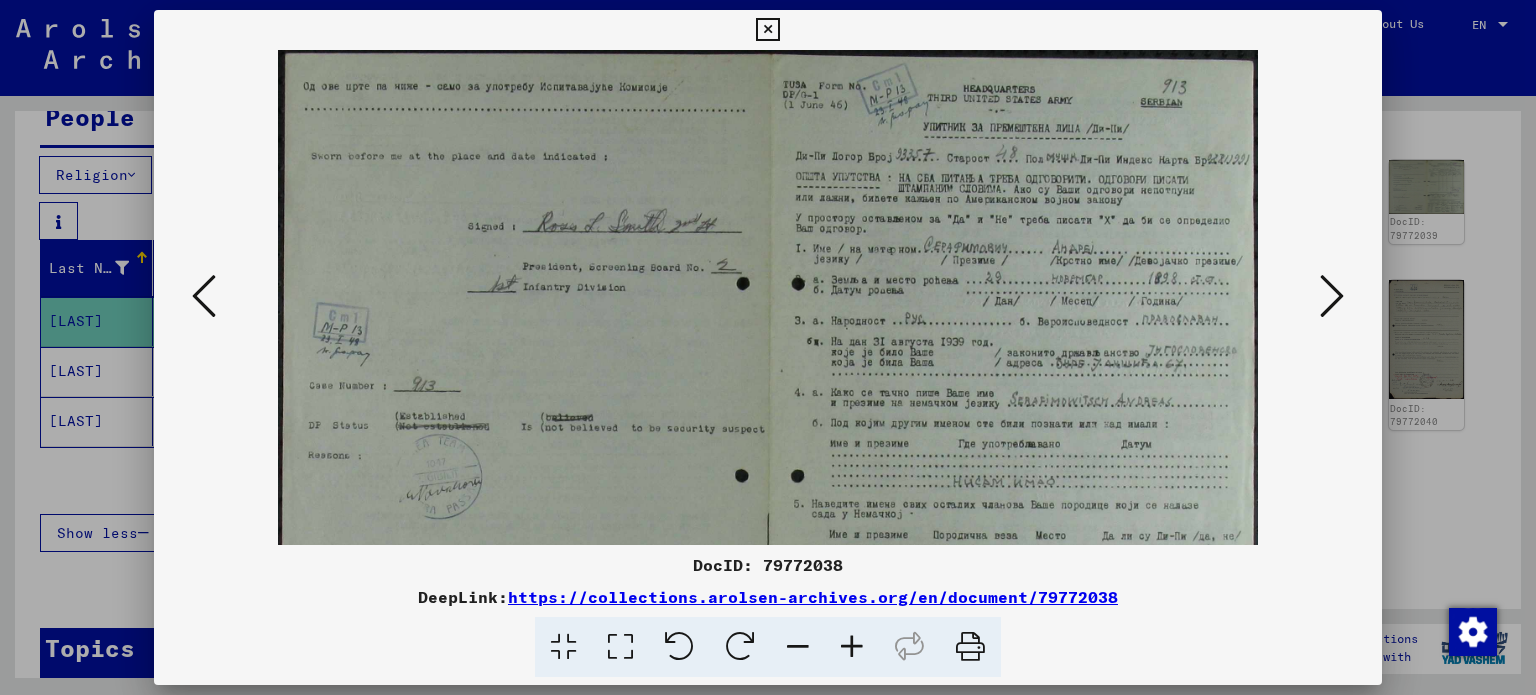 click at bounding box center (852, 647) 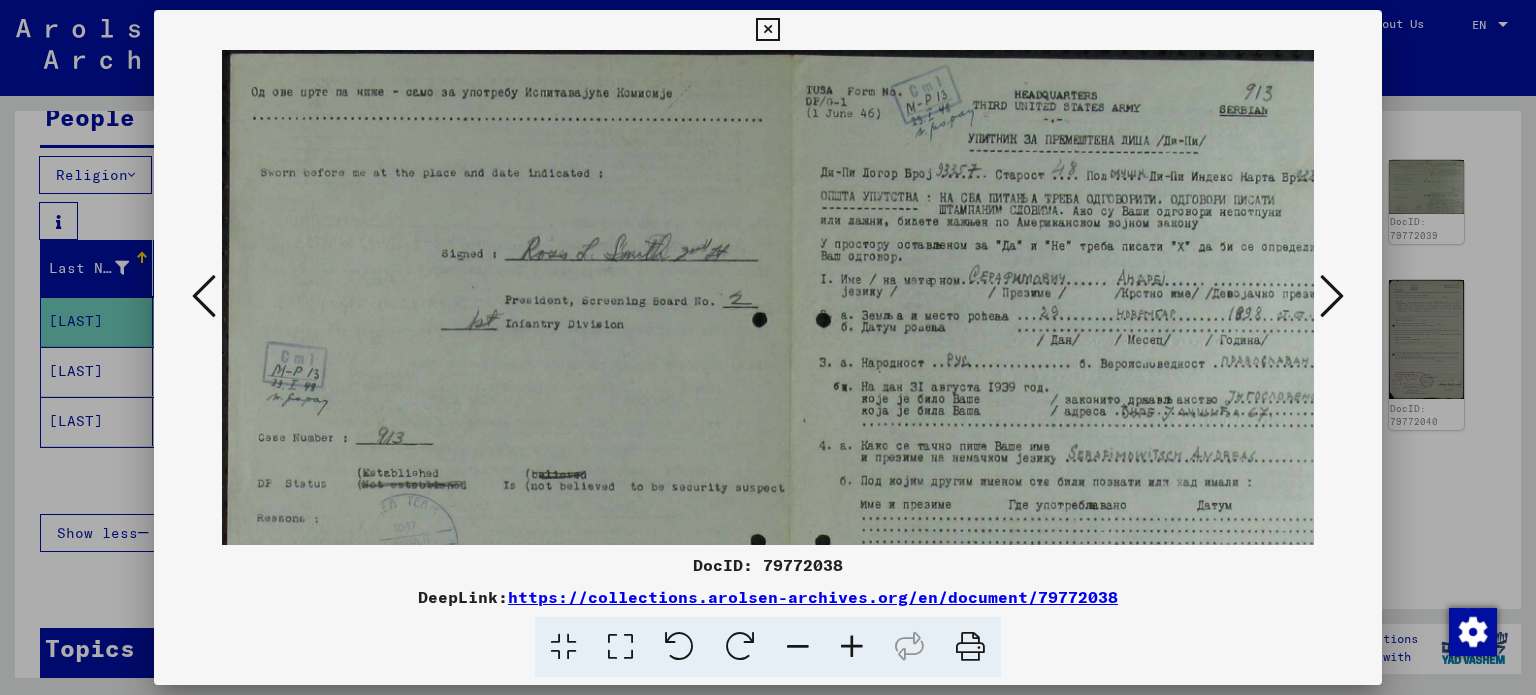 click at bounding box center (852, 647) 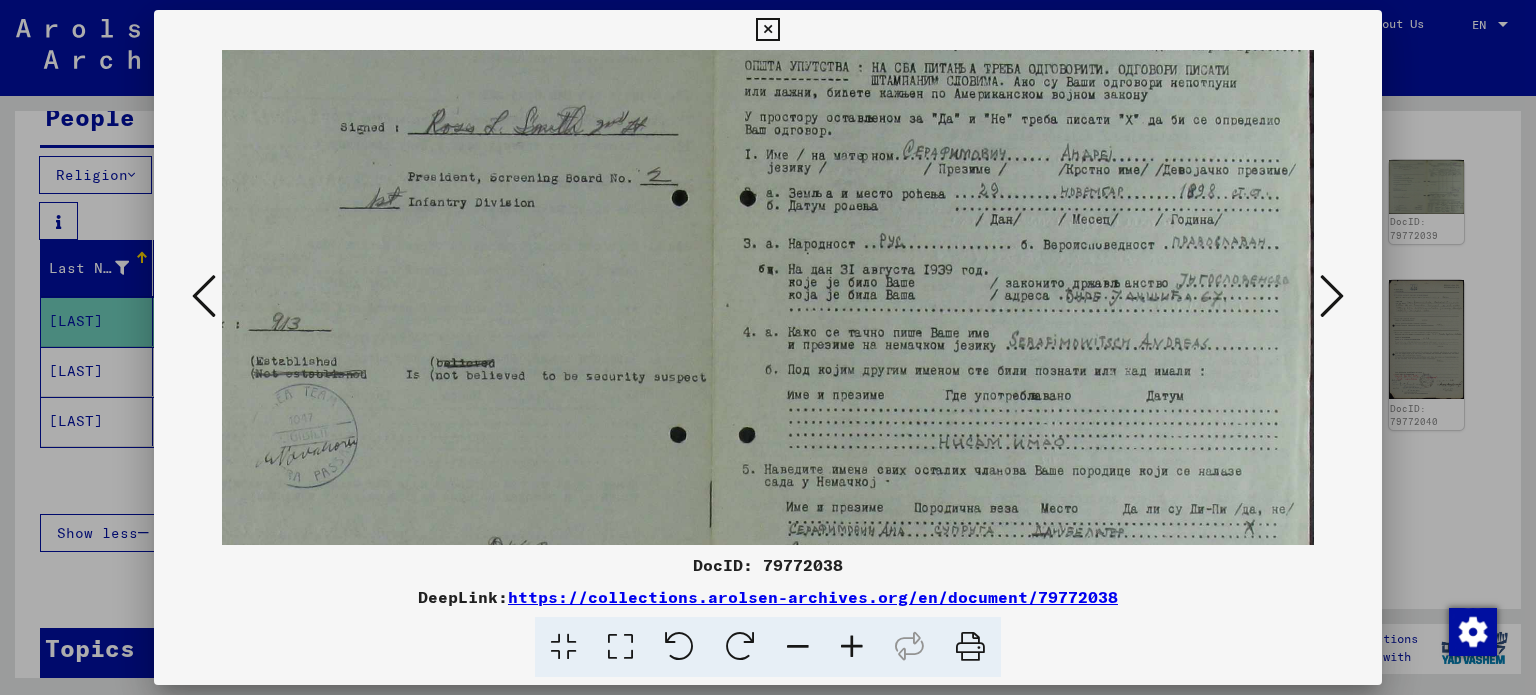 scroll, scrollTop: 175, scrollLeft: 116, axis: both 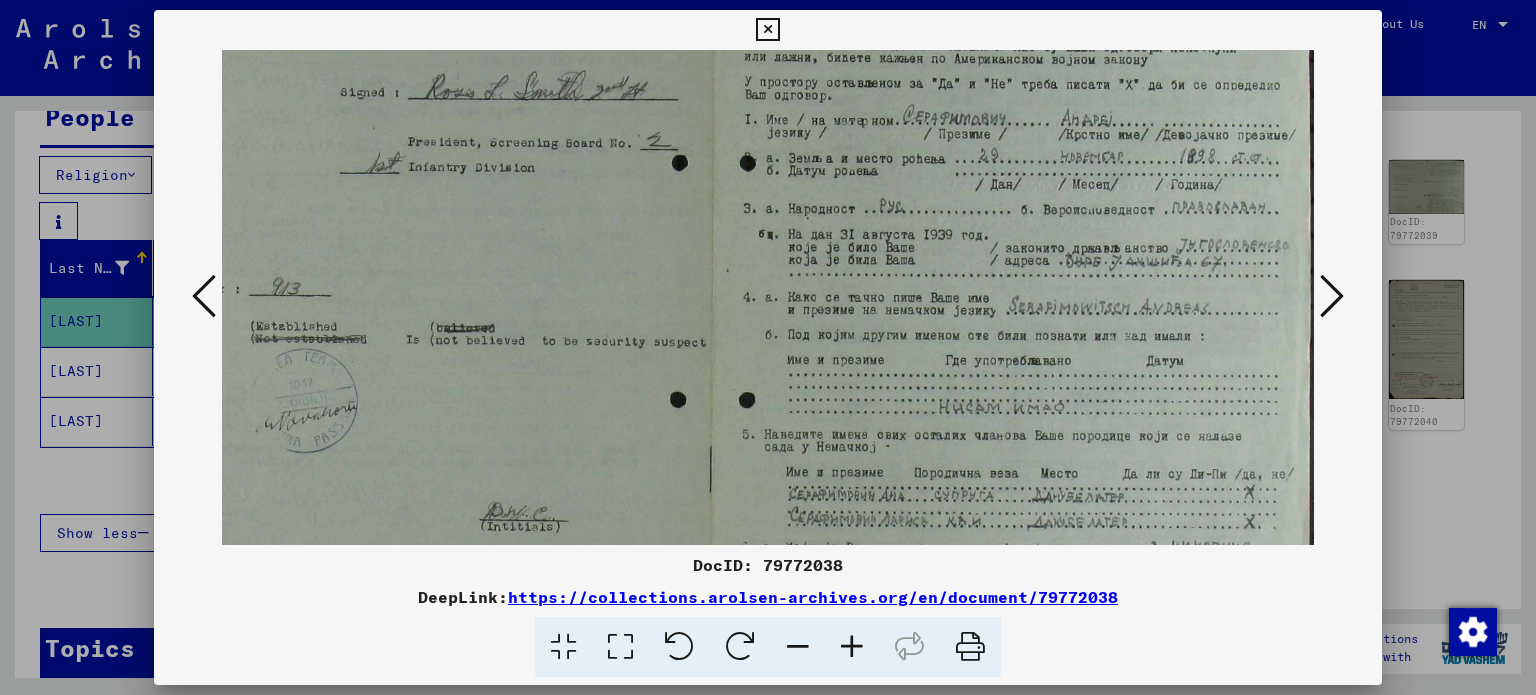 drag, startPoint x: 1038, startPoint y: 466, endPoint x: 712, endPoint y: 296, distance: 367.6629 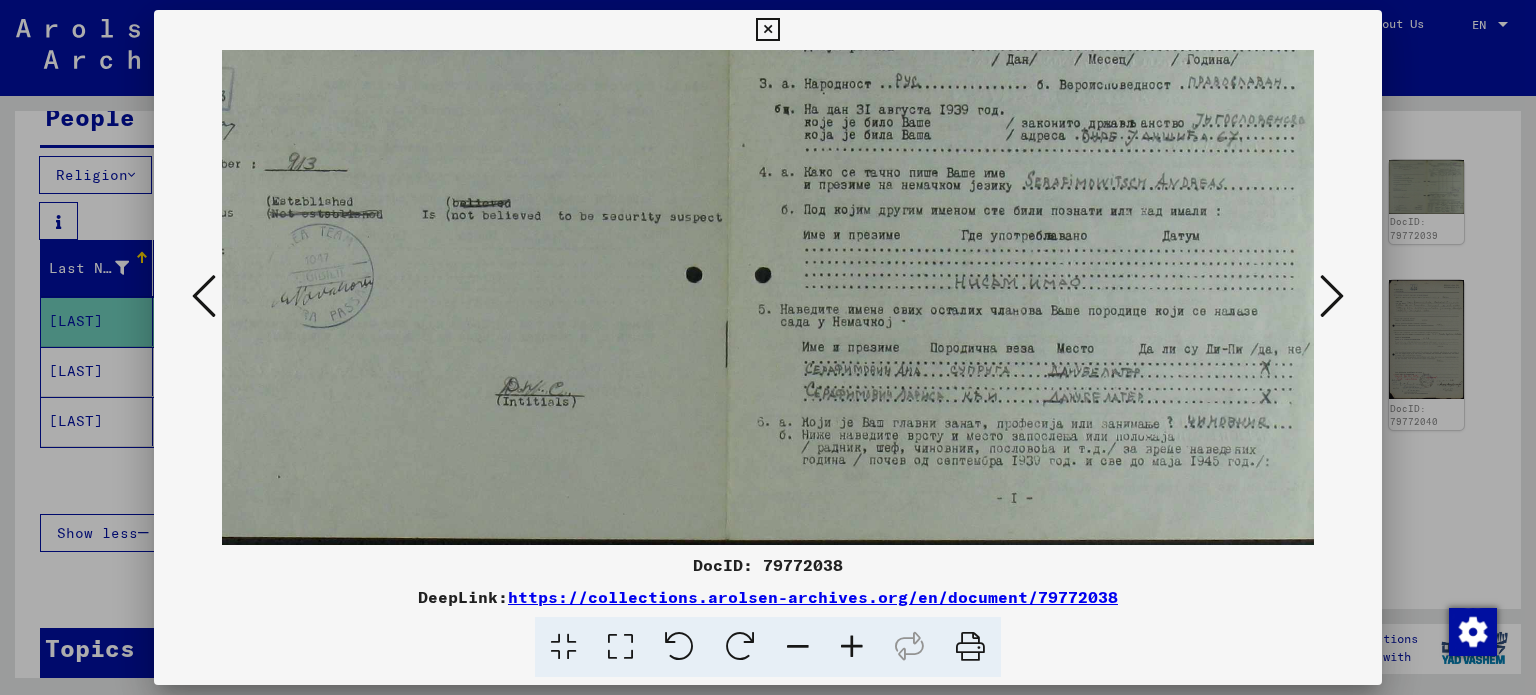 scroll, scrollTop: 300, scrollLeft: 105, axis: both 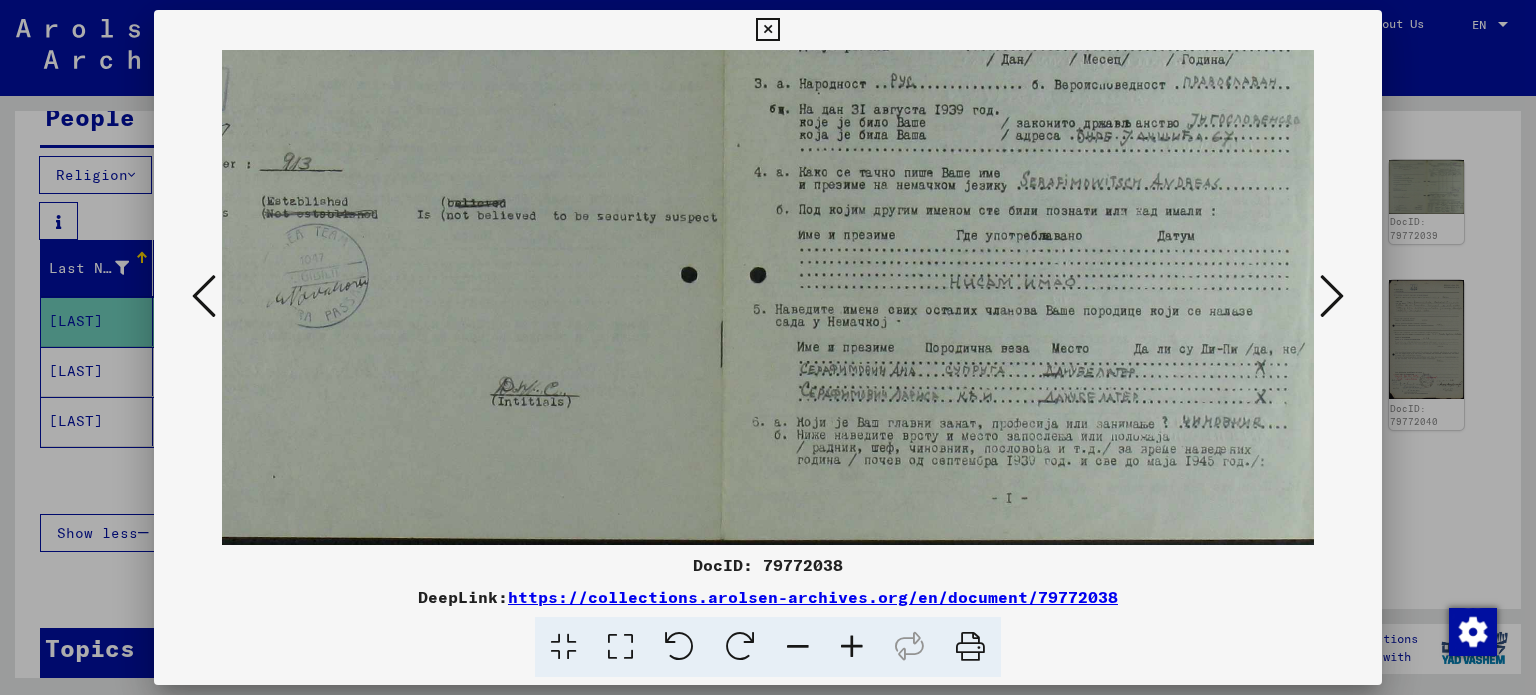 drag, startPoint x: 1110, startPoint y: 401, endPoint x: 1126, endPoint y: 223, distance: 178.71765 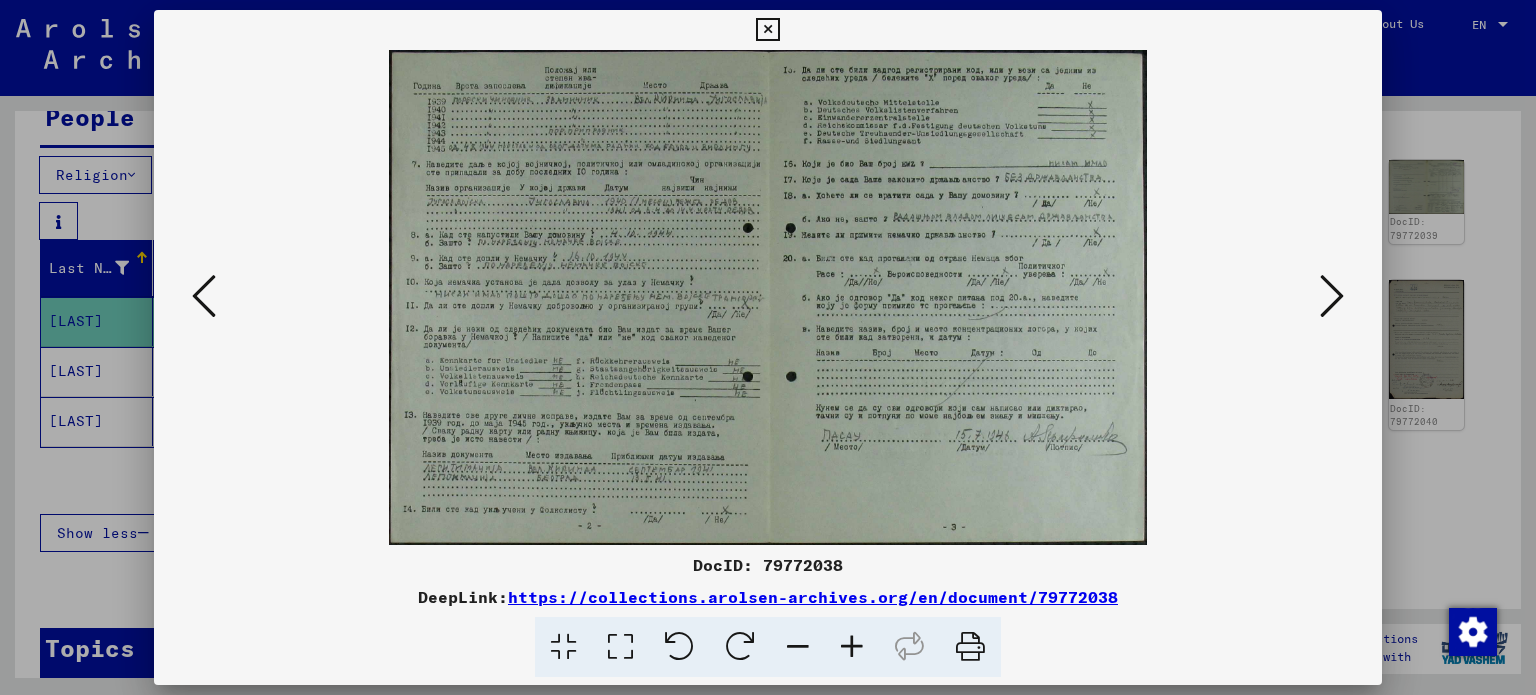 scroll, scrollTop: 0, scrollLeft: 0, axis: both 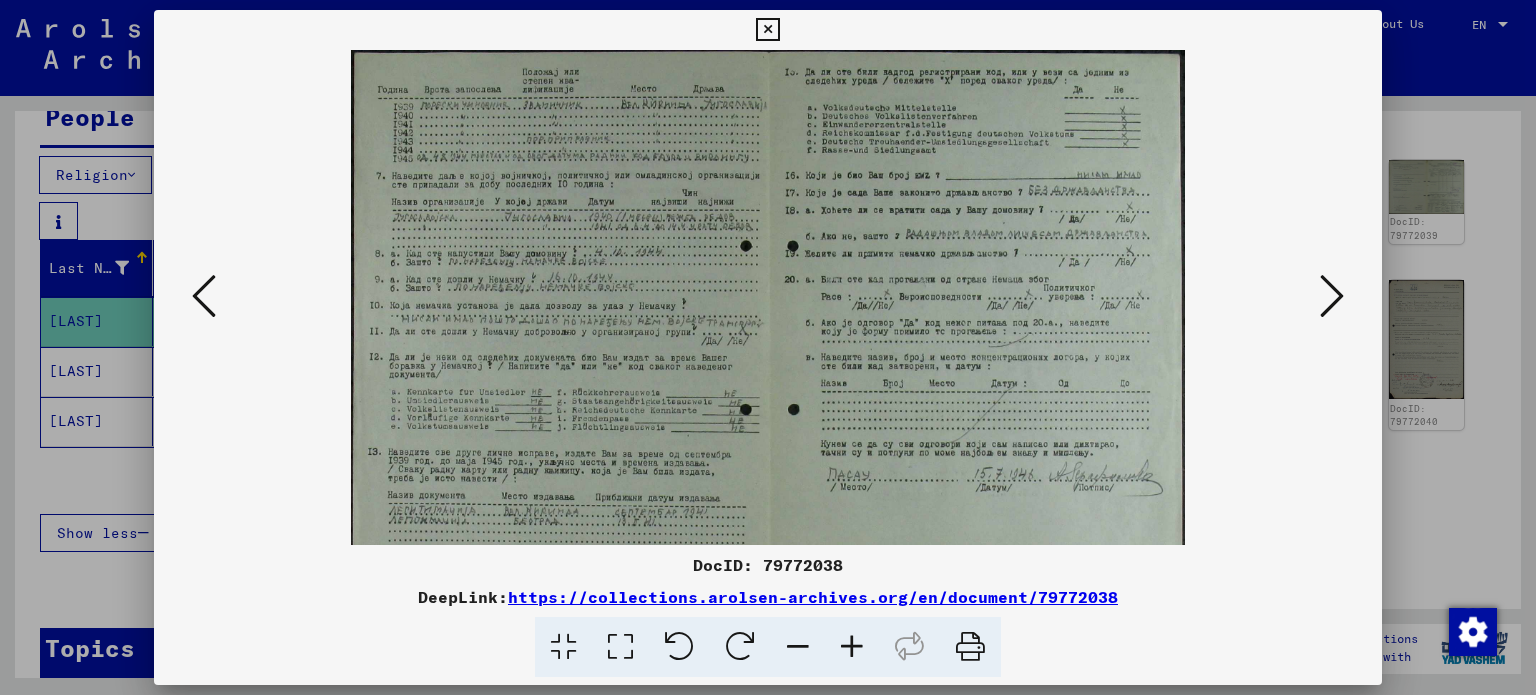 click at bounding box center (852, 647) 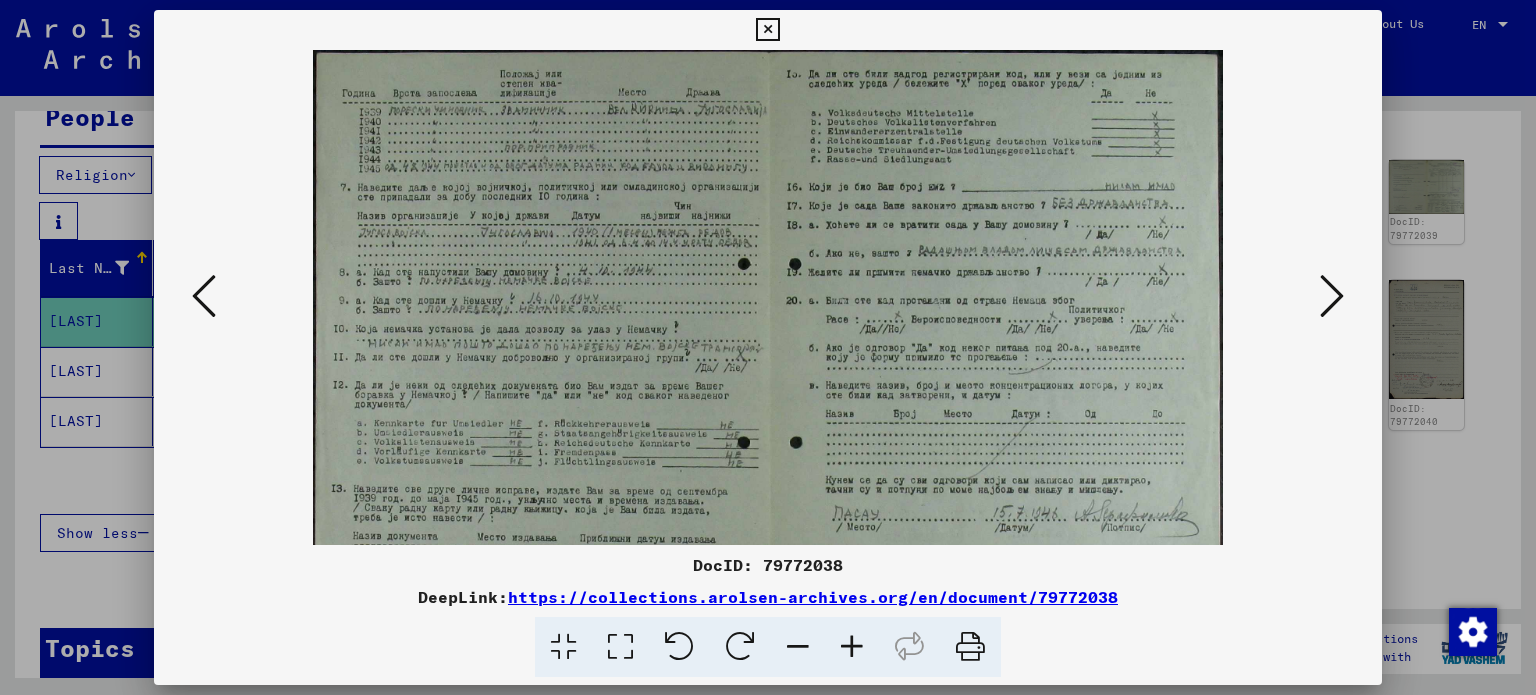 click at bounding box center (852, 647) 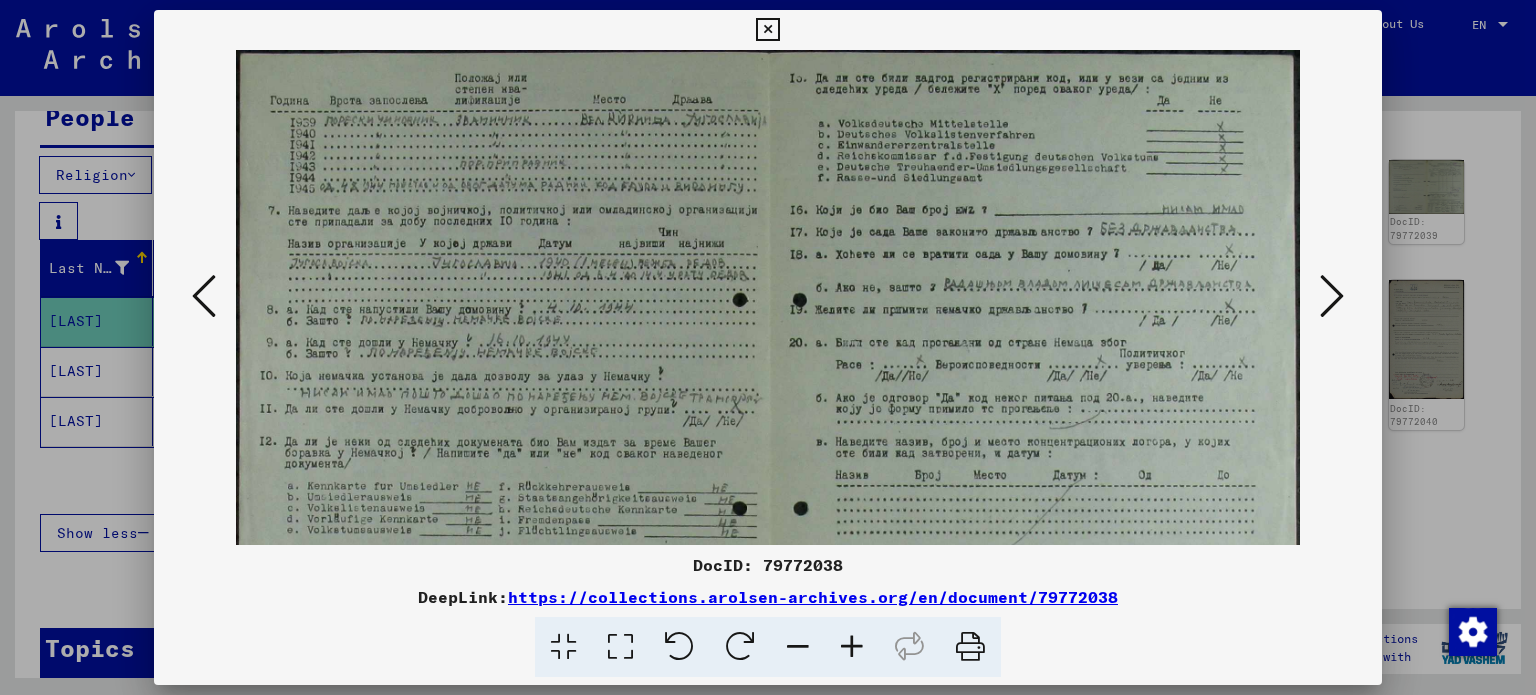 click at bounding box center [852, 647] 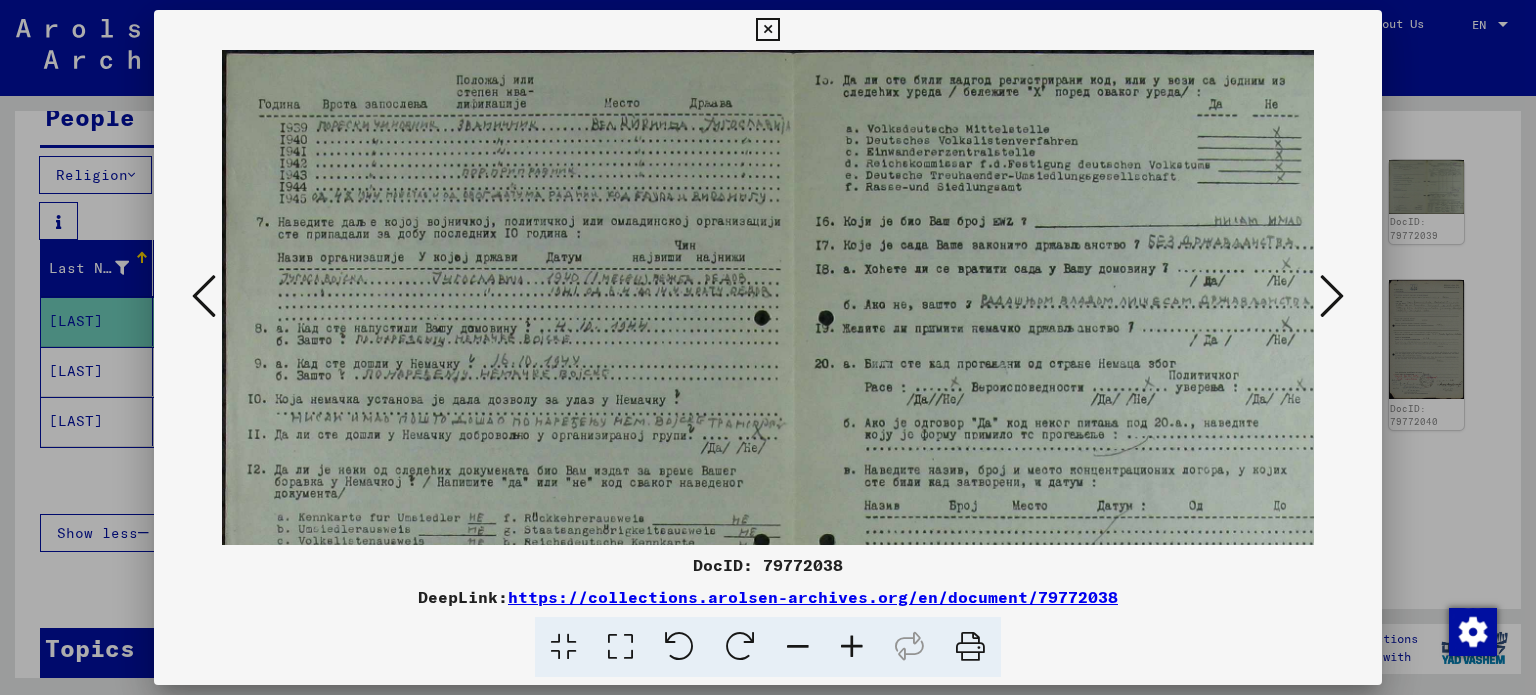 click at bounding box center [852, 647] 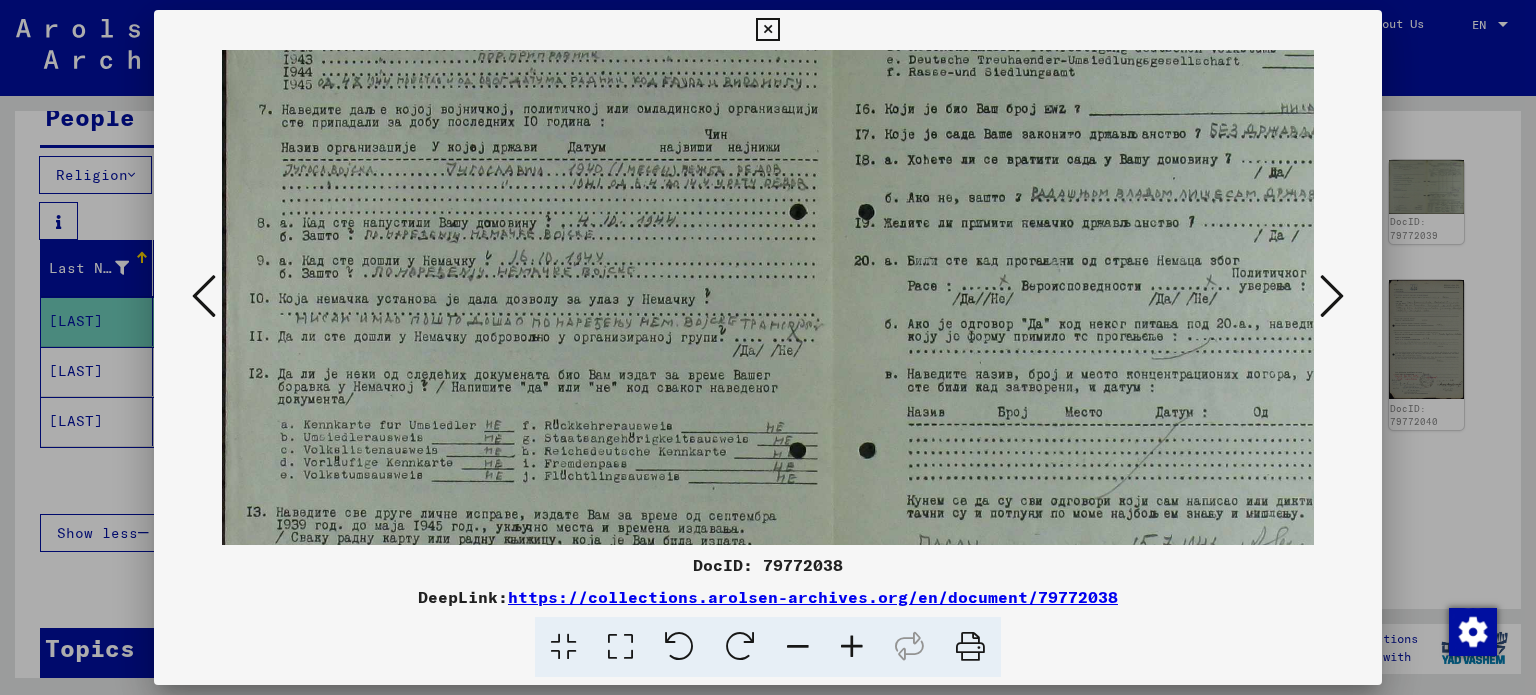 scroll, scrollTop: 124, scrollLeft: 0, axis: vertical 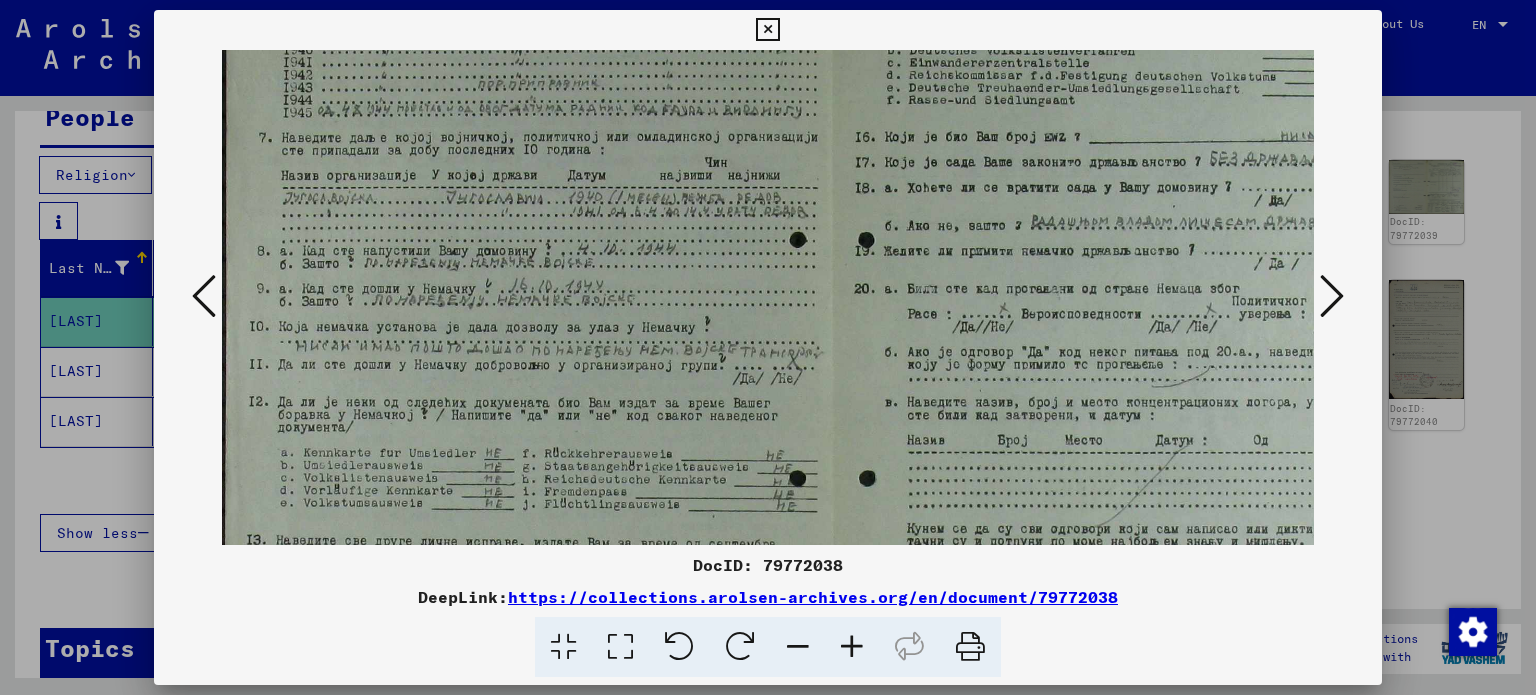 drag, startPoint x: 1010, startPoint y: 336, endPoint x: 1203, endPoint y: 369, distance: 195.80092 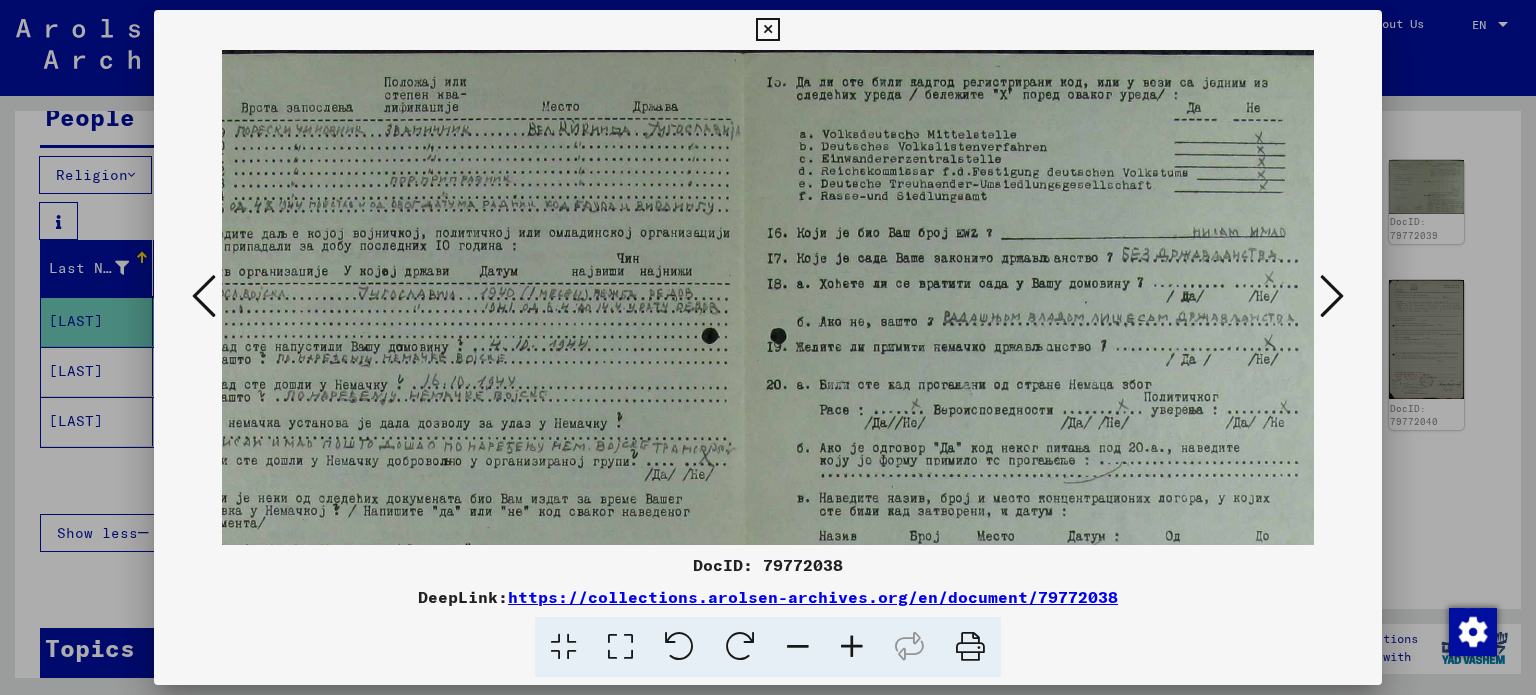 scroll, scrollTop: 0, scrollLeft: 124, axis: horizontal 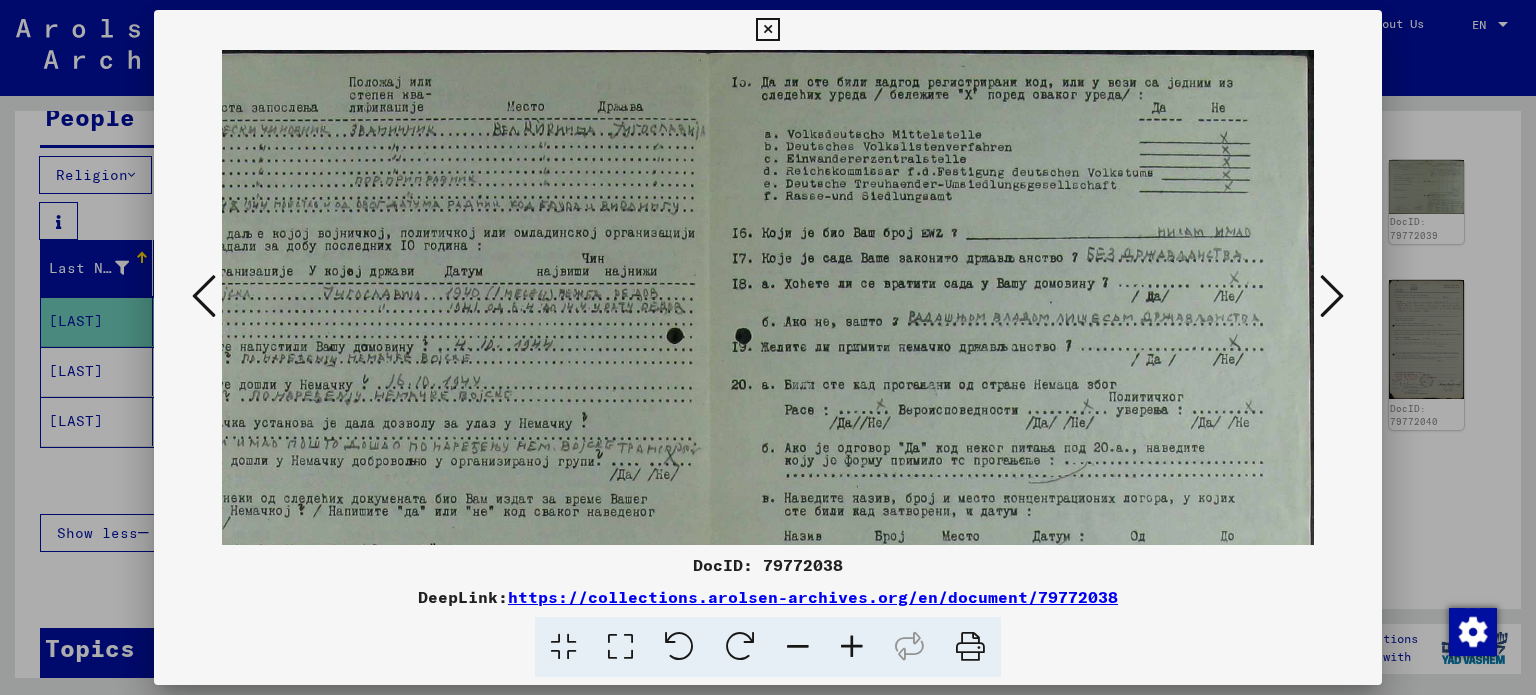 drag, startPoint x: 1095, startPoint y: 214, endPoint x: 920, endPoint y: 455, distance: 297.8355 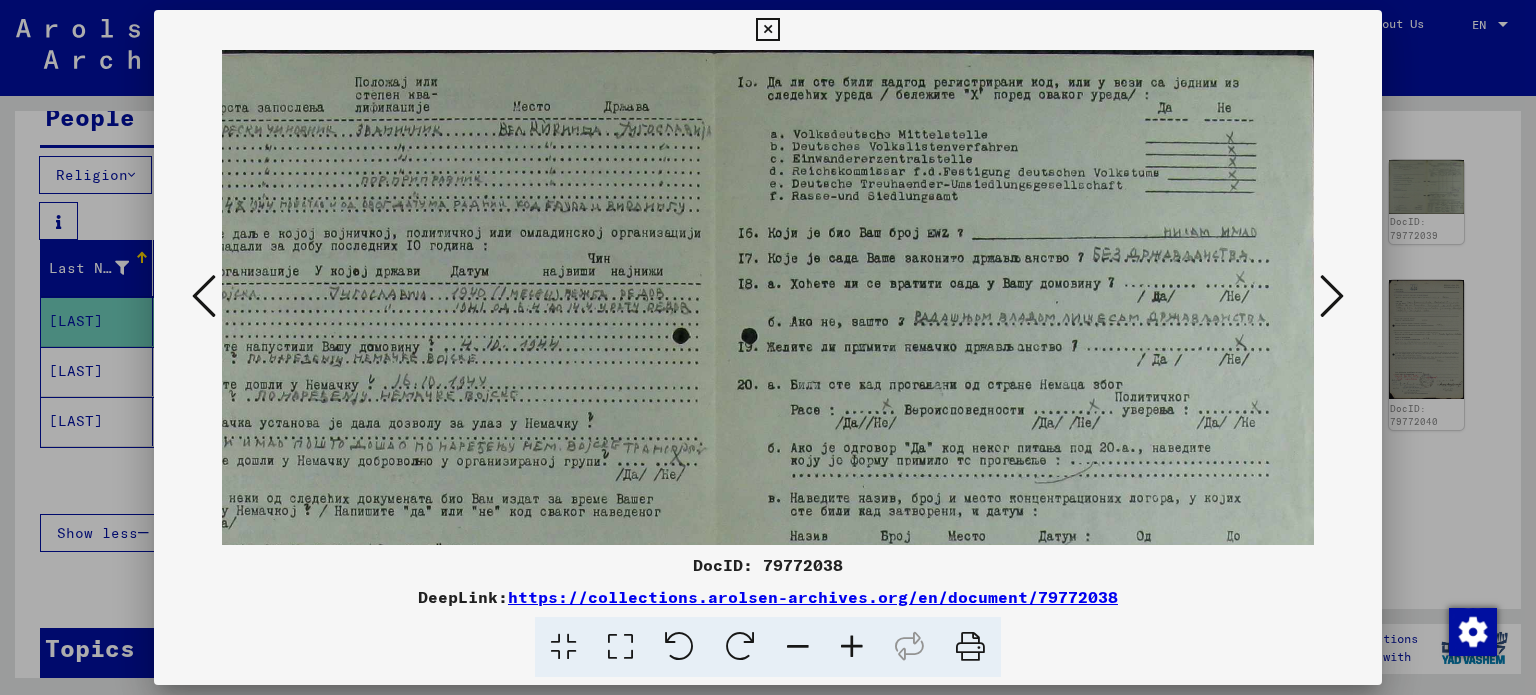 scroll, scrollTop: 0, scrollLeft: 0, axis: both 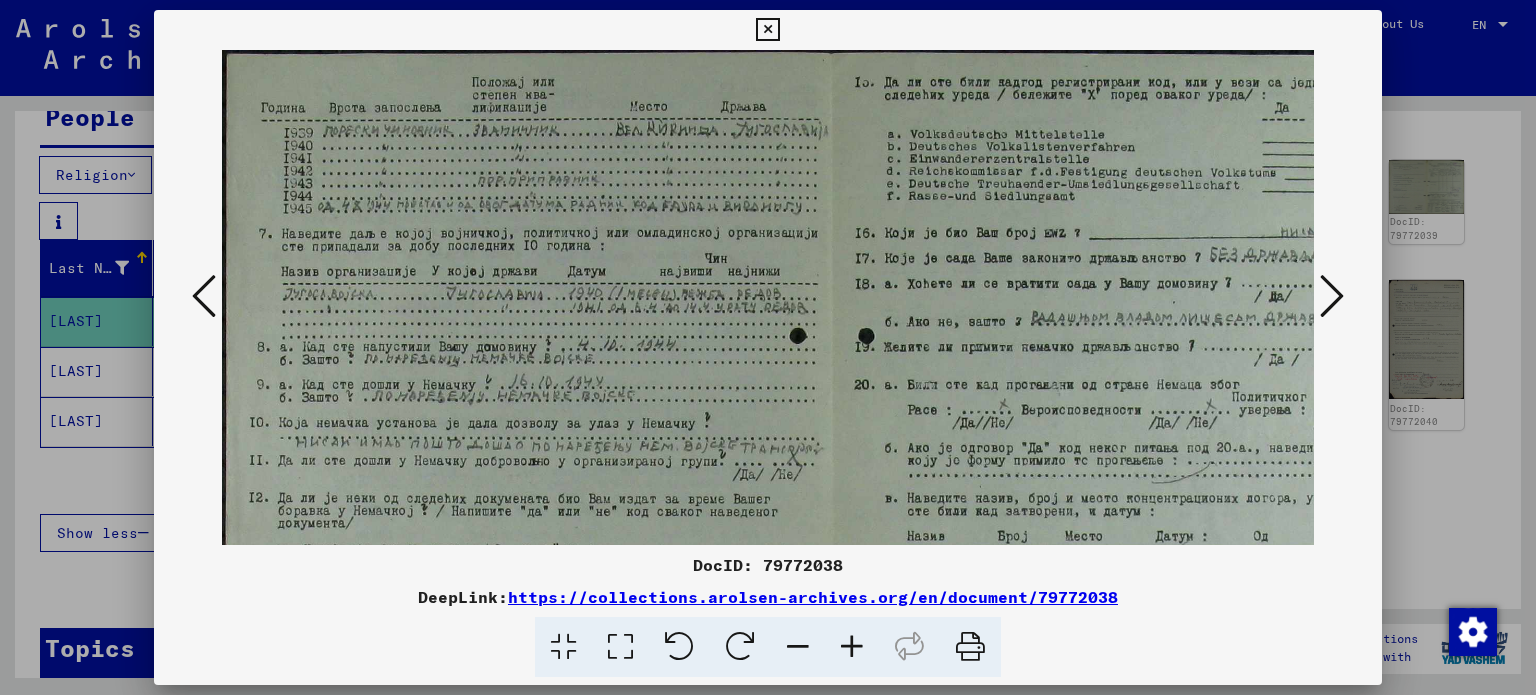 drag, startPoint x: 662, startPoint y: 180, endPoint x: 895, endPoint y: 234, distance: 239.17567 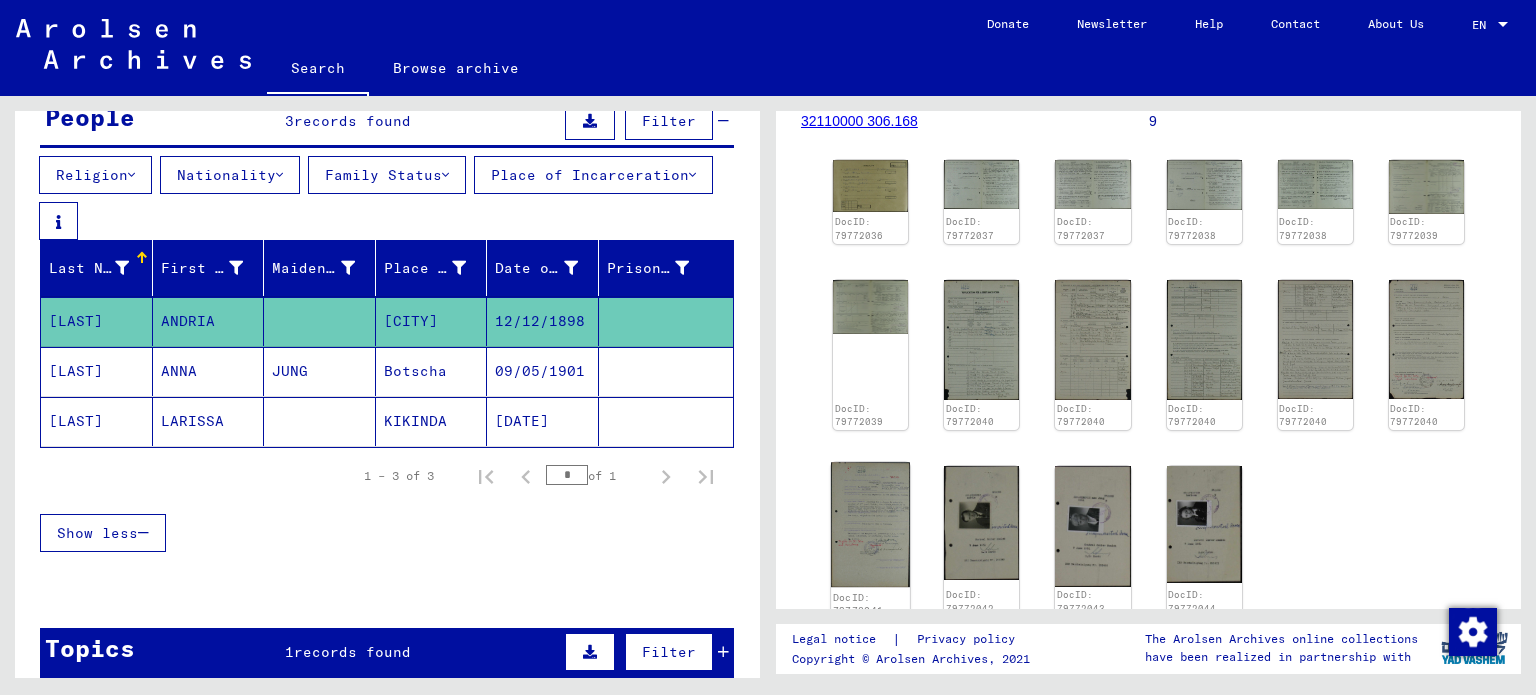 click 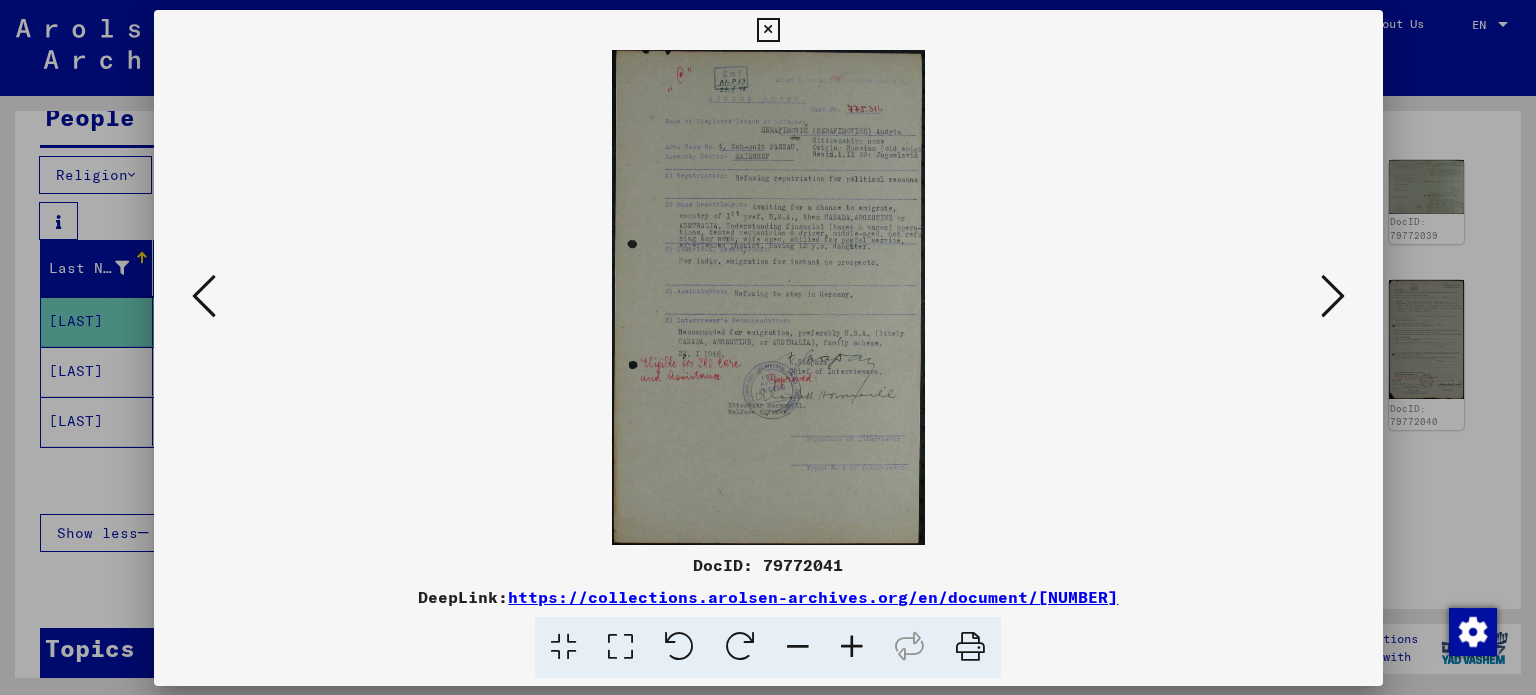 click on "DocID: [NUMBER]  DeepLink:  https://collections.arolsen-archives.org/en/document/[NUMBER]" at bounding box center [768, 344] 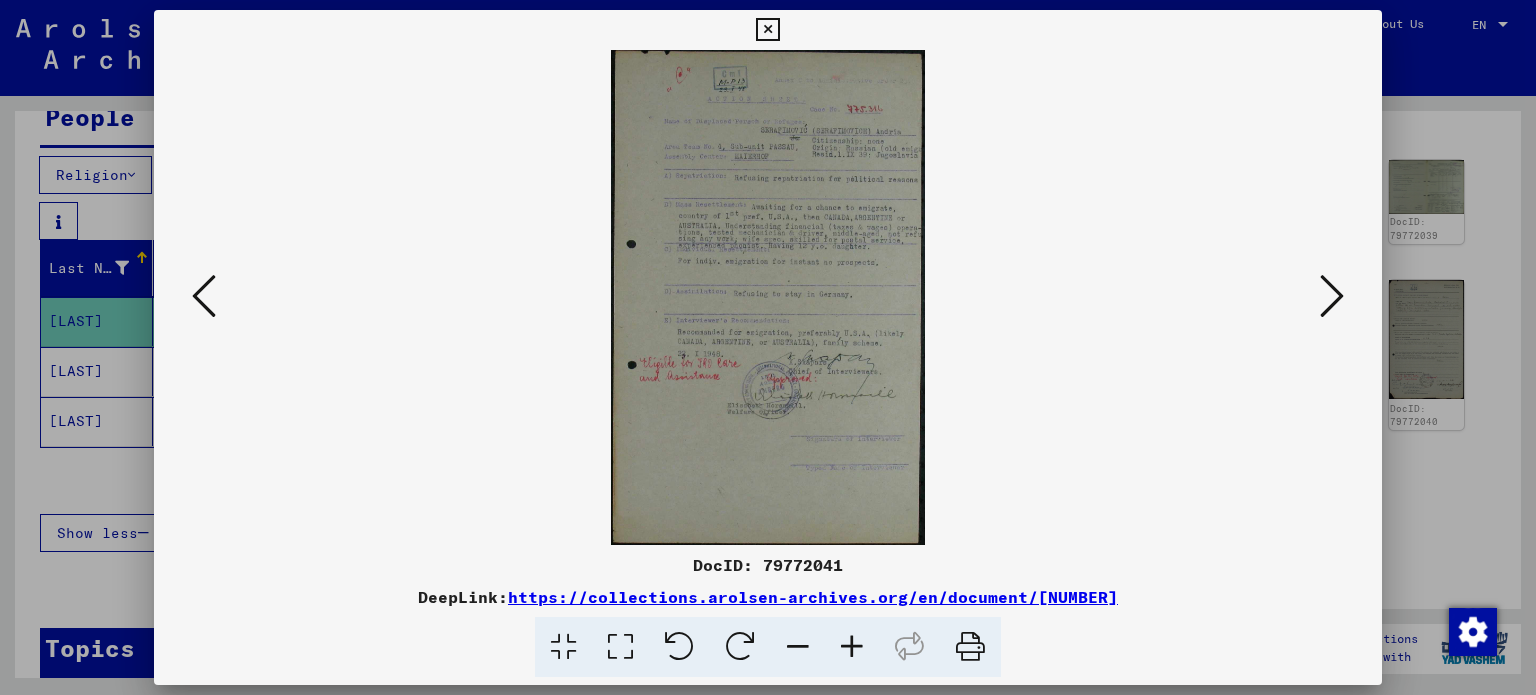 click at bounding box center [852, 647] 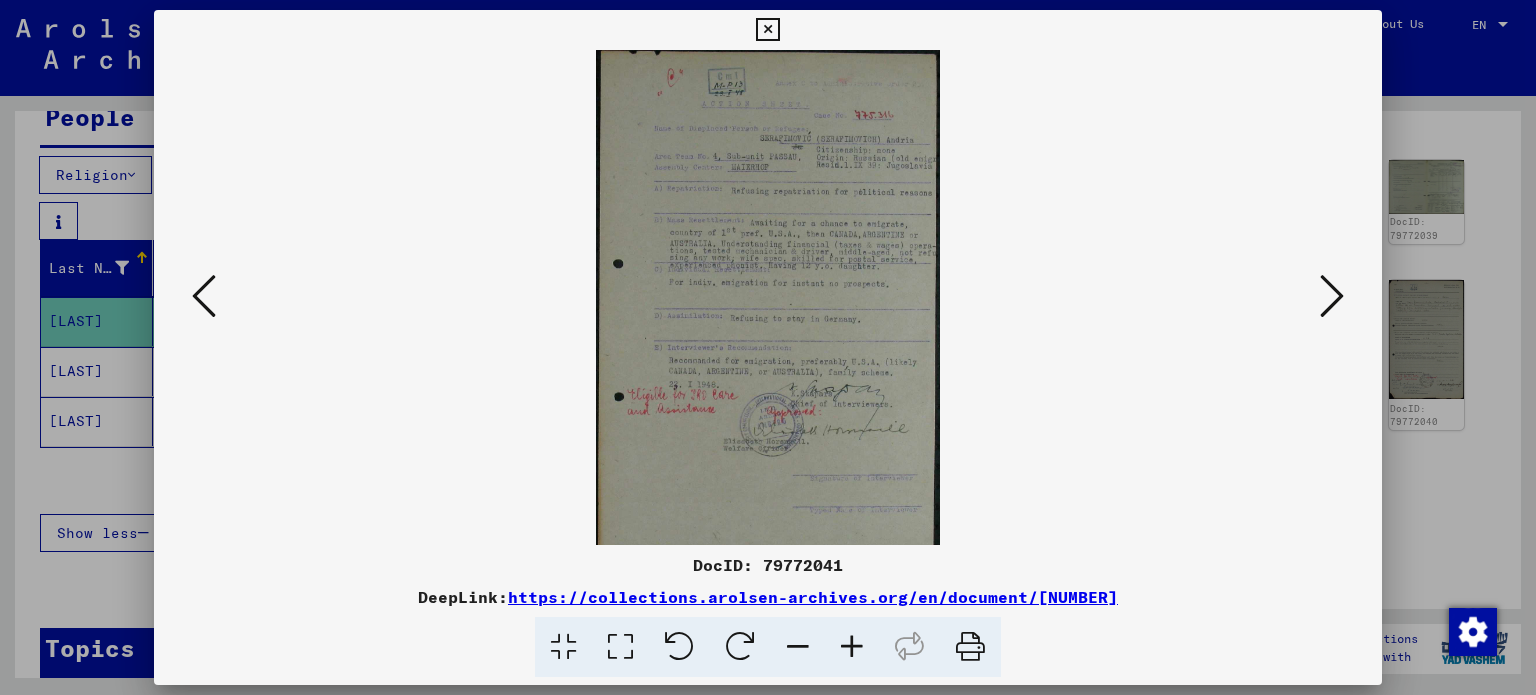 click at bounding box center (852, 647) 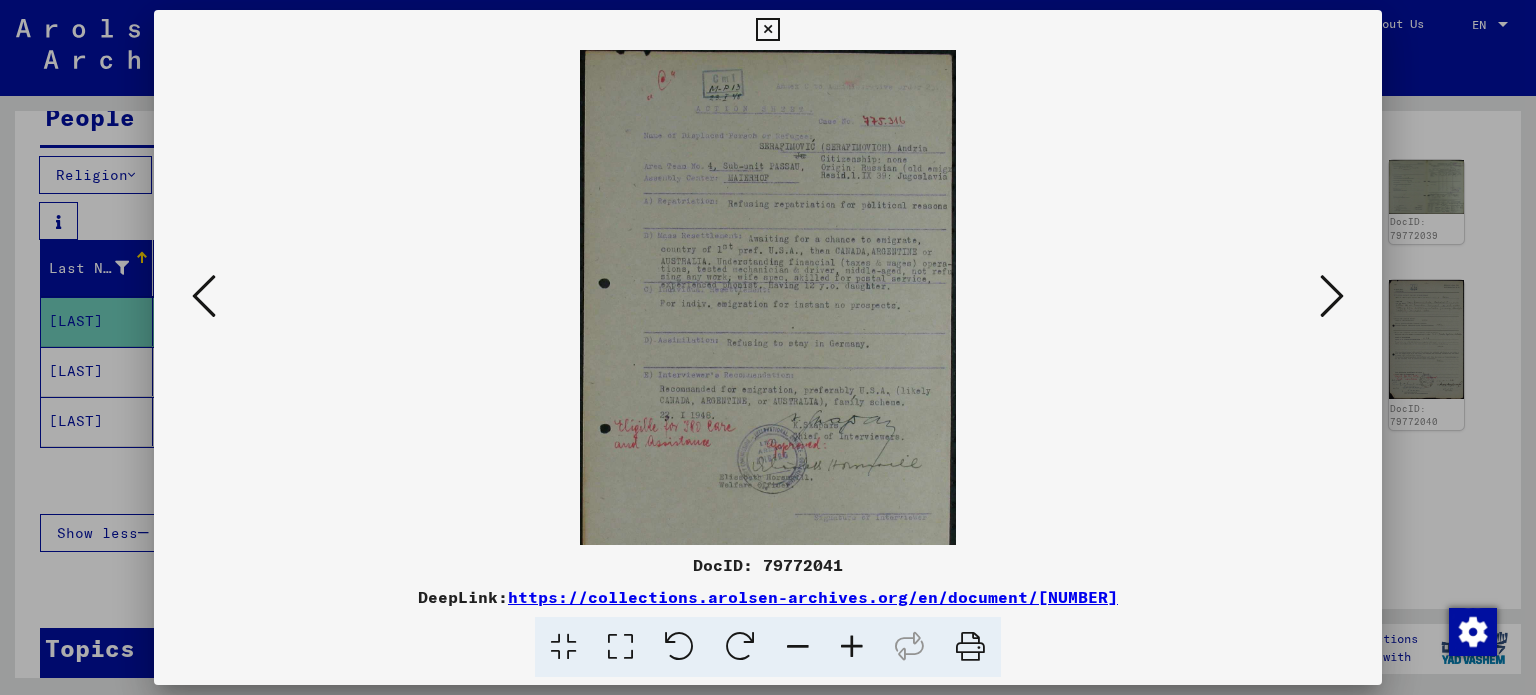 click at bounding box center [852, 647] 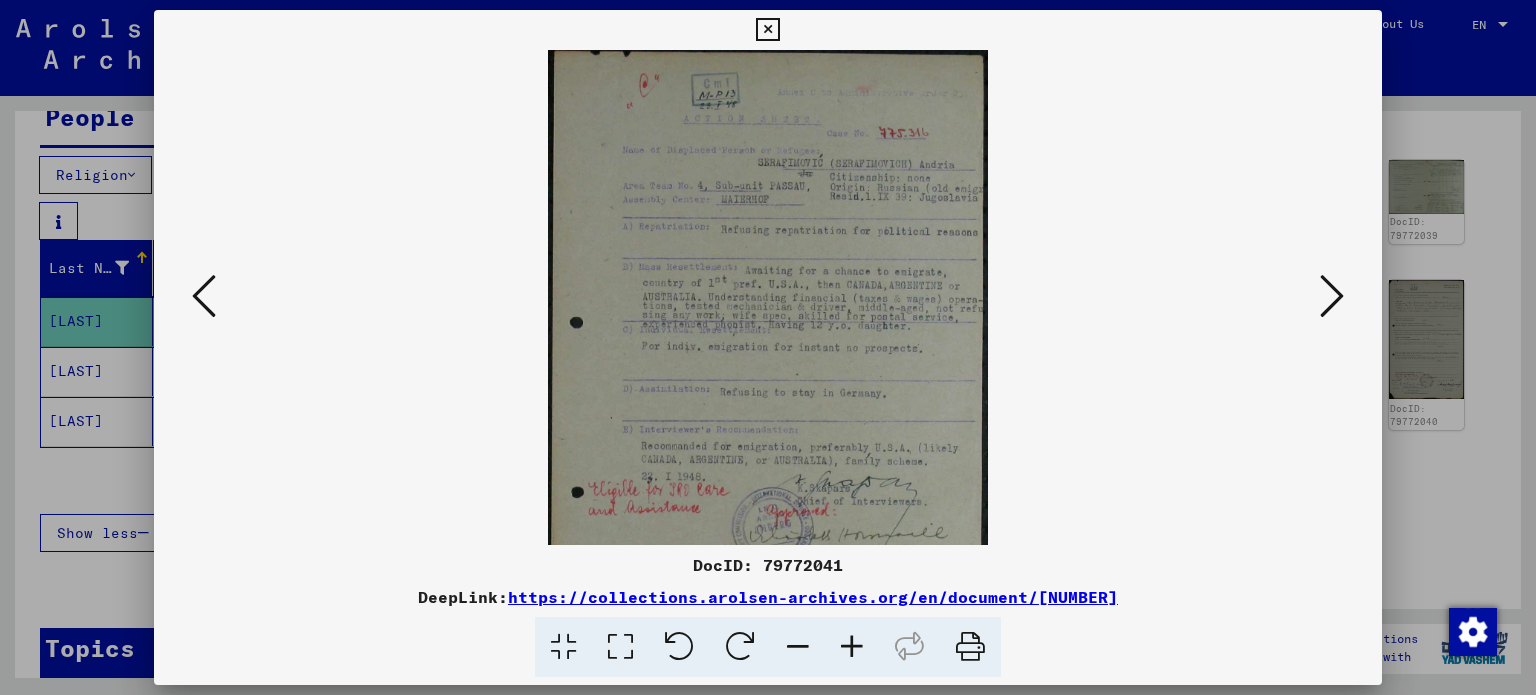 click at bounding box center [852, 647] 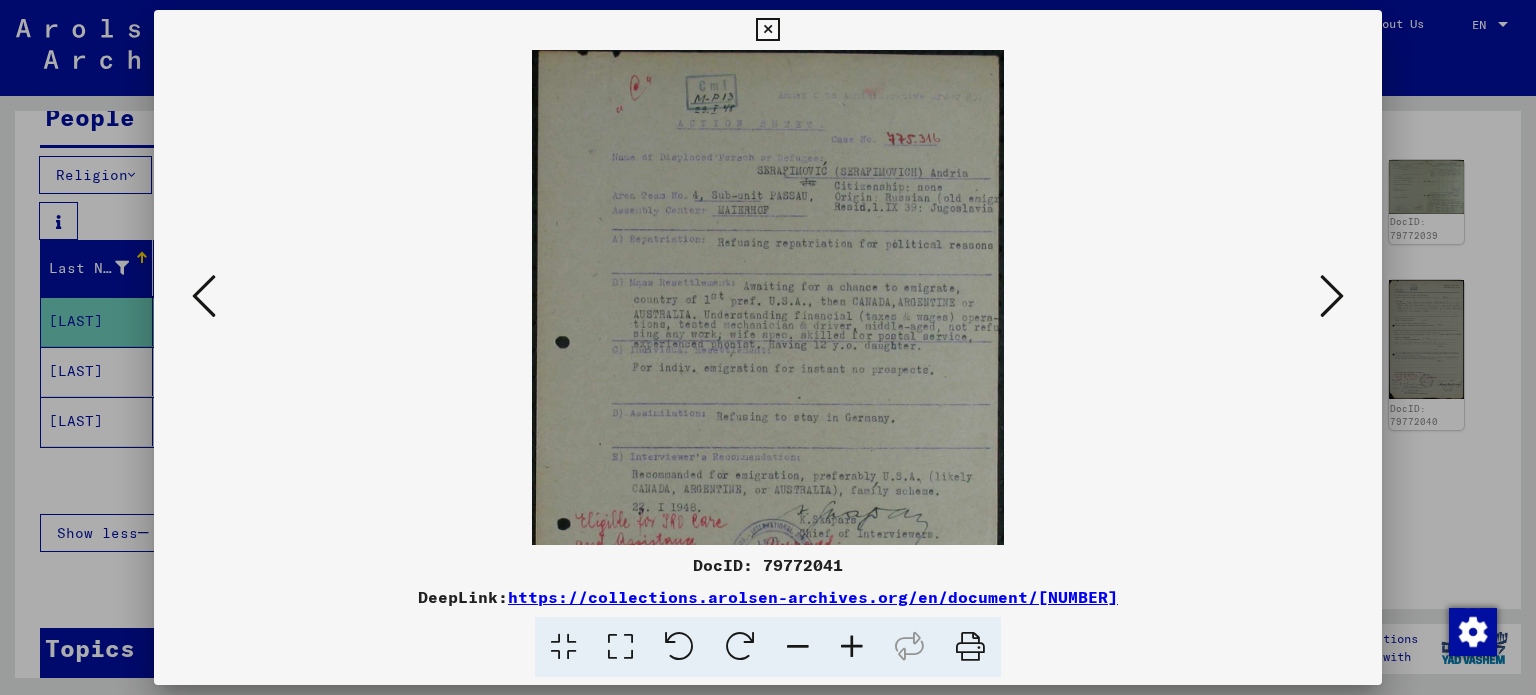 click at bounding box center [852, 647] 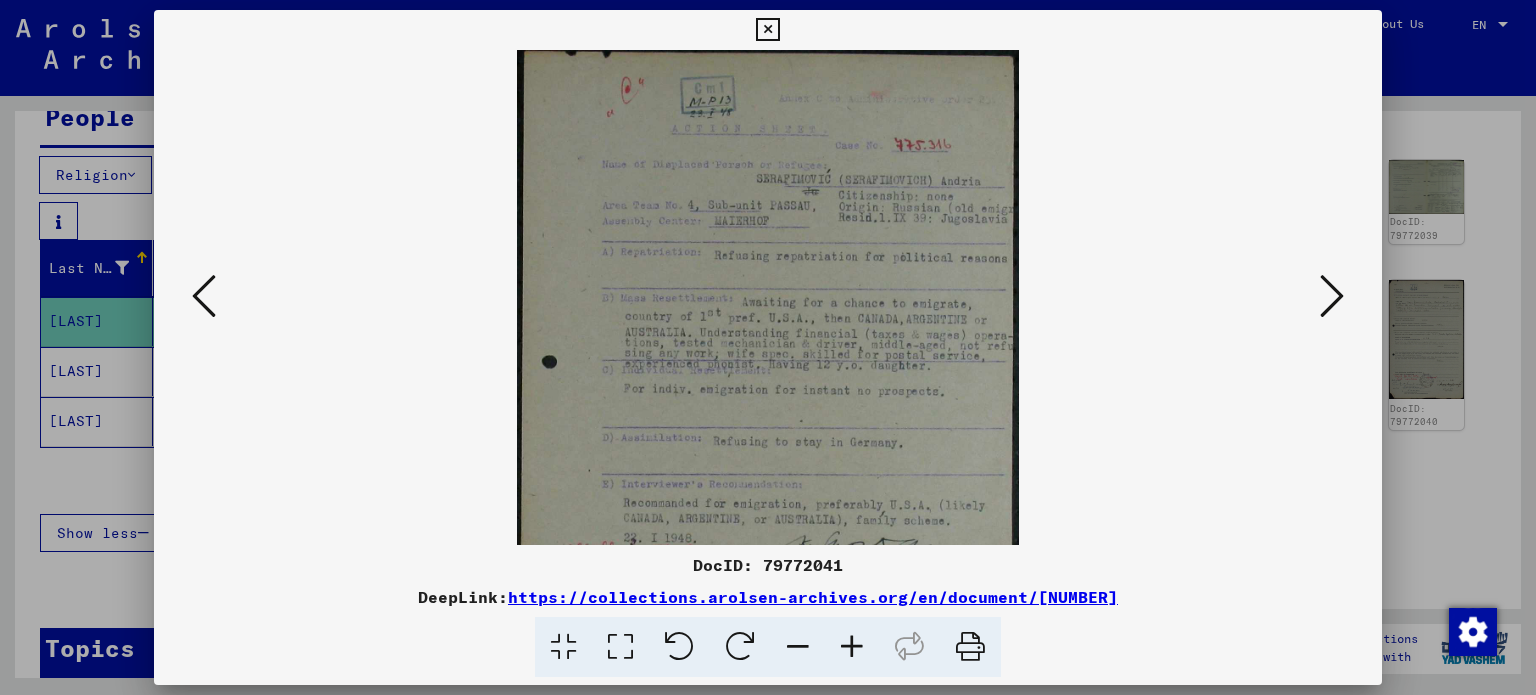 click at bounding box center (852, 647) 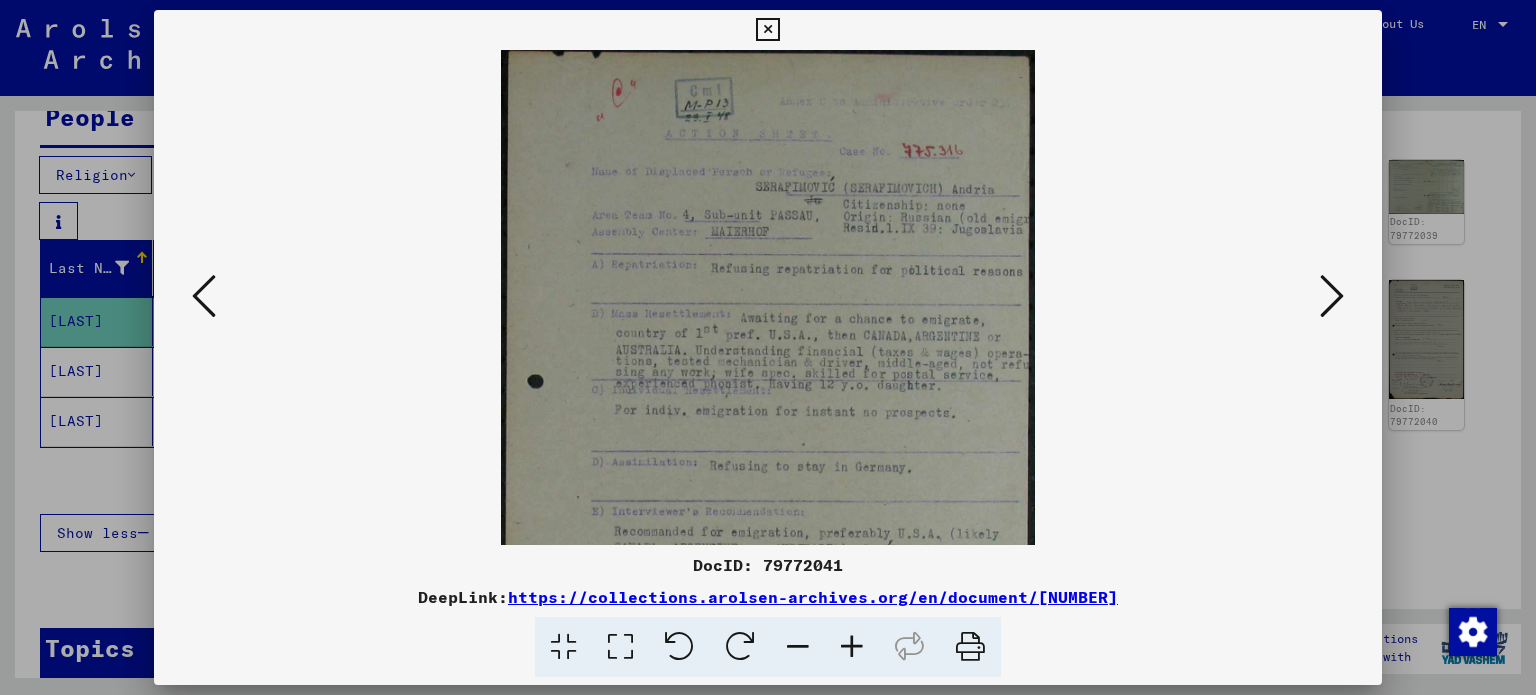 click at bounding box center (852, 647) 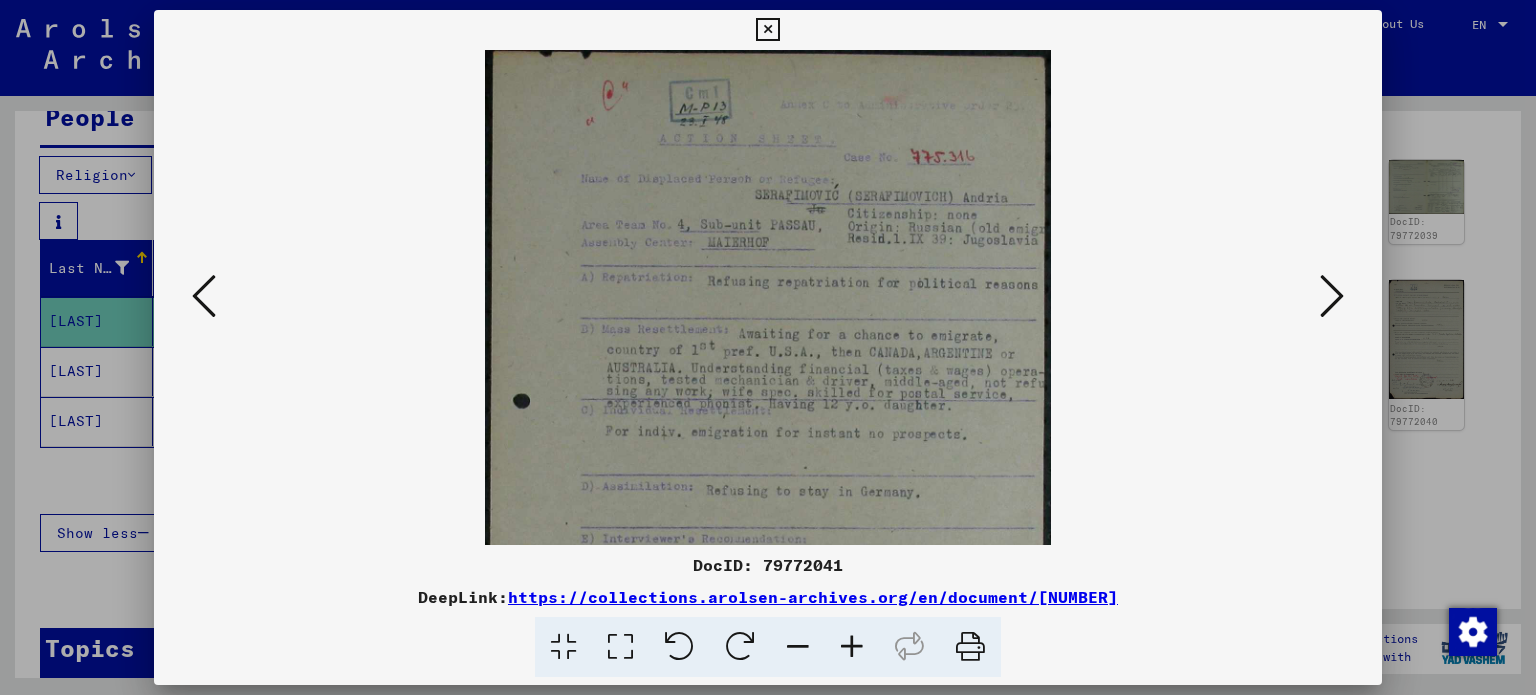 click at bounding box center [767, 30] 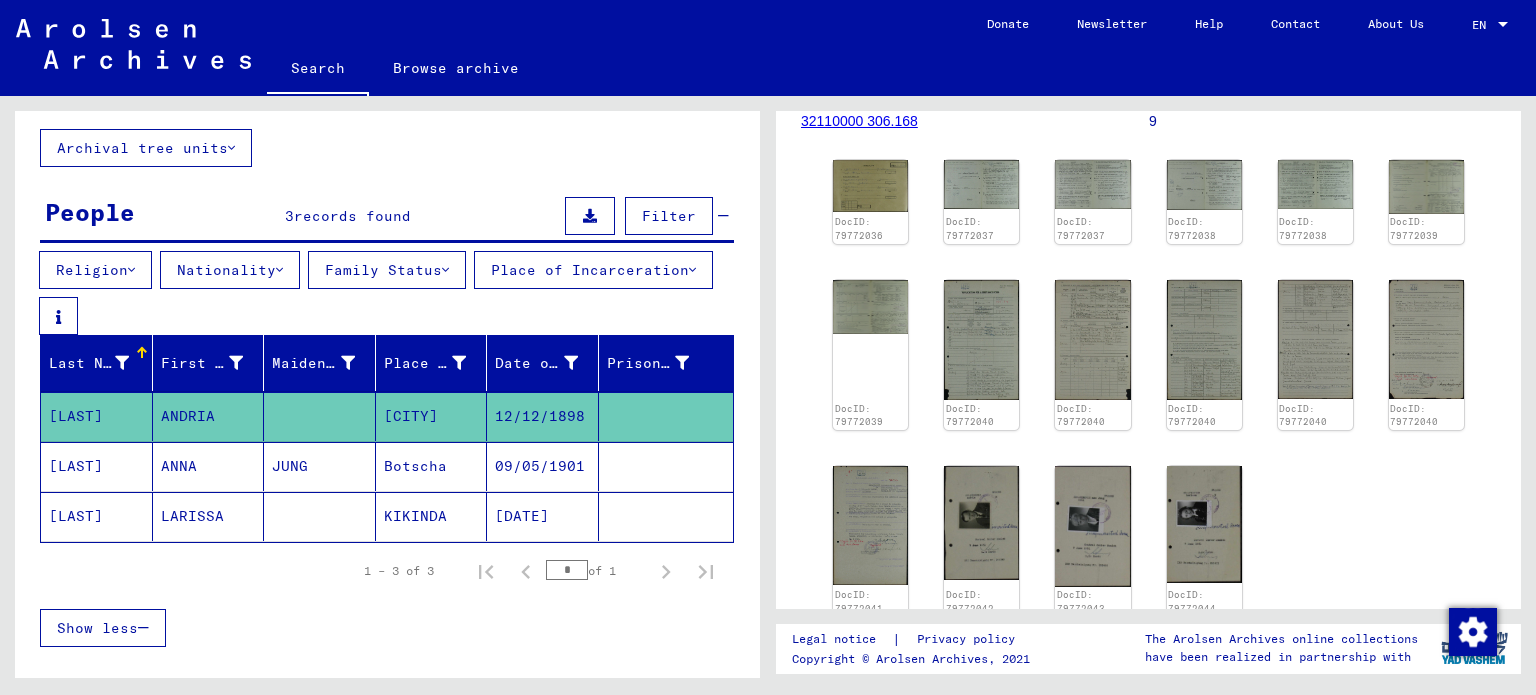 scroll, scrollTop: 0, scrollLeft: 0, axis: both 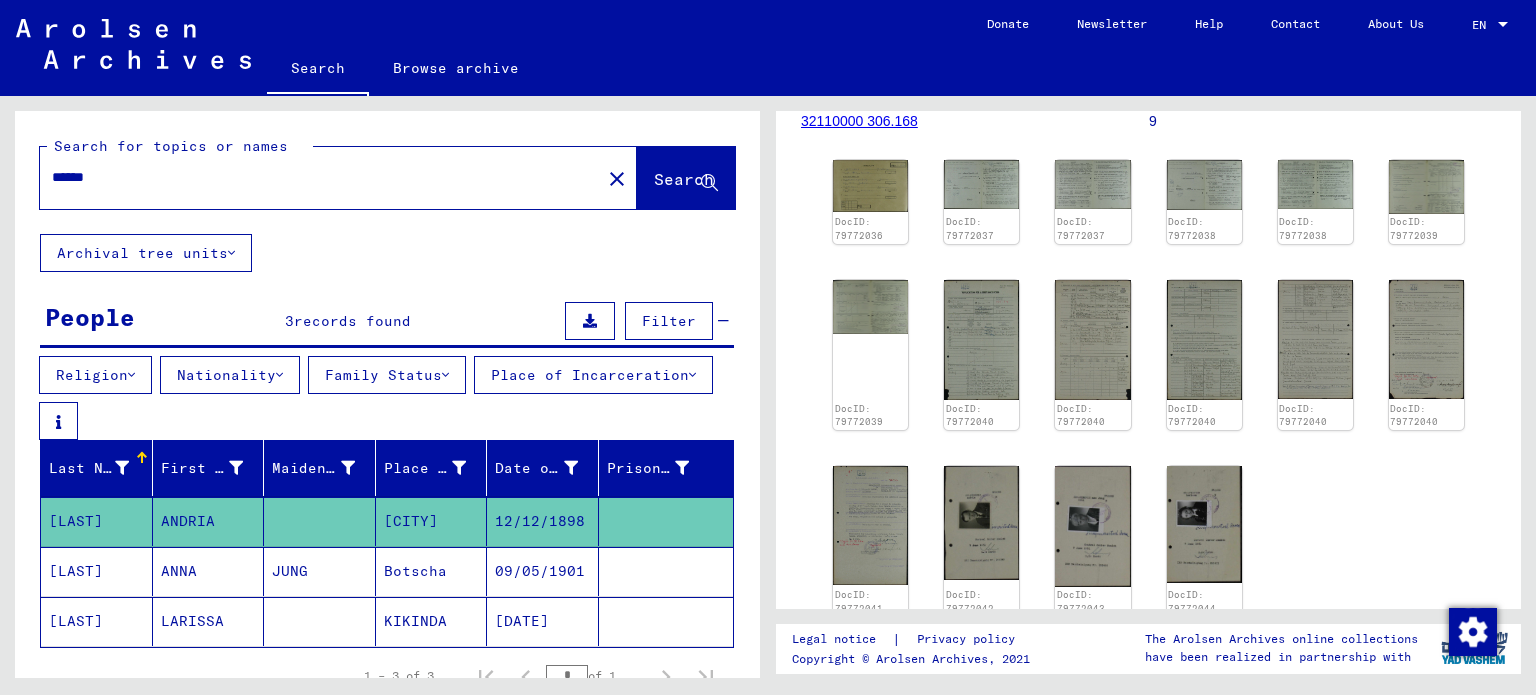 click on "******" at bounding box center [320, 177] 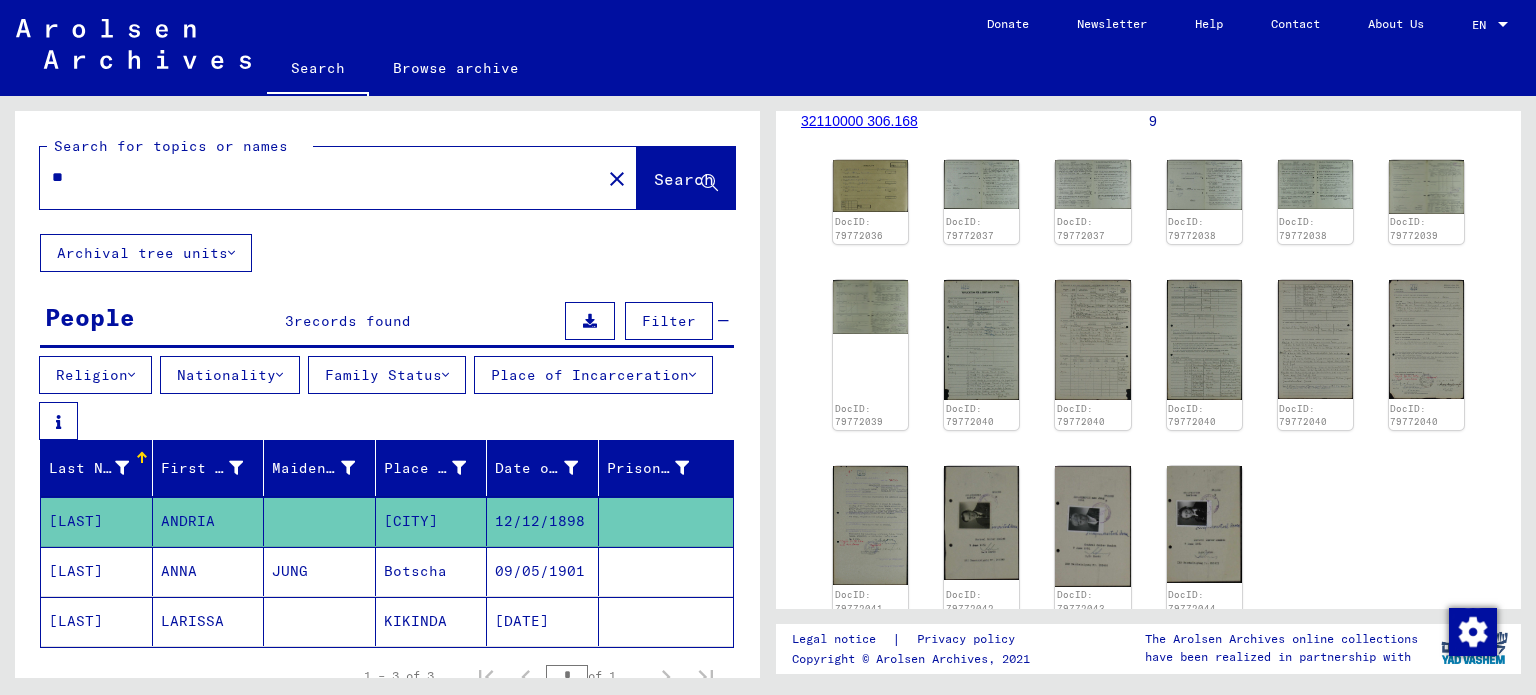 type on "*" 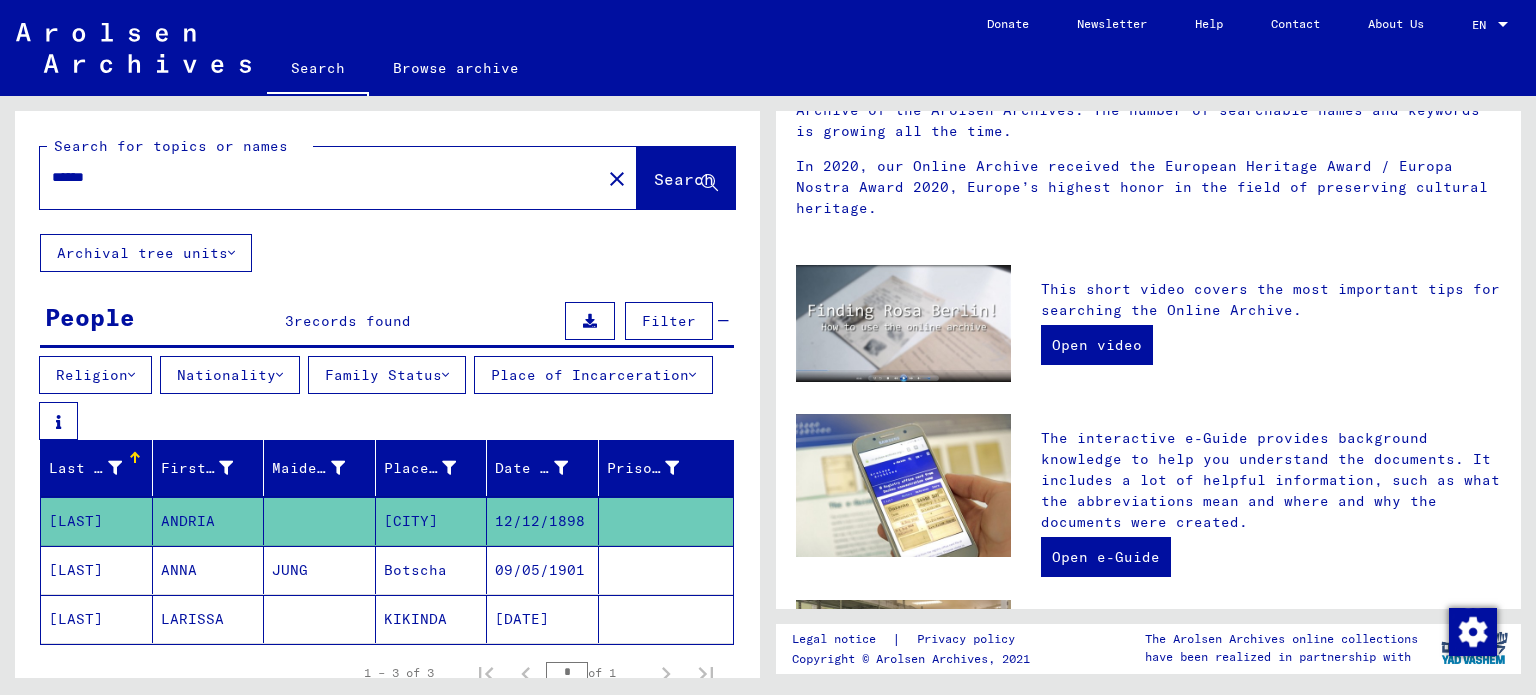 scroll, scrollTop: 0, scrollLeft: 0, axis: both 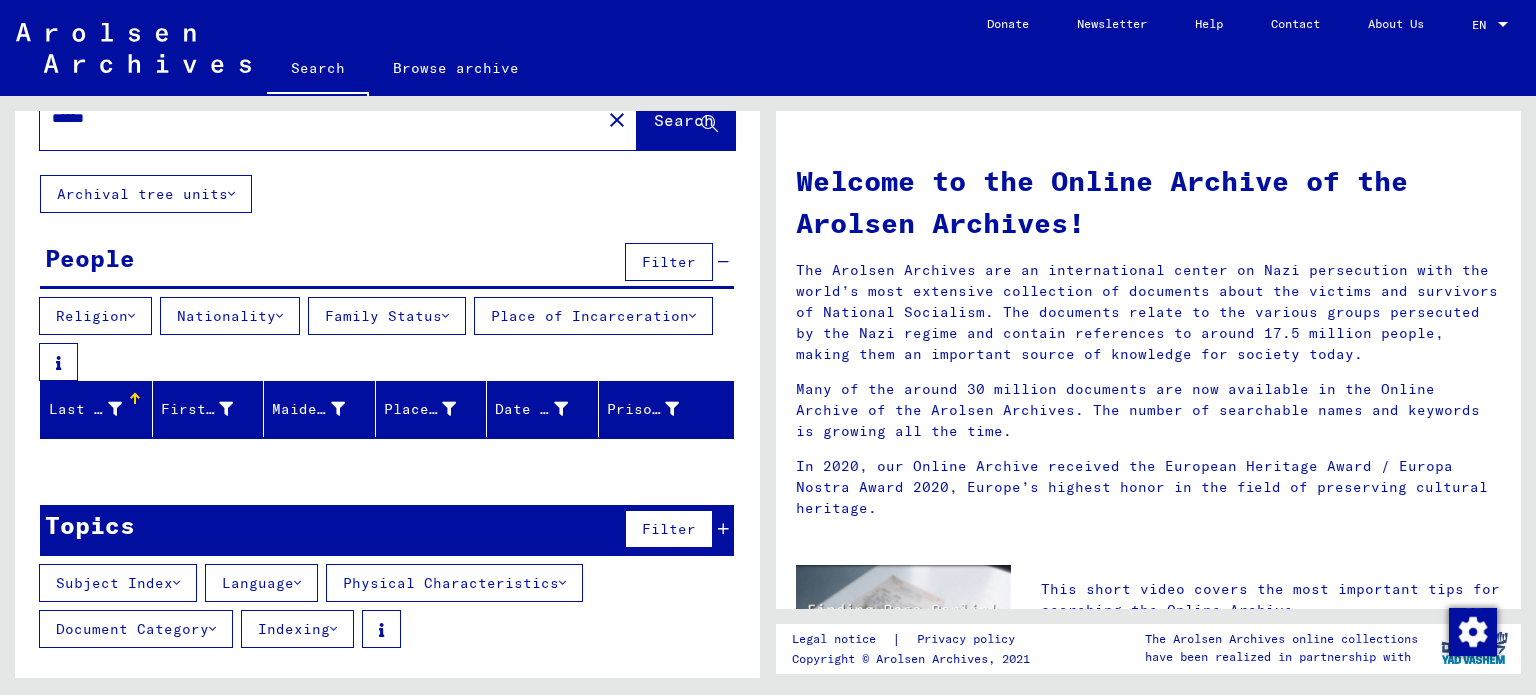 click on "******" at bounding box center [314, 118] 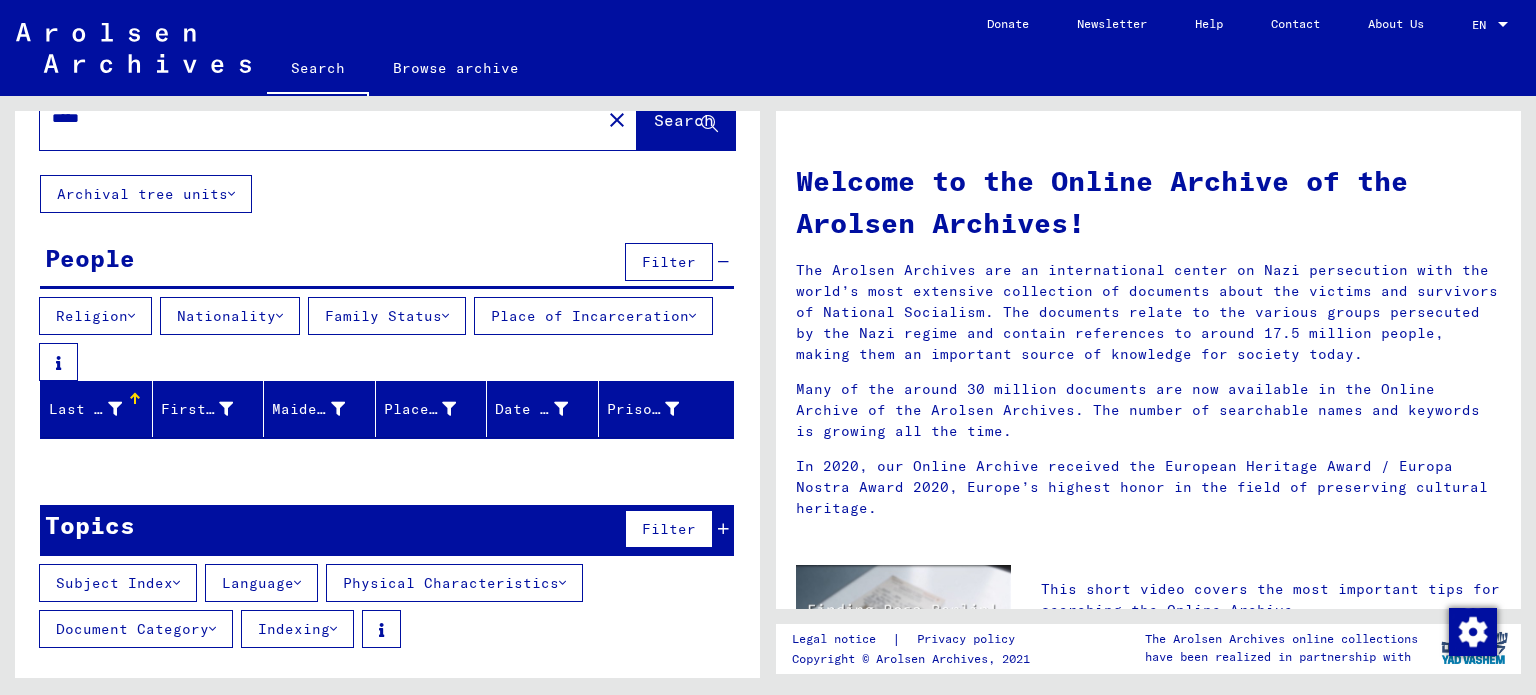 scroll, scrollTop: 56, scrollLeft: 0, axis: vertical 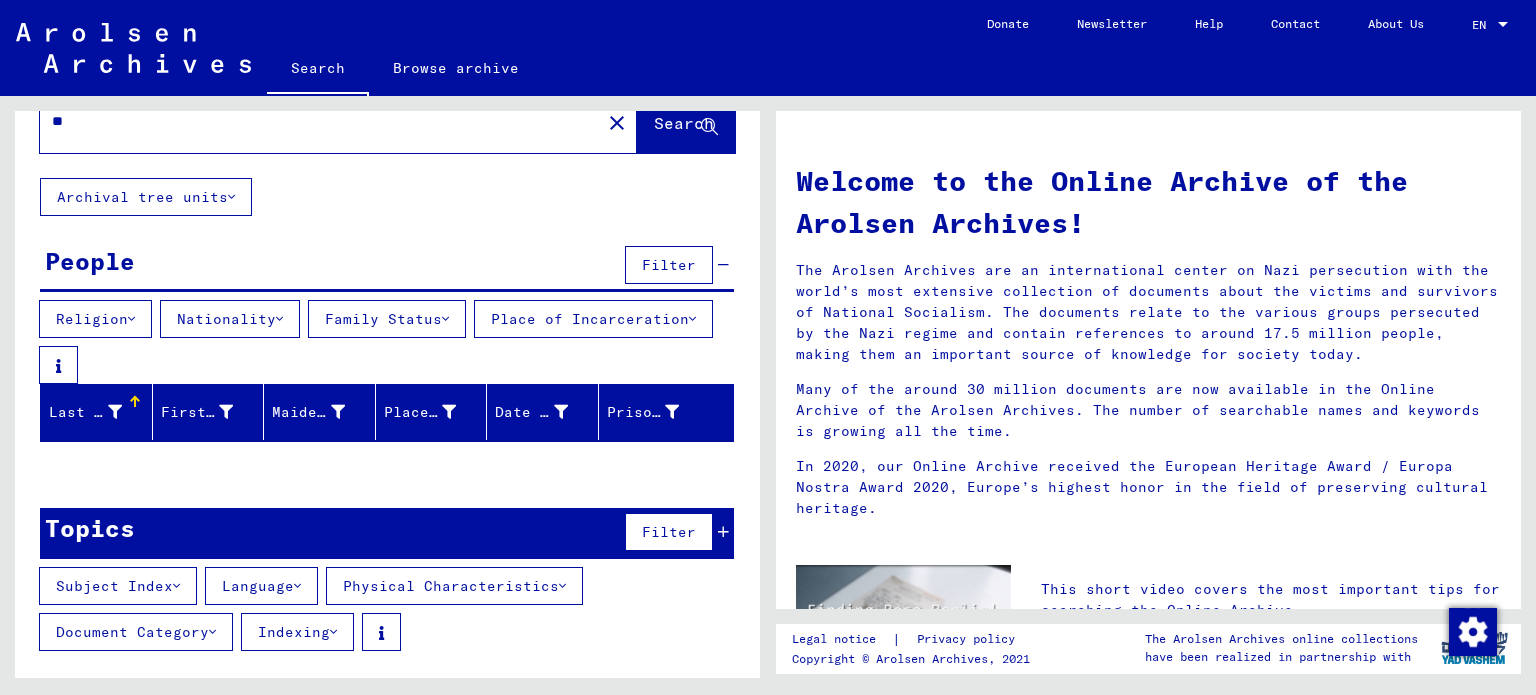 type on "*" 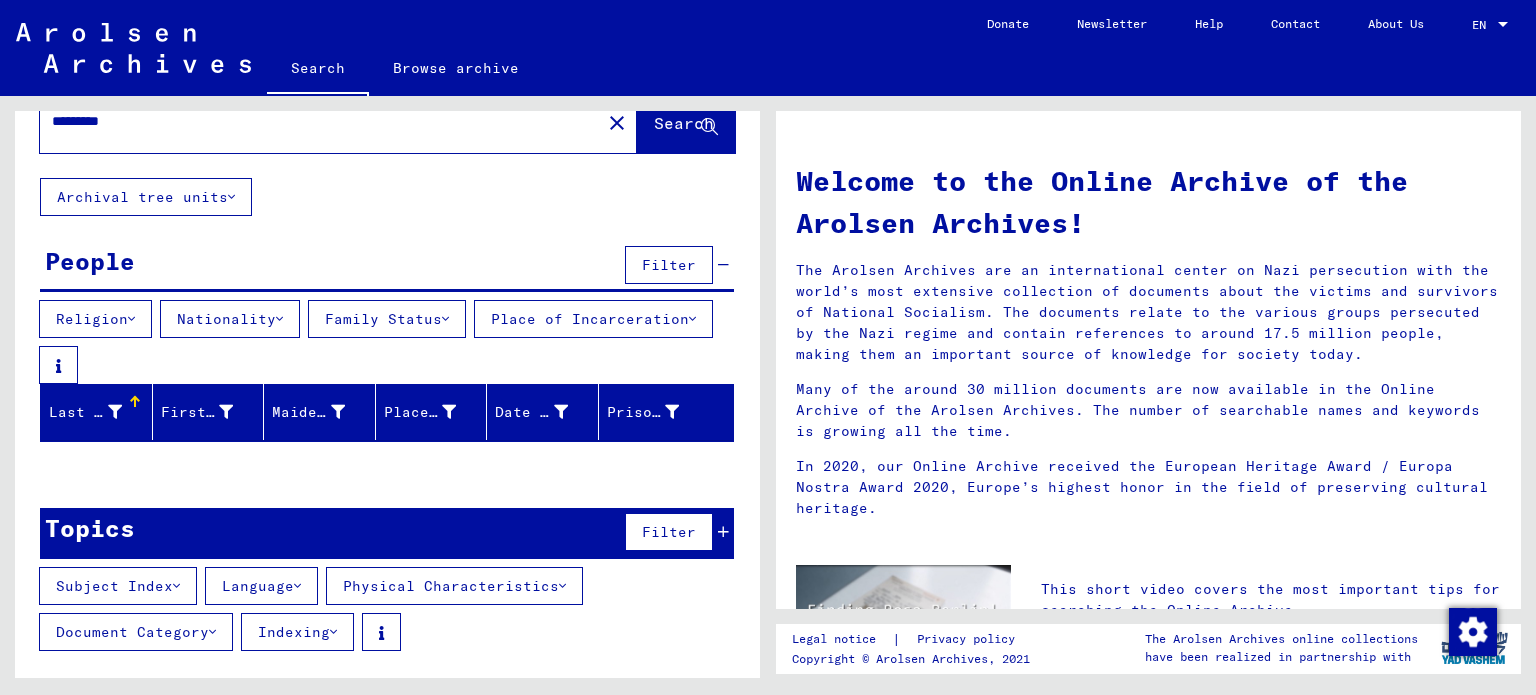 click on "Search" 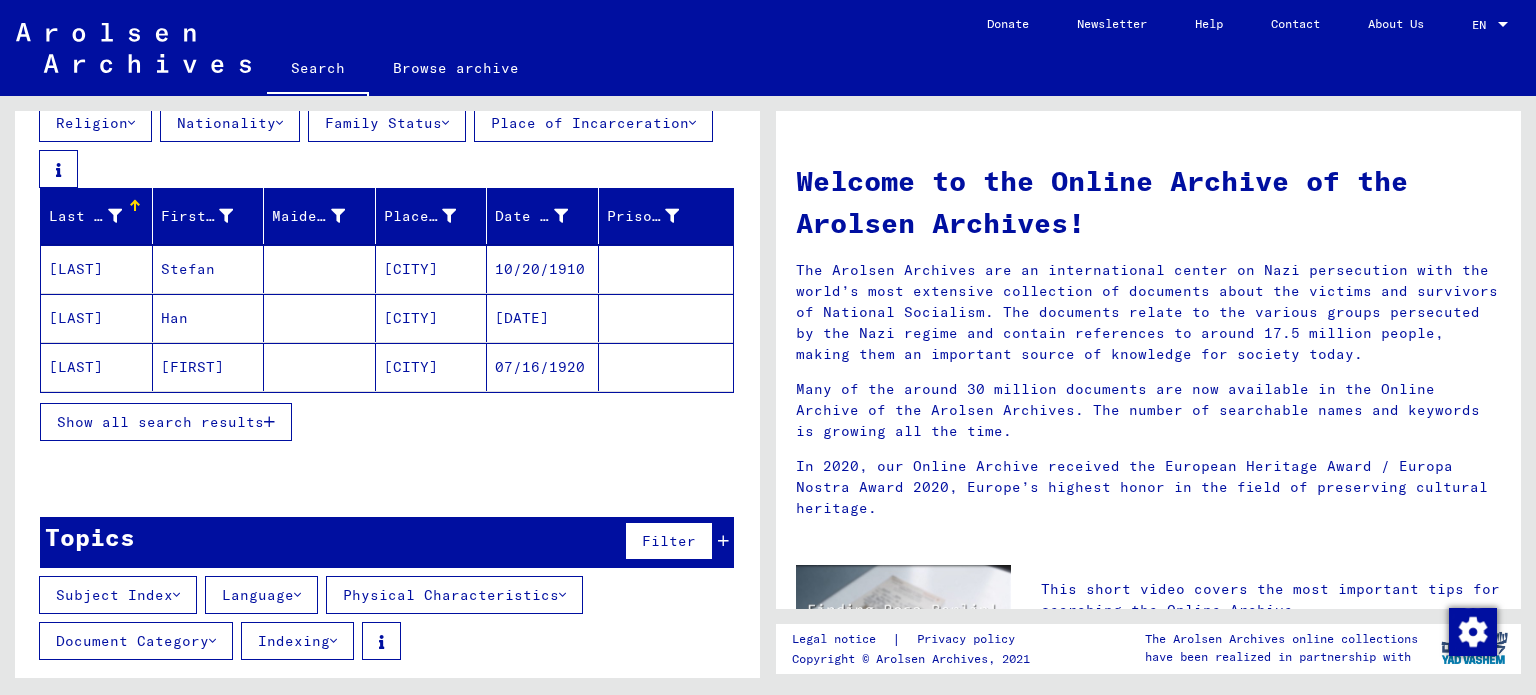 scroll, scrollTop: 264, scrollLeft: 0, axis: vertical 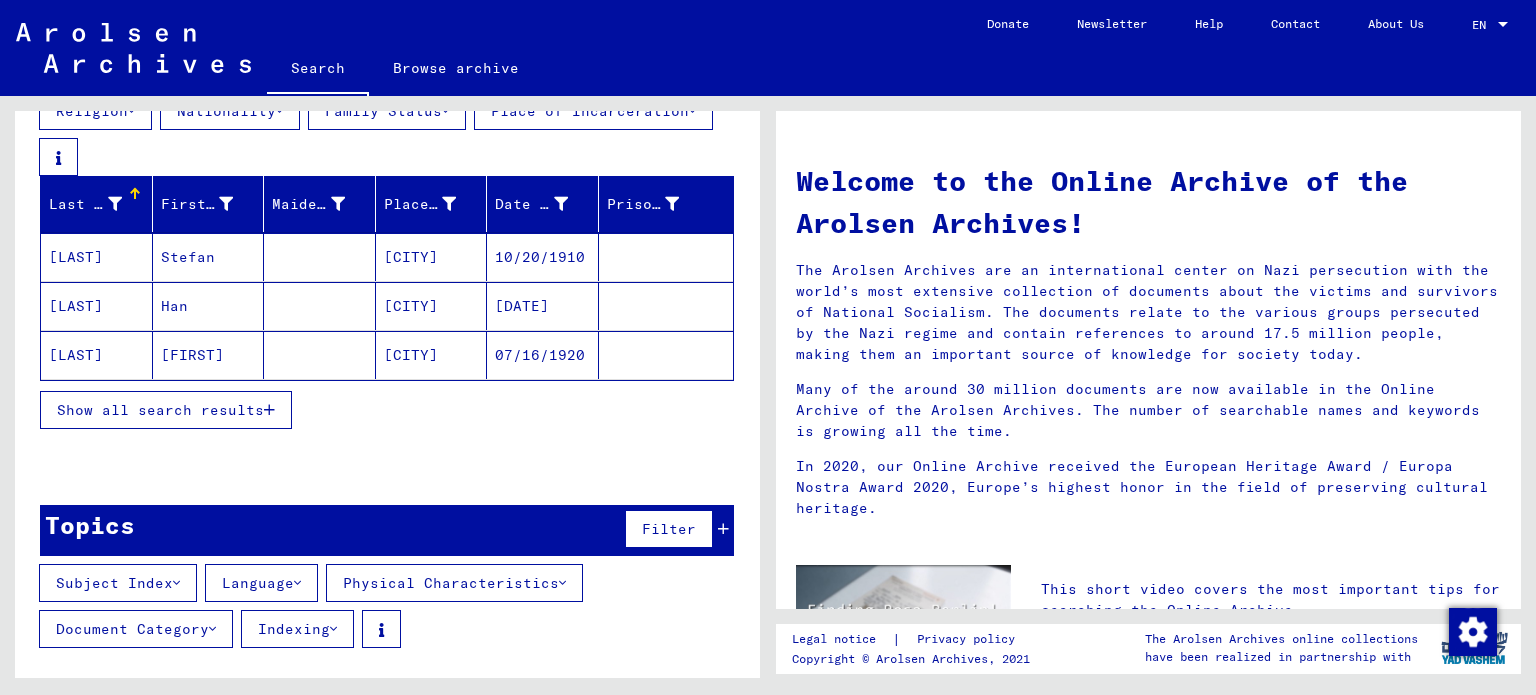 click on "[LAST]" 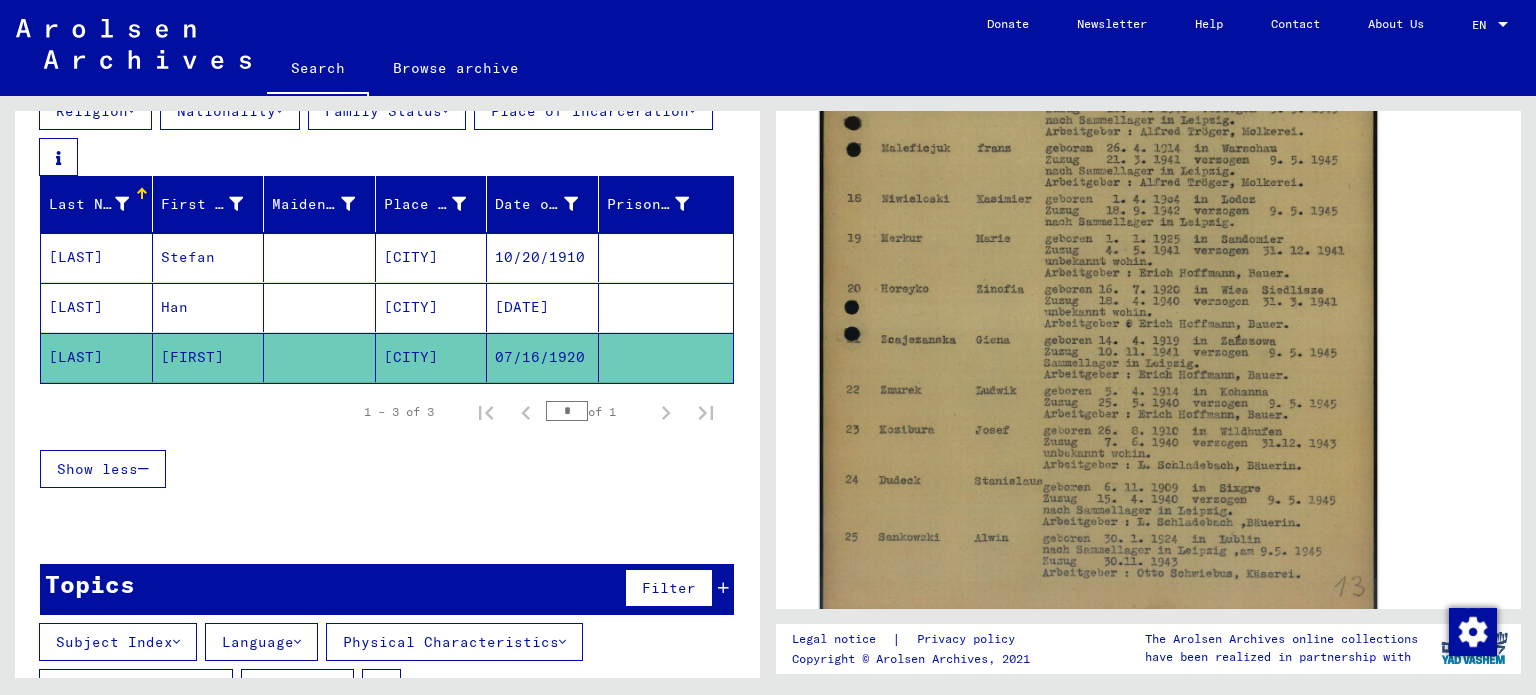 scroll, scrollTop: 600, scrollLeft: 0, axis: vertical 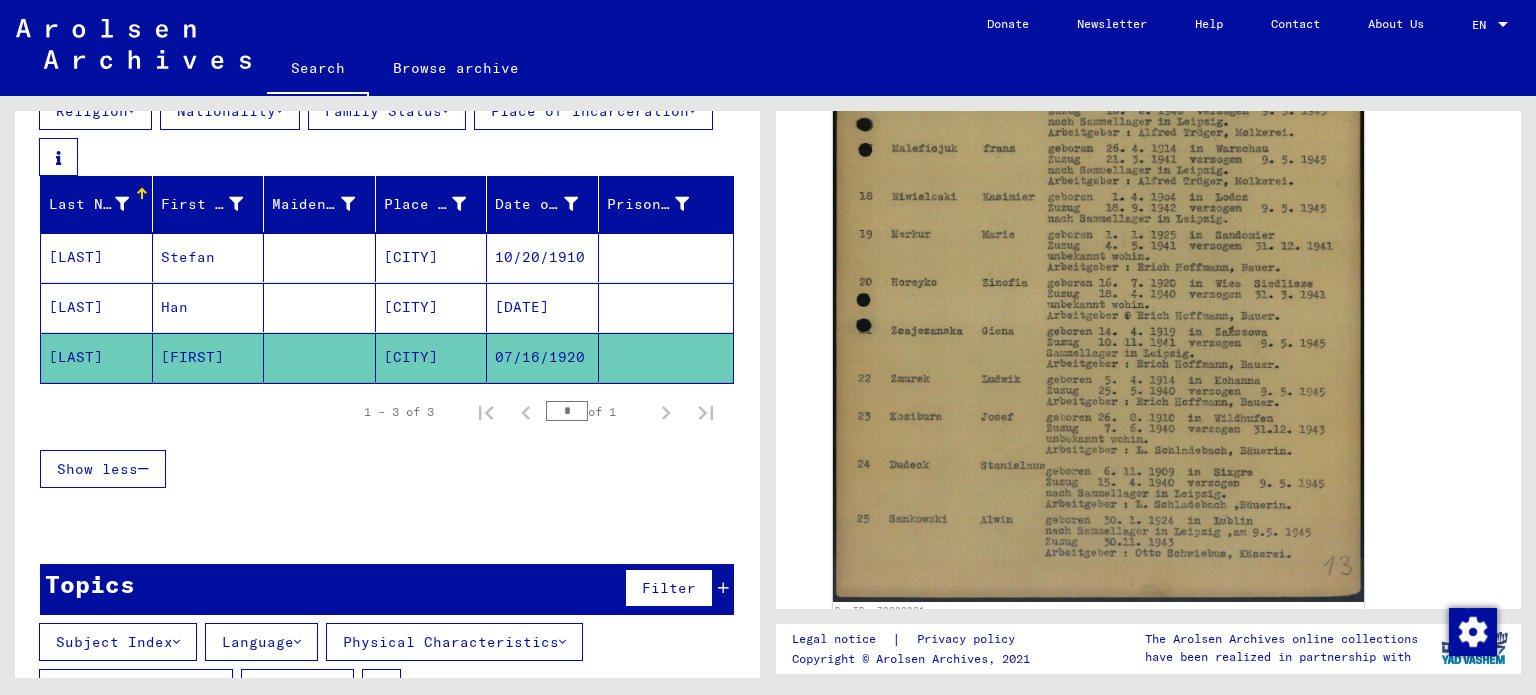 click on "[LAST]" at bounding box center (97, 357) 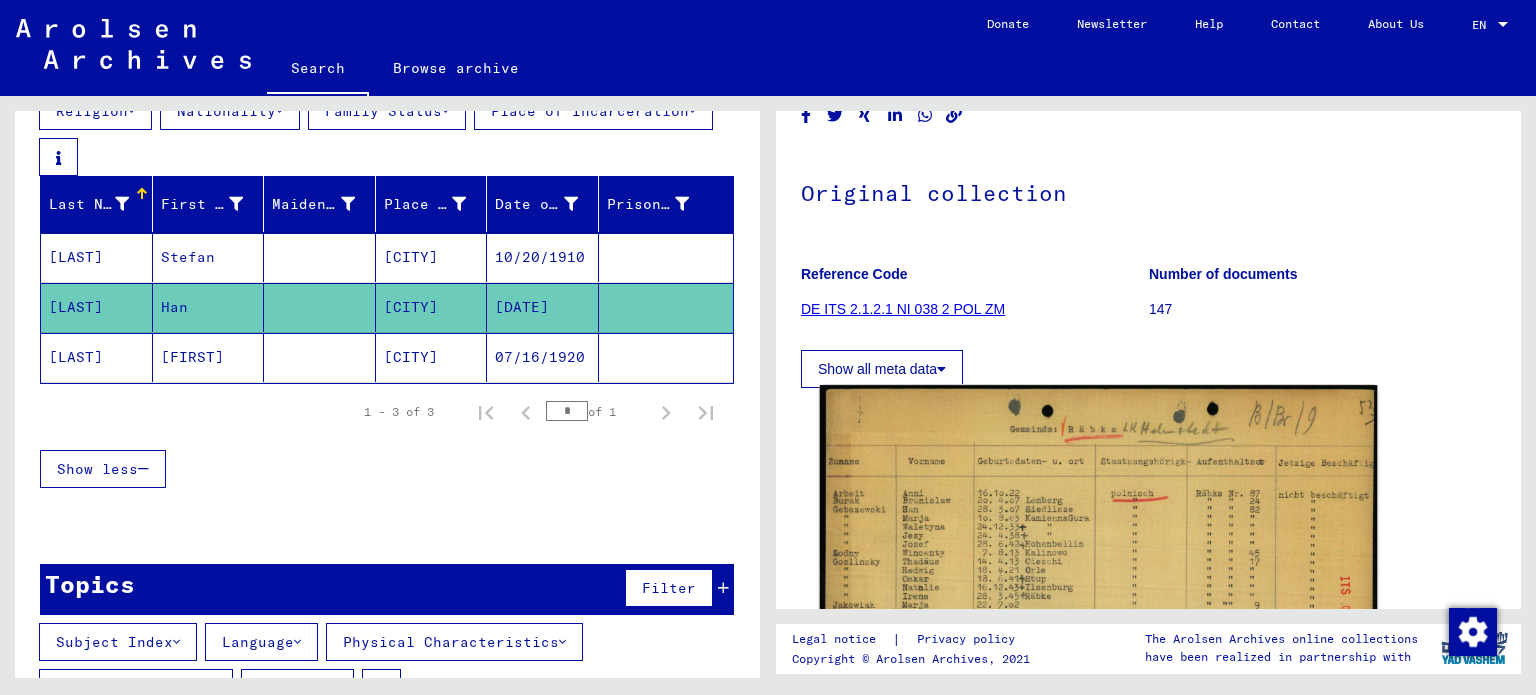 scroll, scrollTop: 300, scrollLeft: 0, axis: vertical 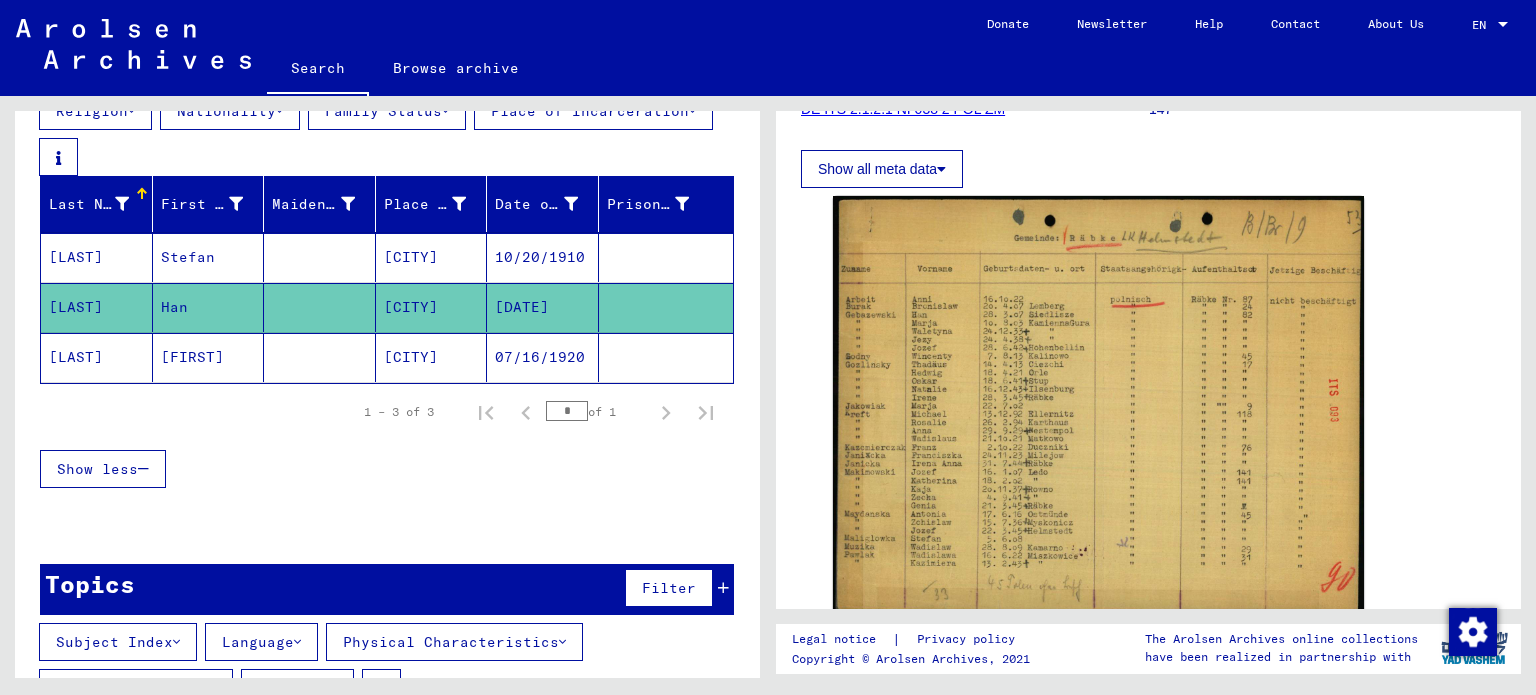 click on "[LAST]" at bounding box center [97, 307] 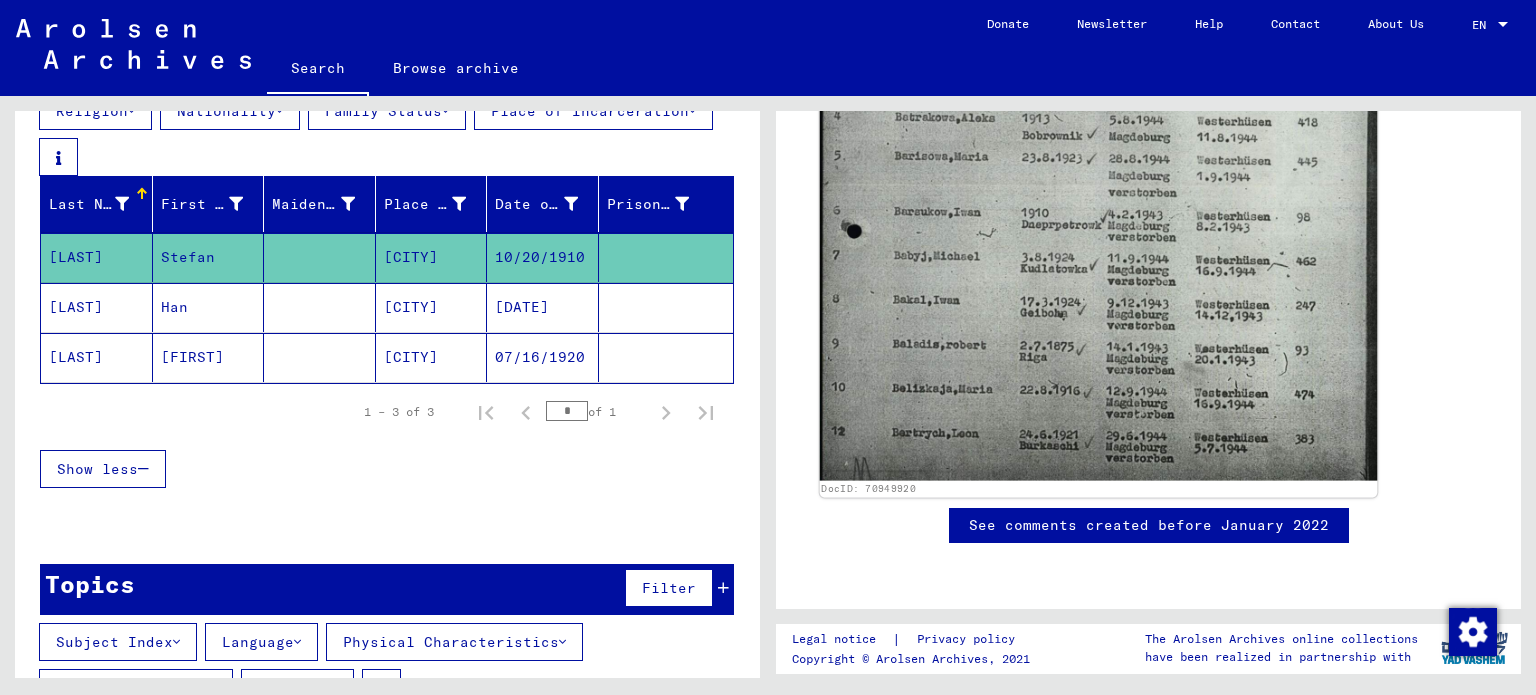 scroll, scrollTop: 993, scrollLeft: 0, axis: vertical 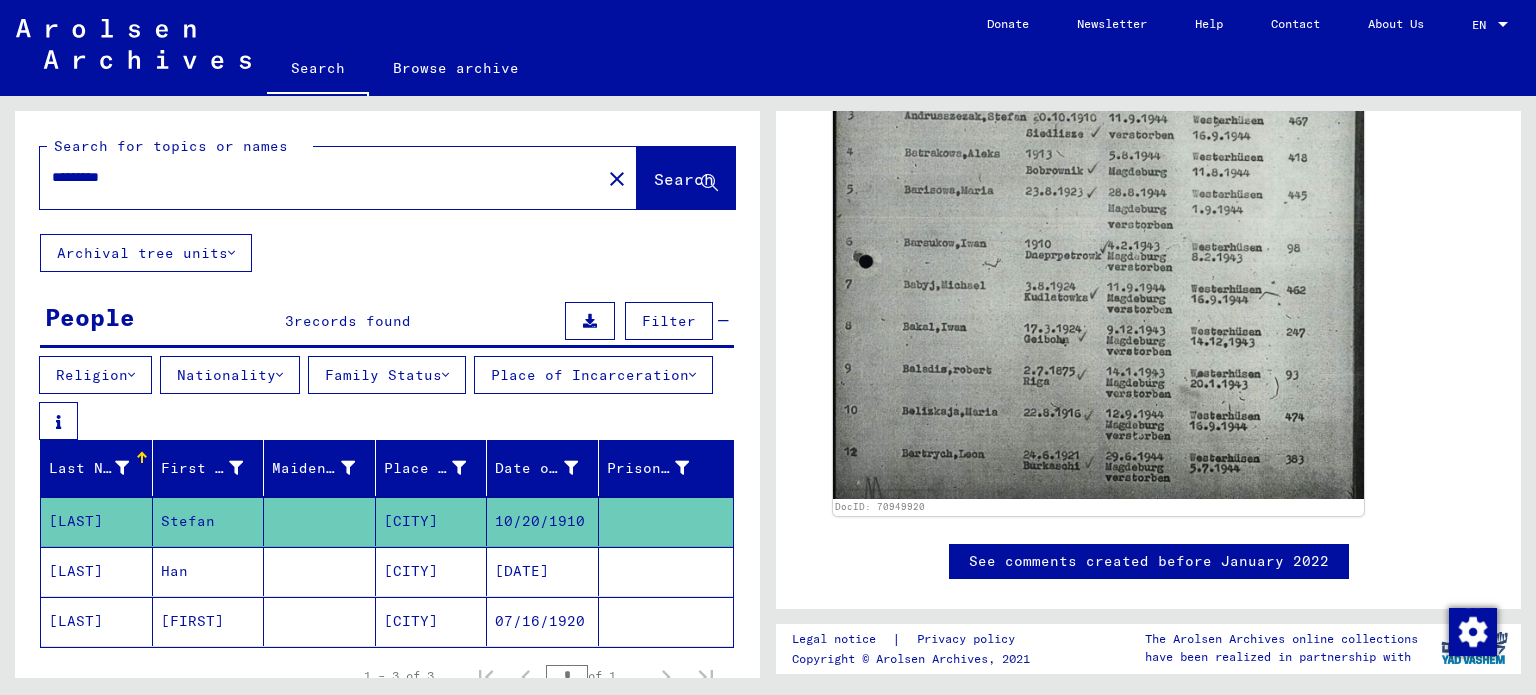 click on "*********" at bounding box center [320, 177] 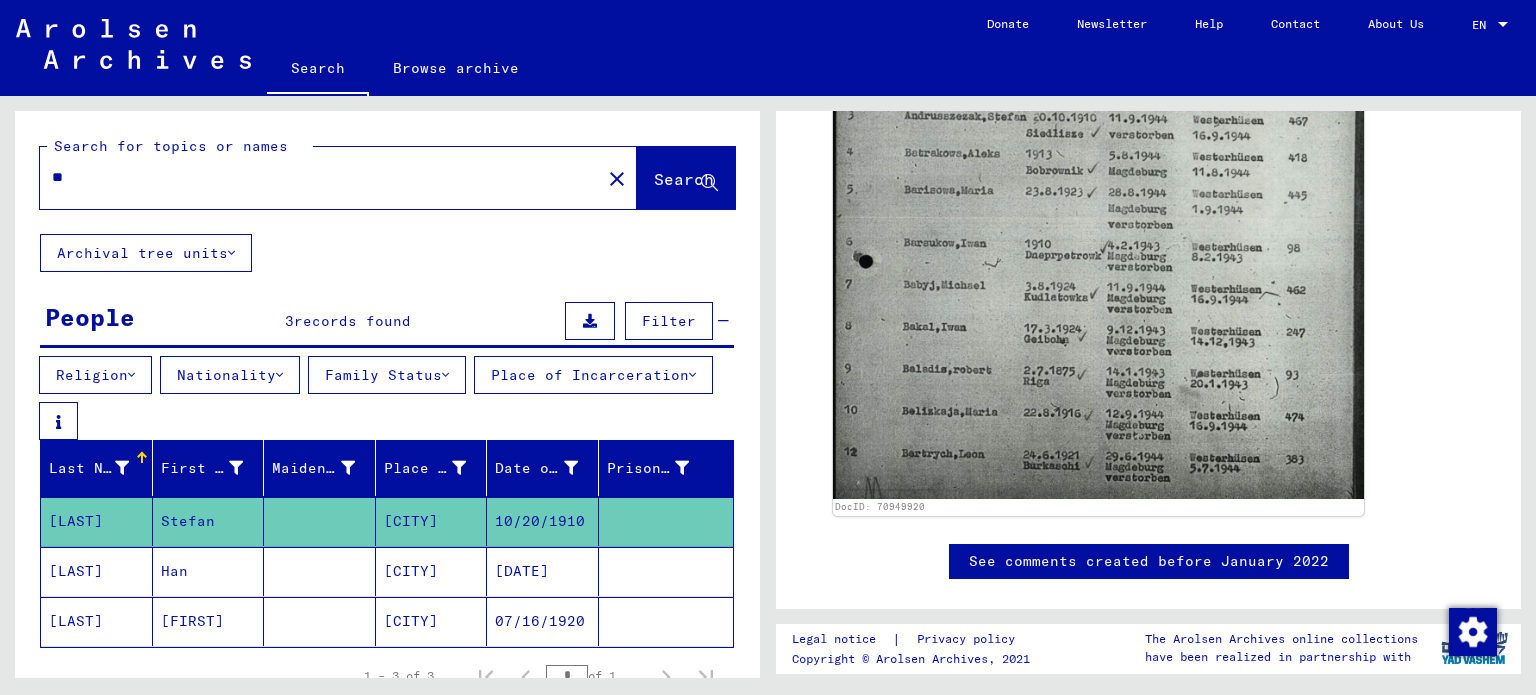 type on "*" 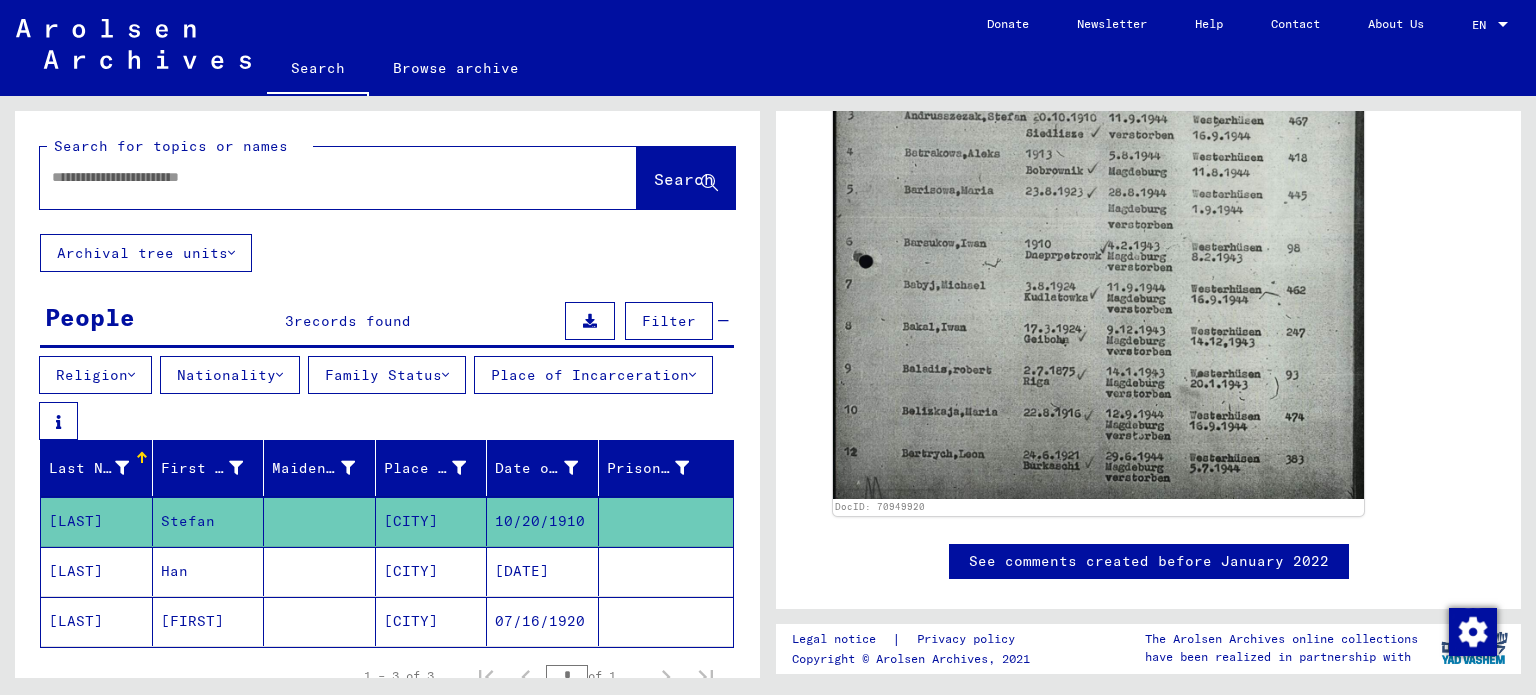 click at bounding box center [320, 177] 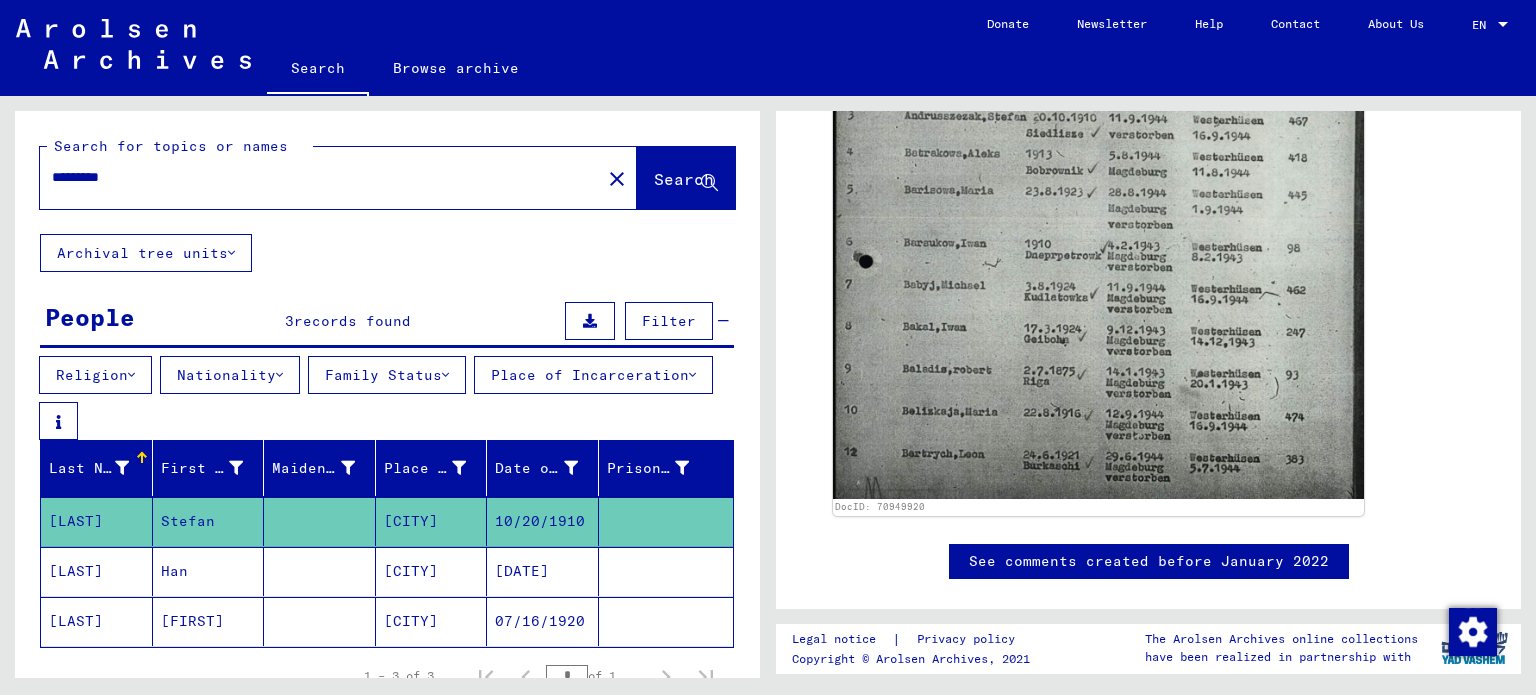 click on "Search" 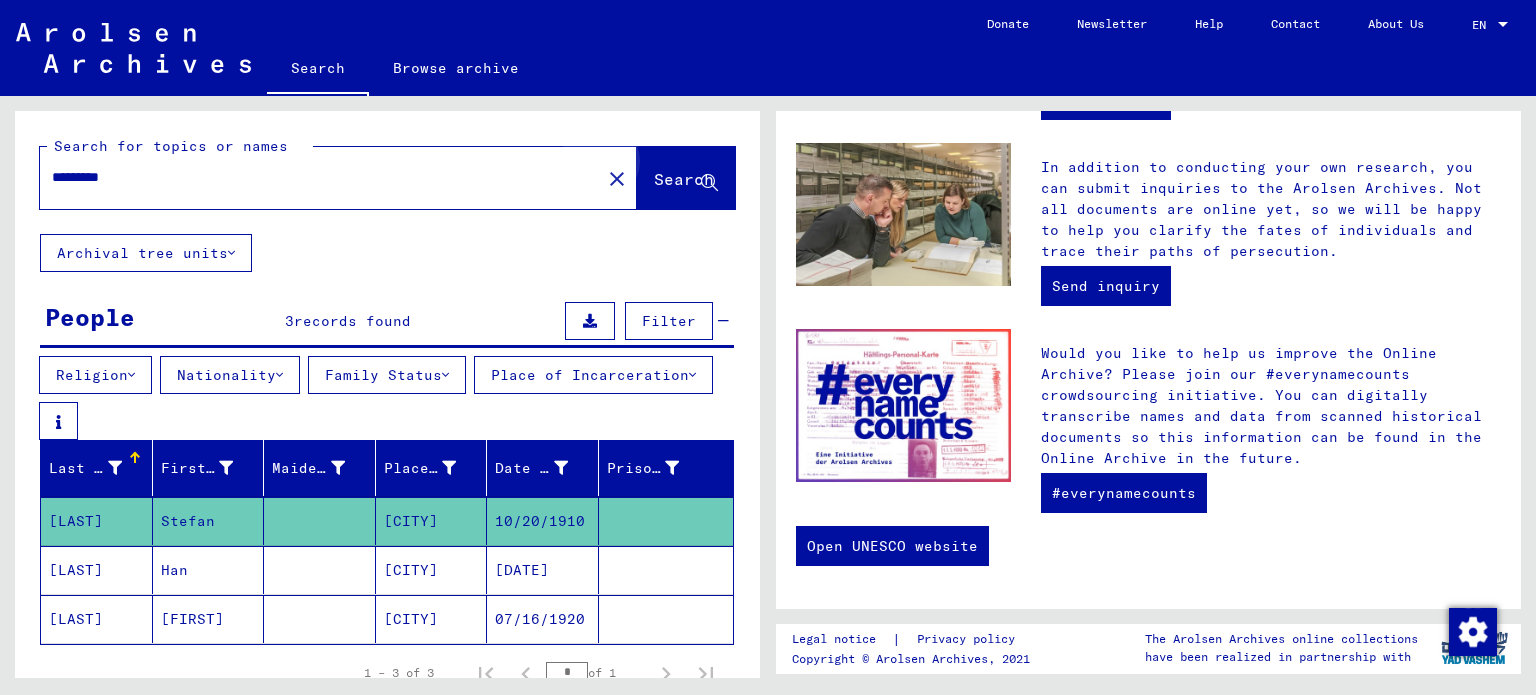 scroll, scrollTop: 0, scrollLeft: 0, axis: both 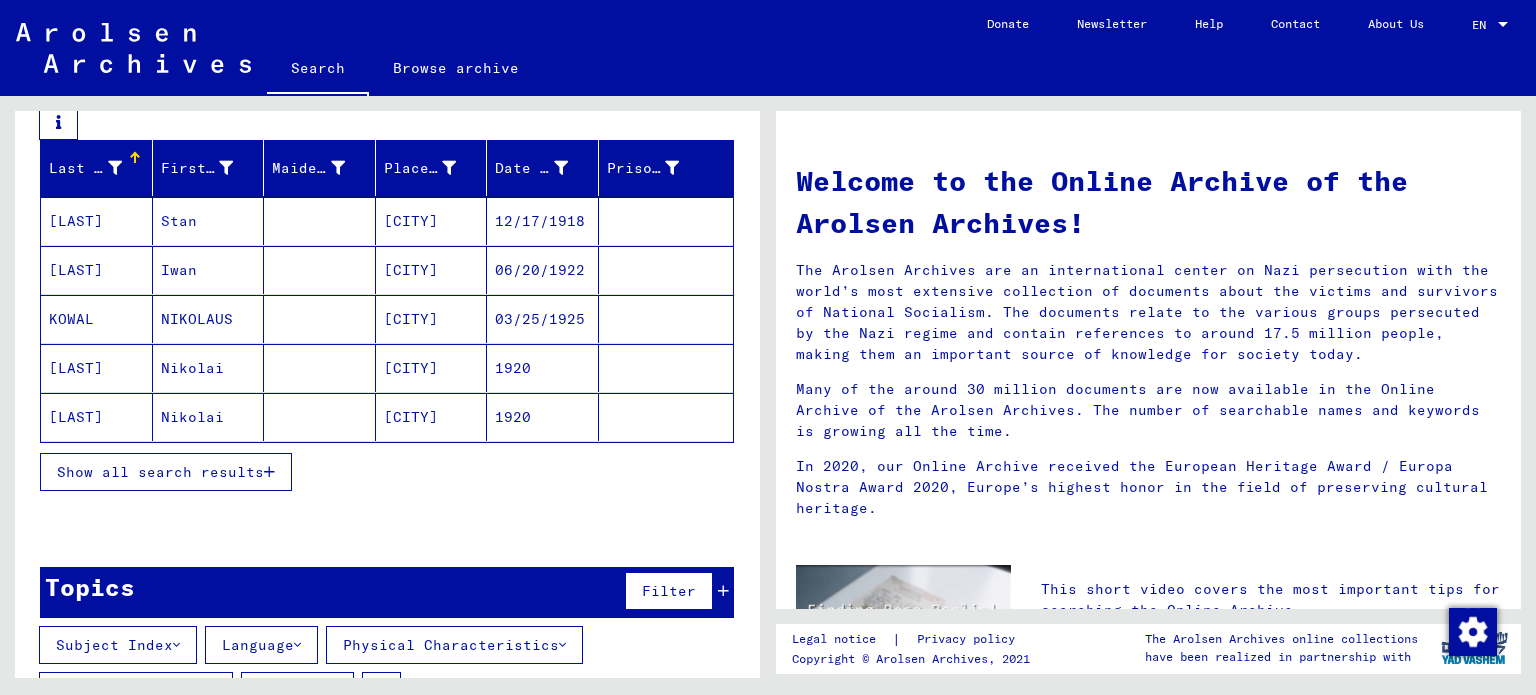 click on "Show all search results" at bounding box center [166, 472] 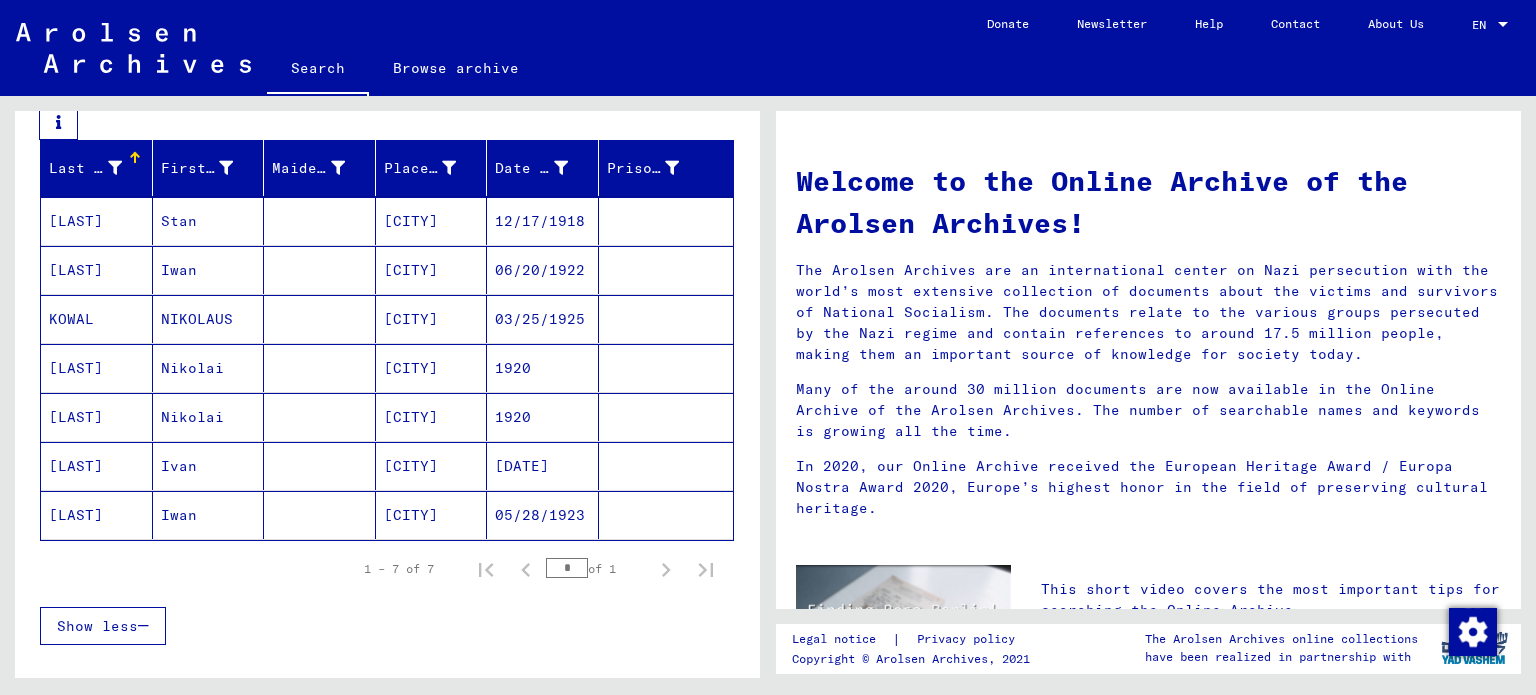 click on "[LAST]" 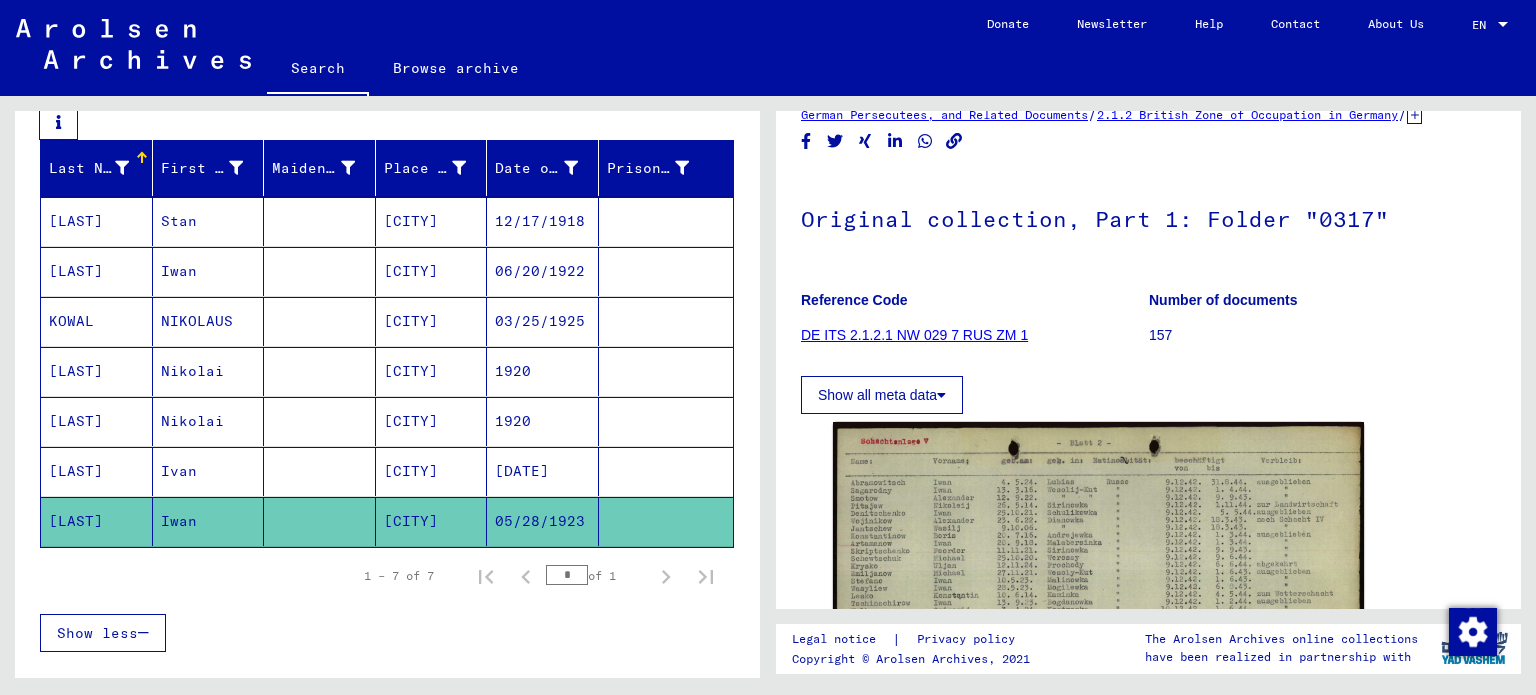 scroll, scrollTop: 200, scrollLeft: 0, axis: vertical 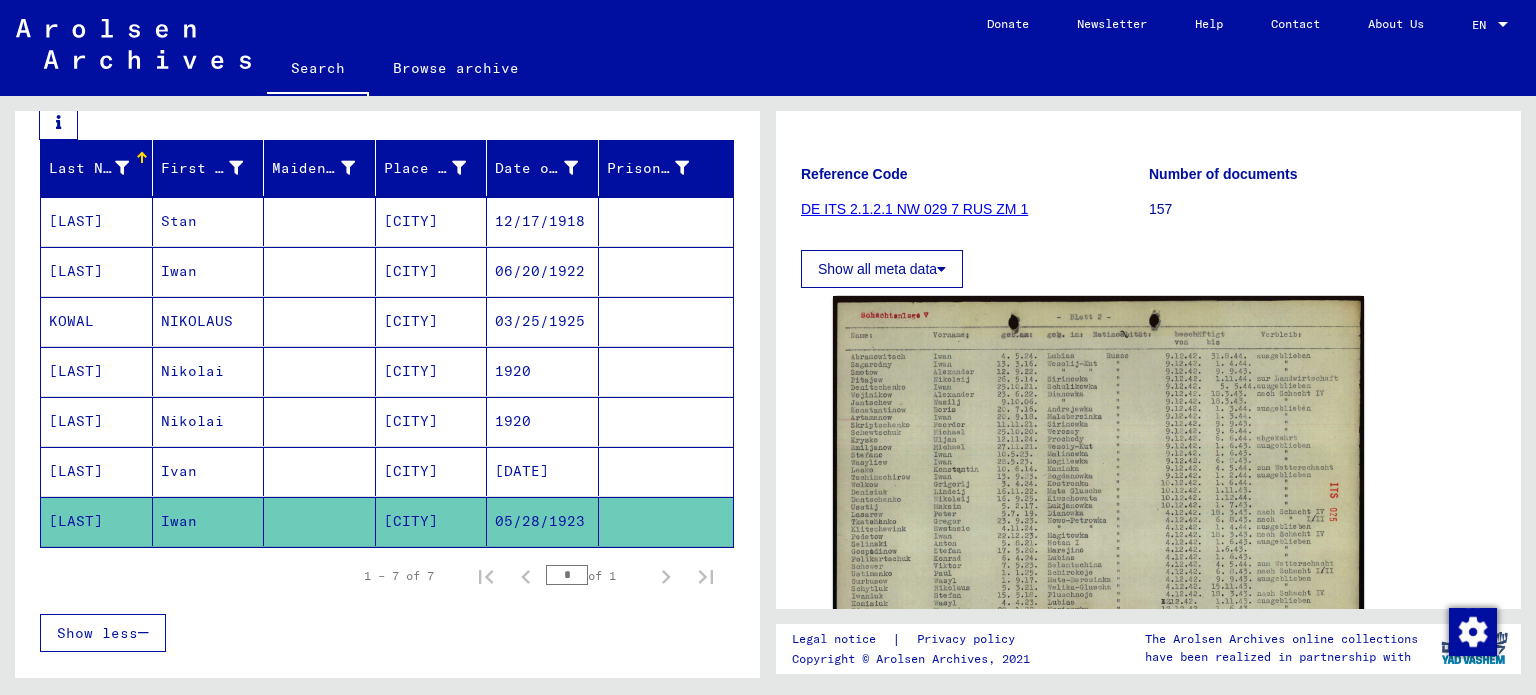 click on "[LAST]" at bounding box center [97, 521] 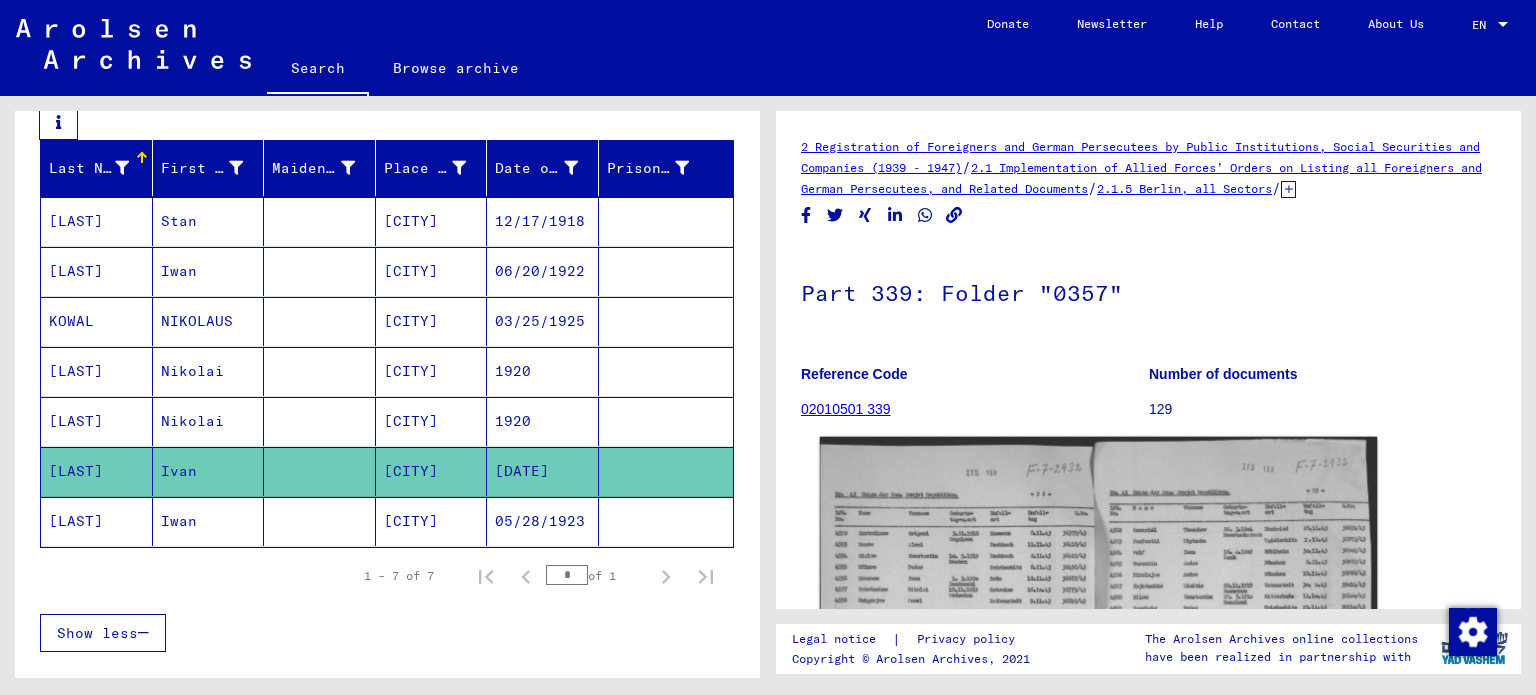 scroll, scrollTop: 400, scrollLeft: 0, axis: vertical 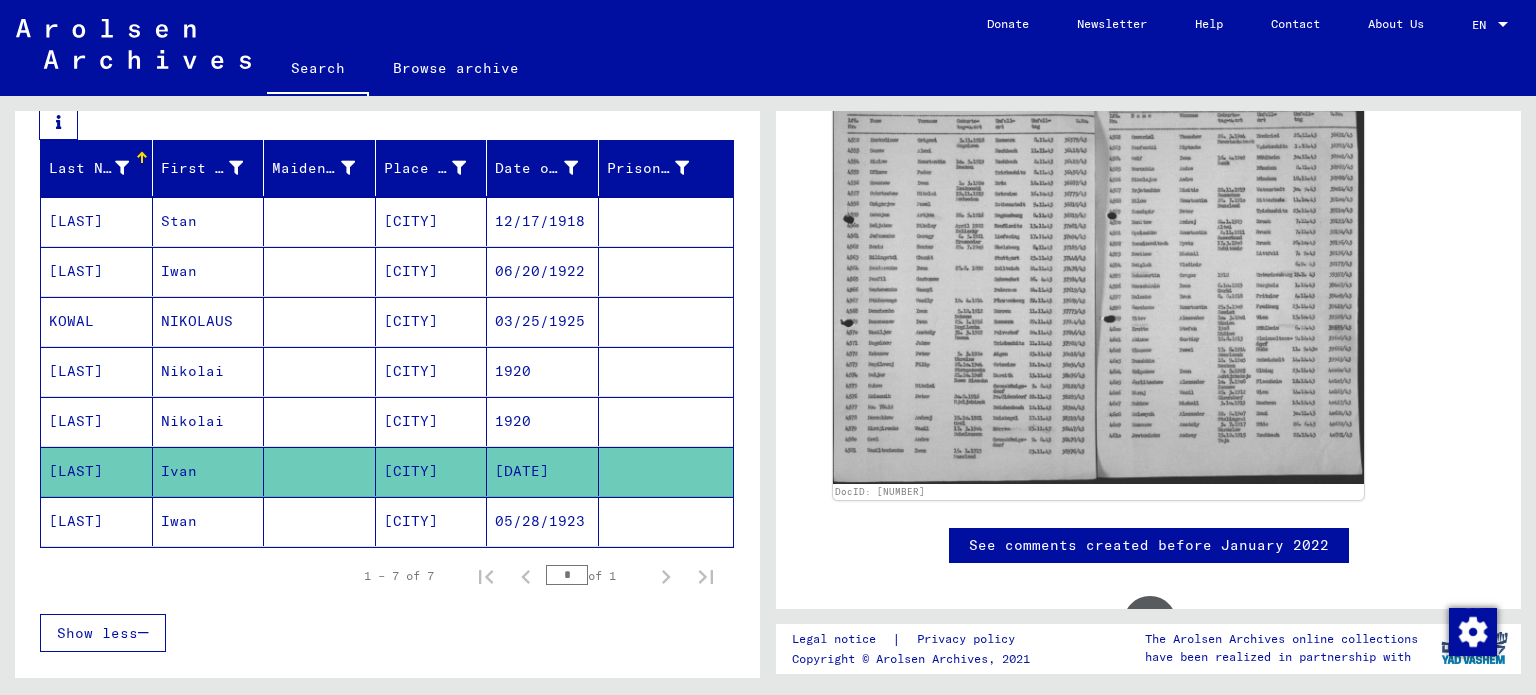 click on "[LAST]" at bounding box center [97, 471] 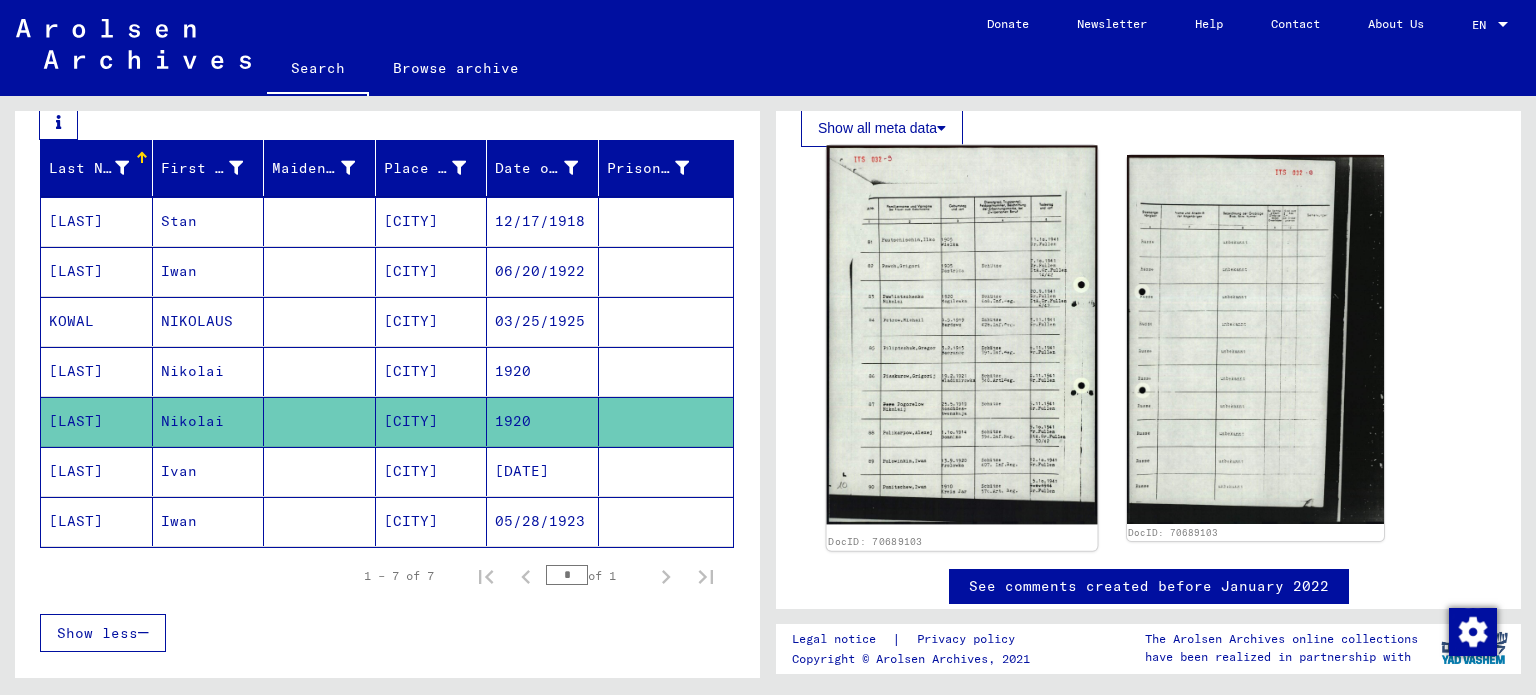 scroll, scrollTop: 803, scrollLeft: 0, axis: vertical 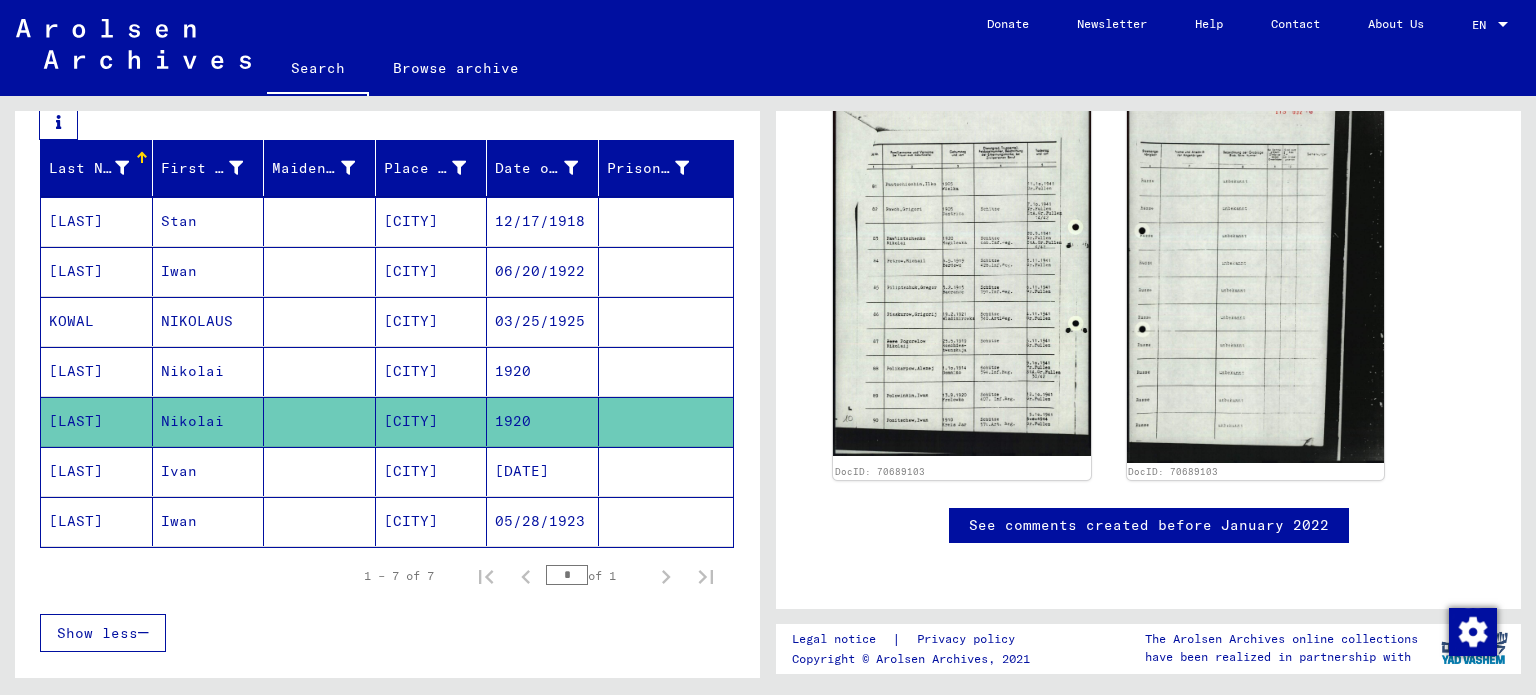 click on "[LAST]" at bounding box center [97, 421] 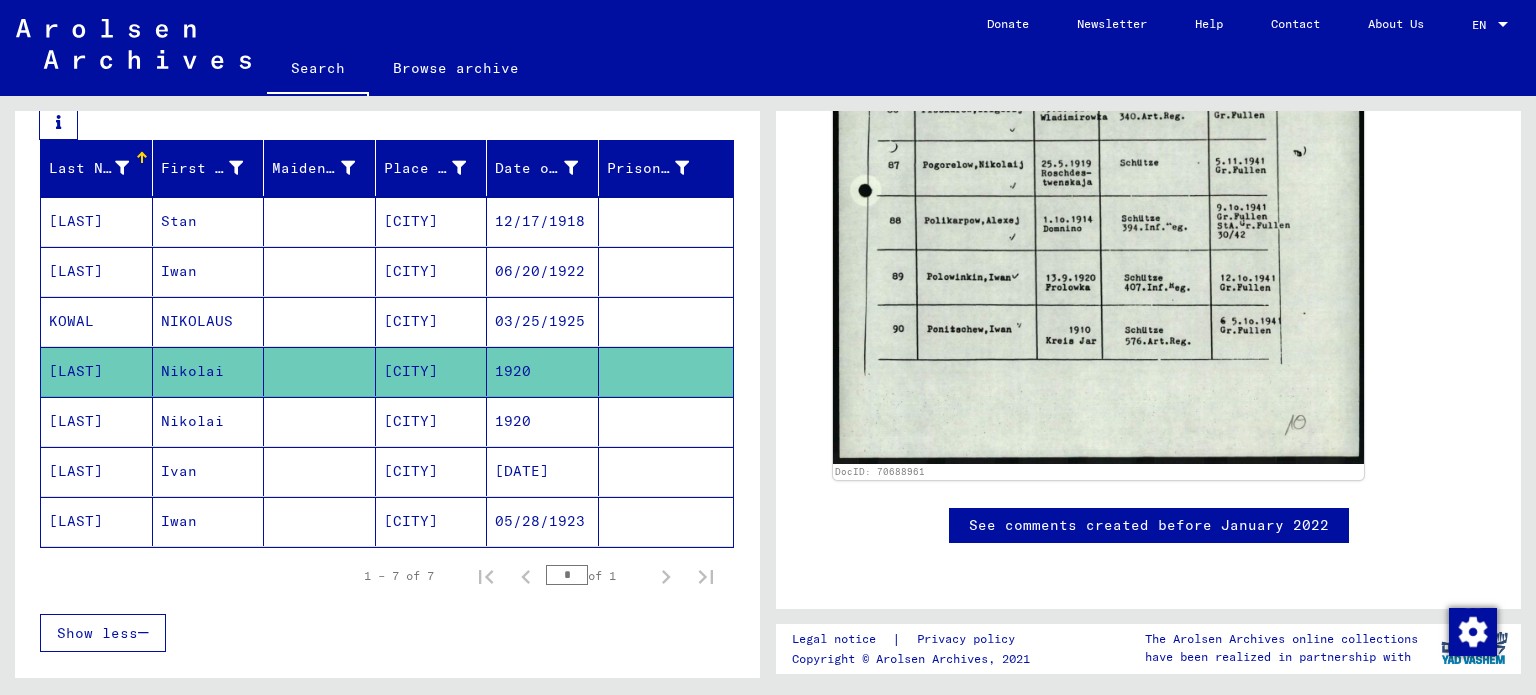 scroll, scrollTop: 1373, scrollLeft: 0, axis: vertical 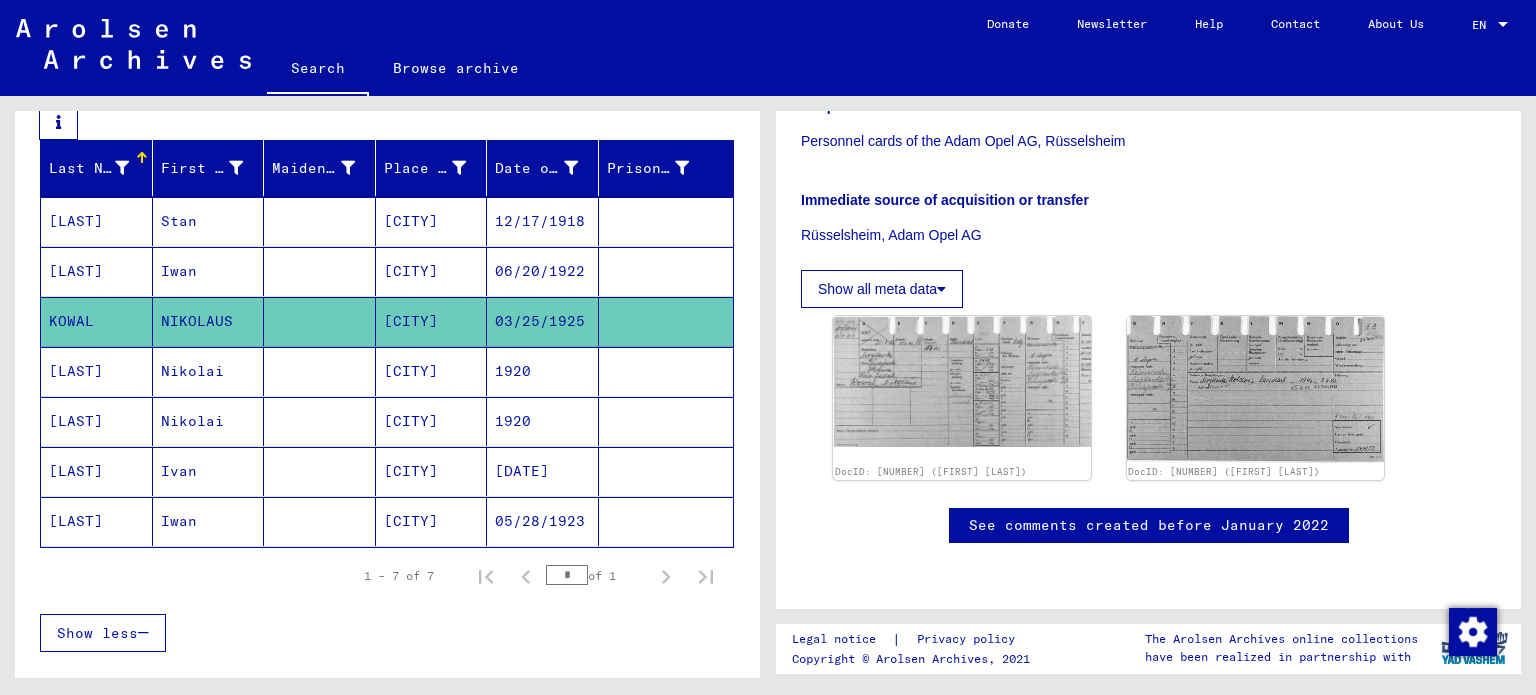 click on "[LAST]" at bounding box center [97, 321] 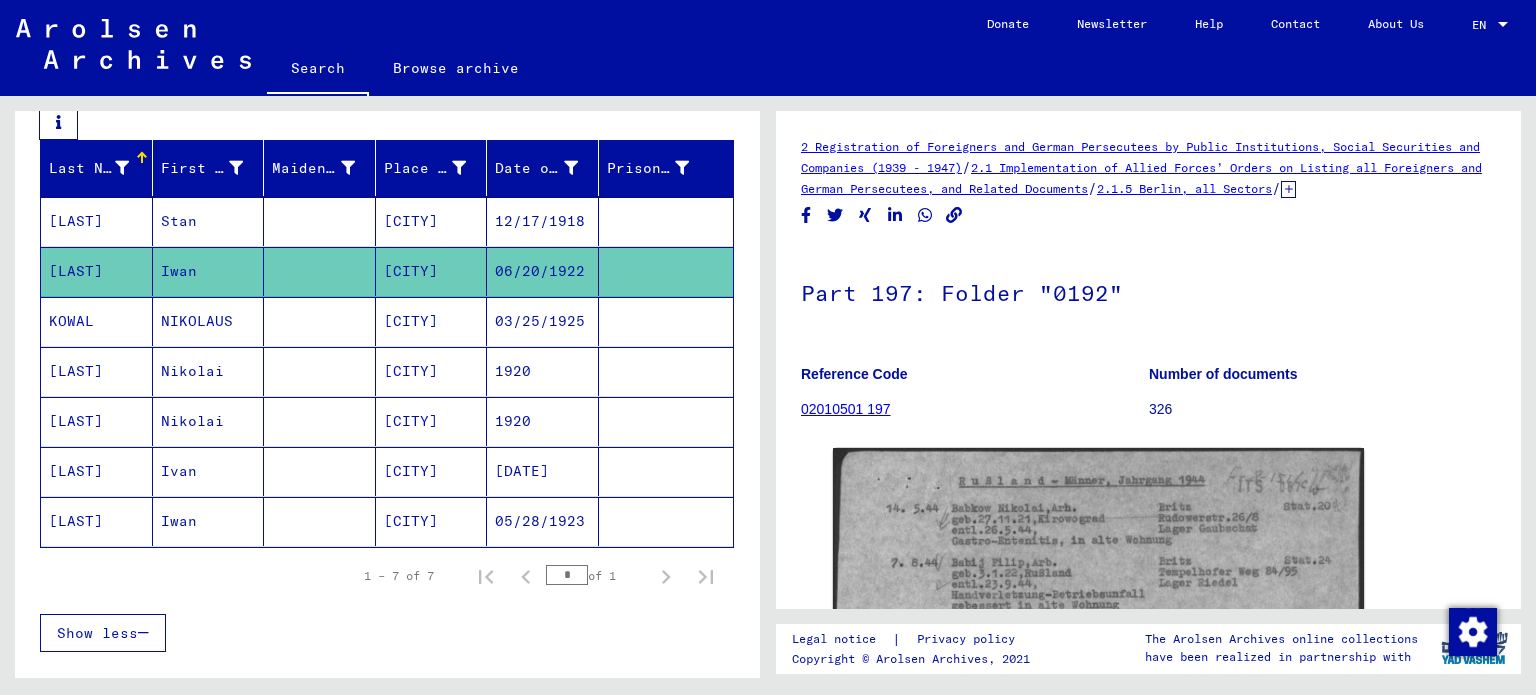 scroll, scrollTop: 400, scrollLeft: 0, axis: vertical 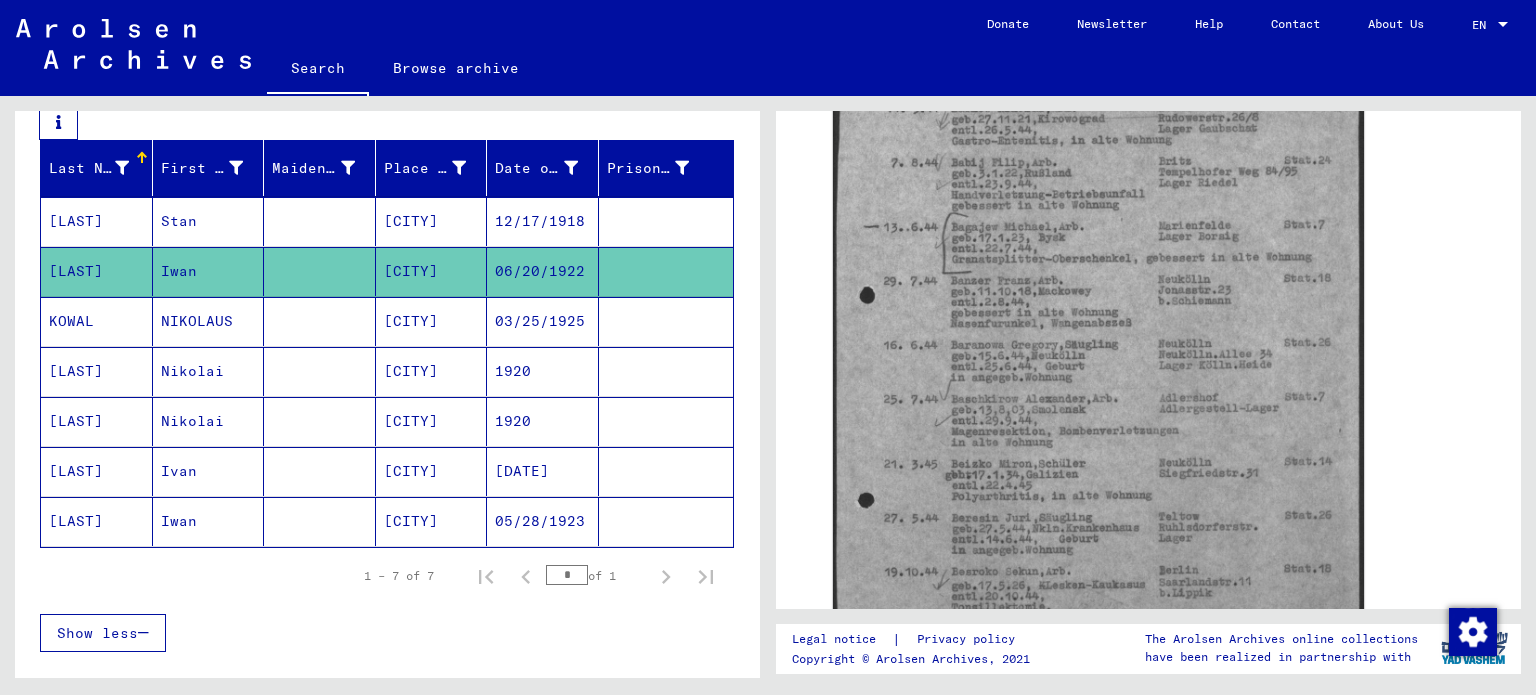 click on "[LAST]" at bounding box center (97, 271) 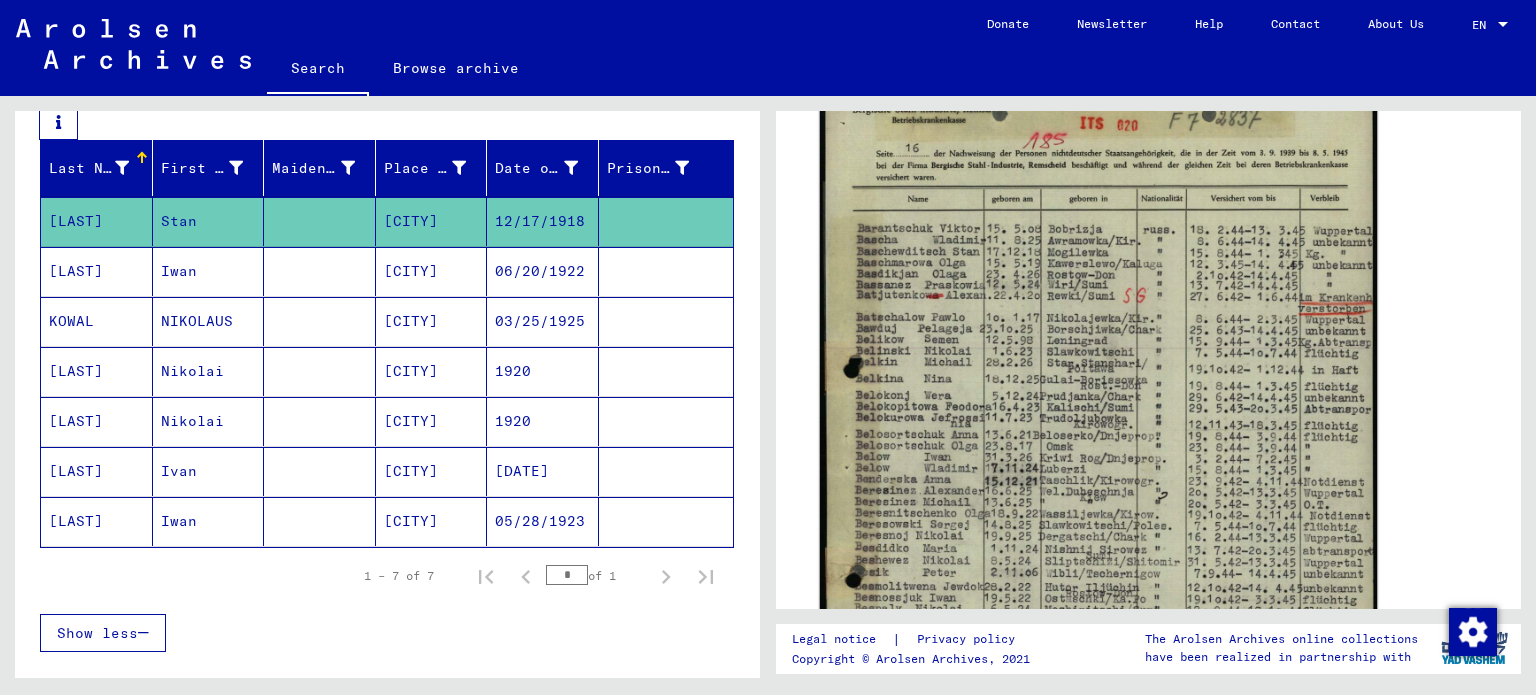 scroll, scrollTop: 800, scrollLeft: 0, axis: vertical 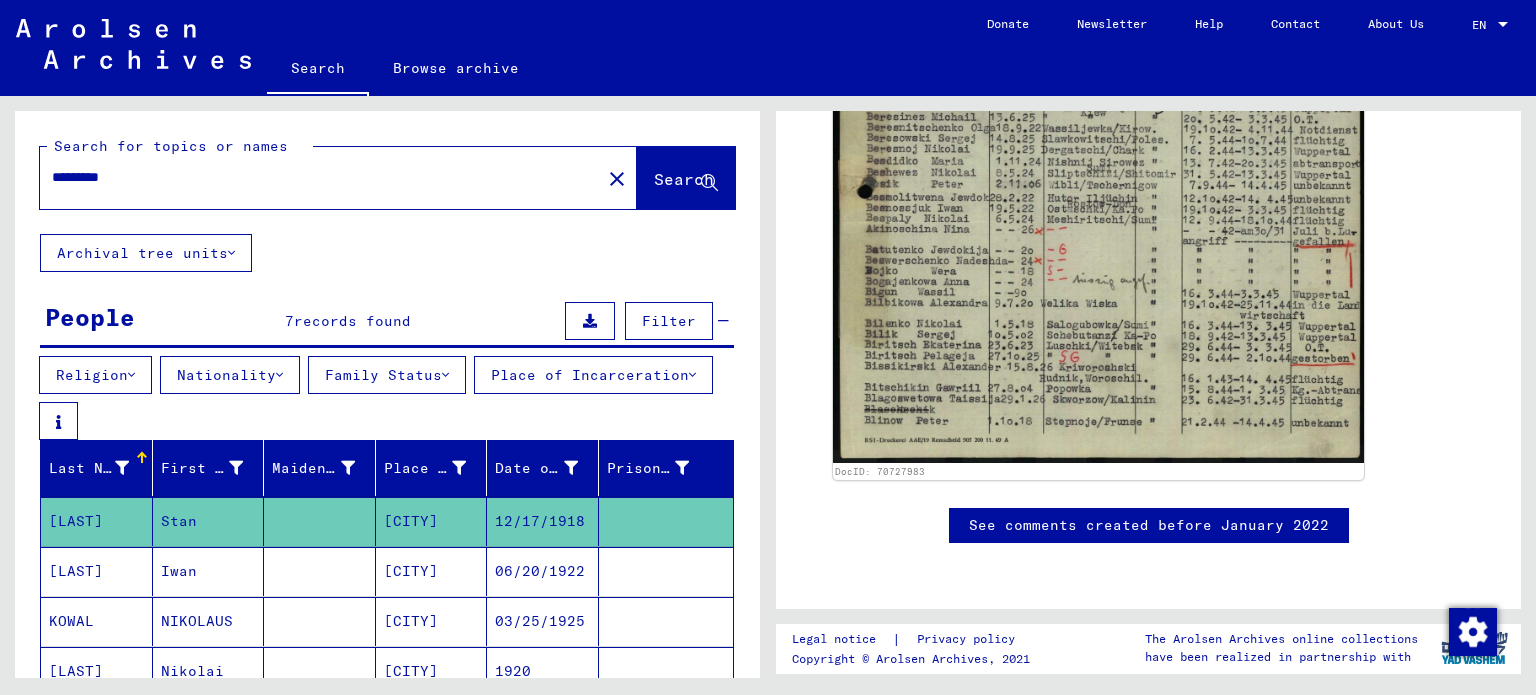 click on "*********" at bounding box center [320, 177] 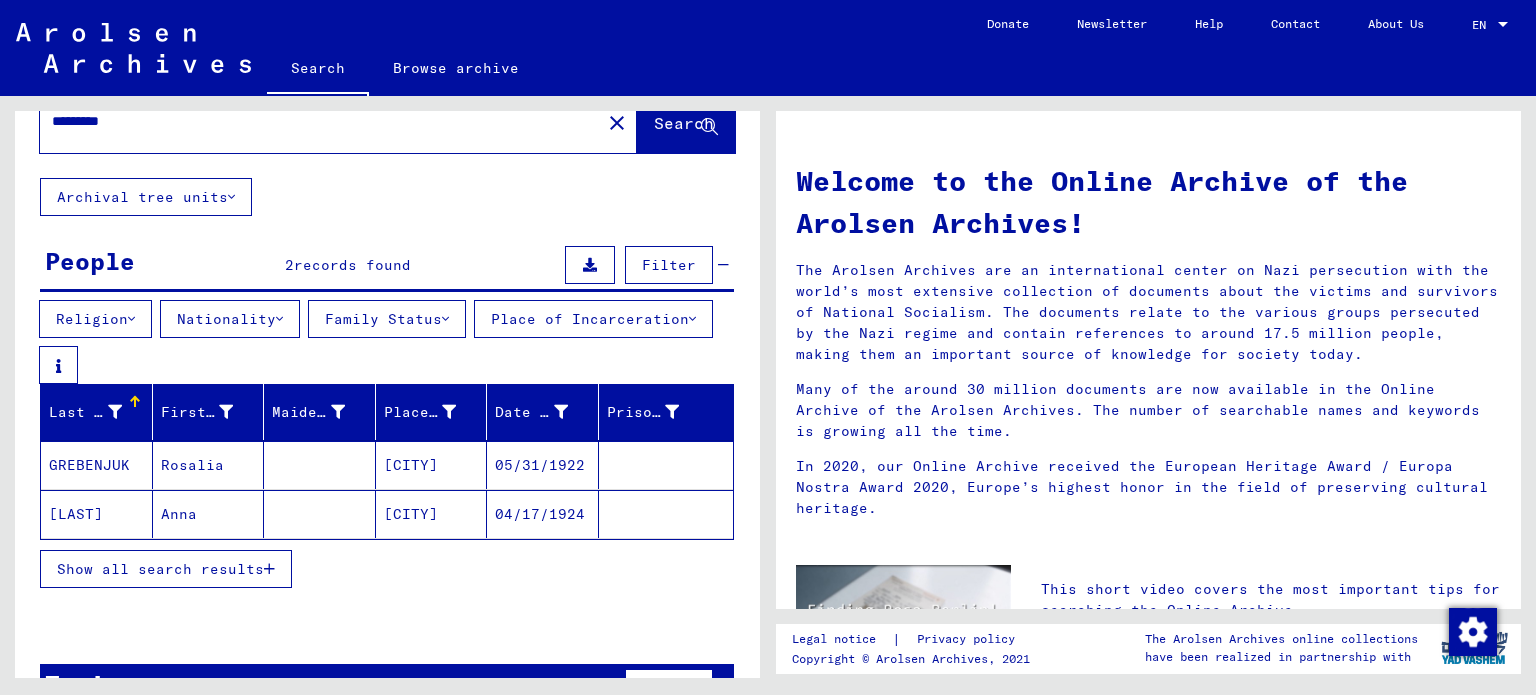 scroll, scrollTop: 100, scrollLeft: 0, axis: vertical 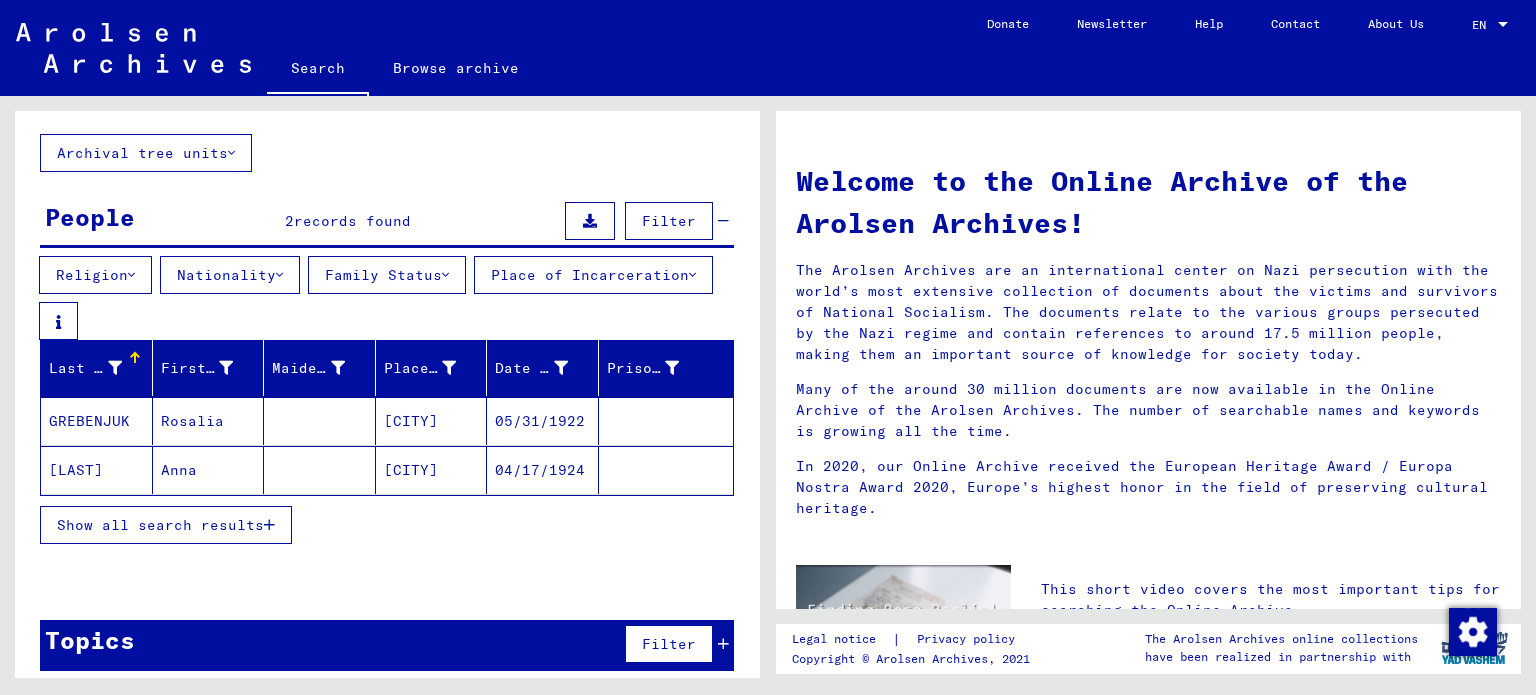 click on "Show all search results" at bounding box center [166, 525] 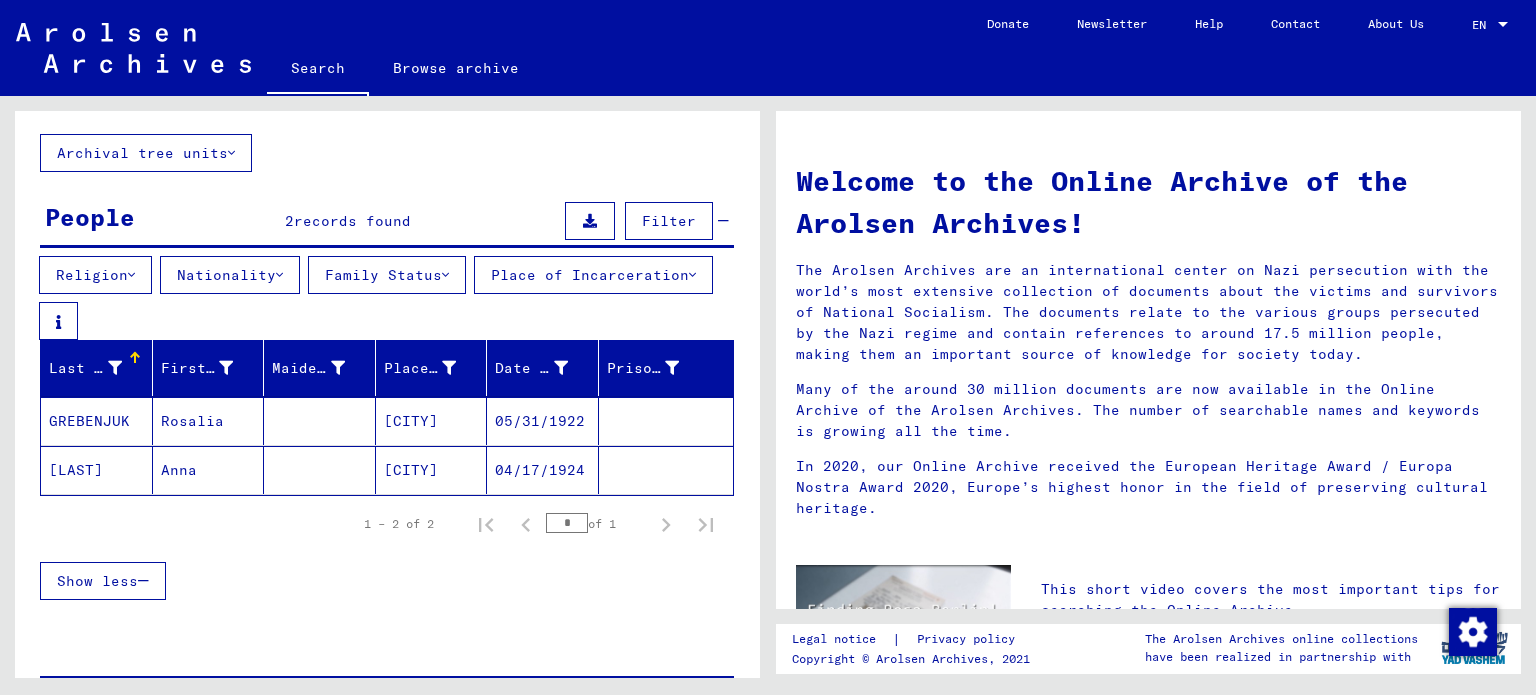 click on "GREBENJUK" at bounding box center [97, 470] 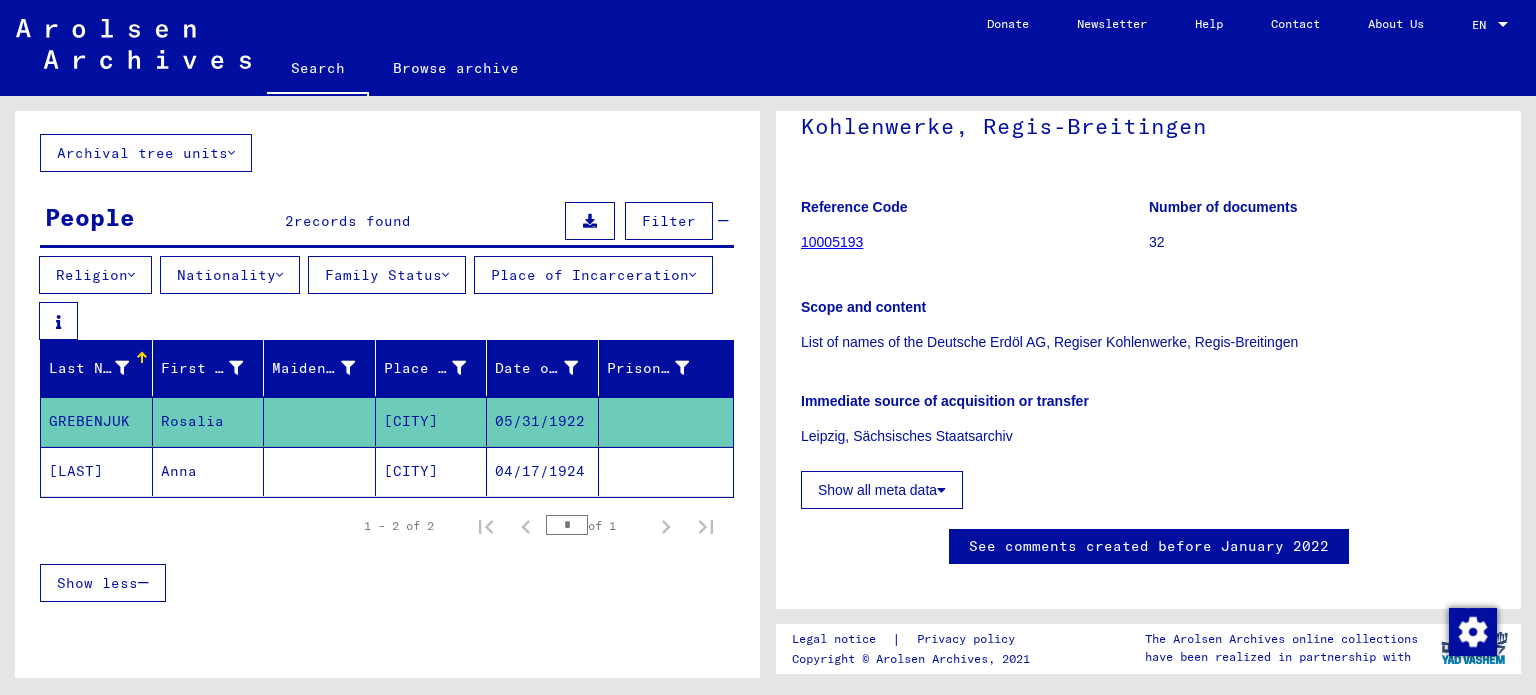 scroll, scrollTop: 274, scrollLeft: 0, axis: vertical 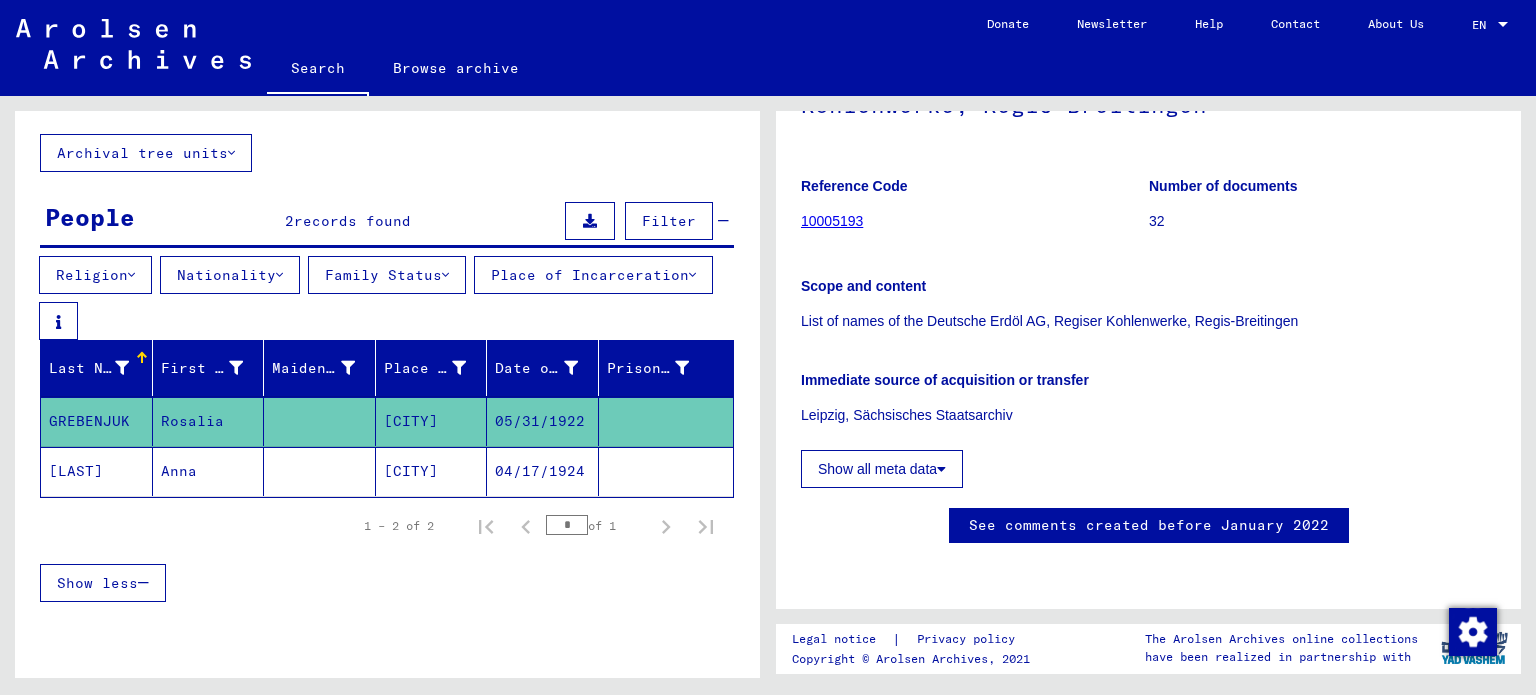 click on "Show all meta data" 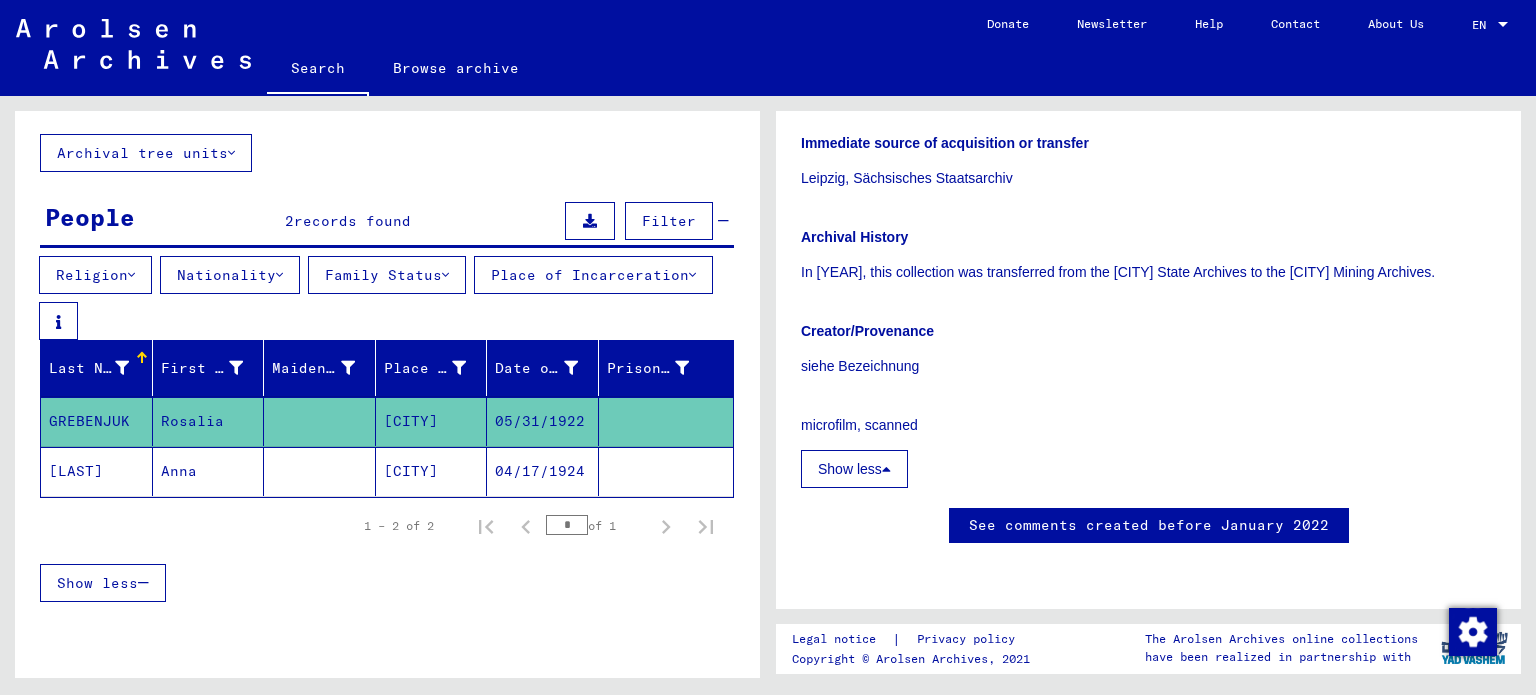scroll, scrollTop: 511, scrollLeft: 0, axis: vertical 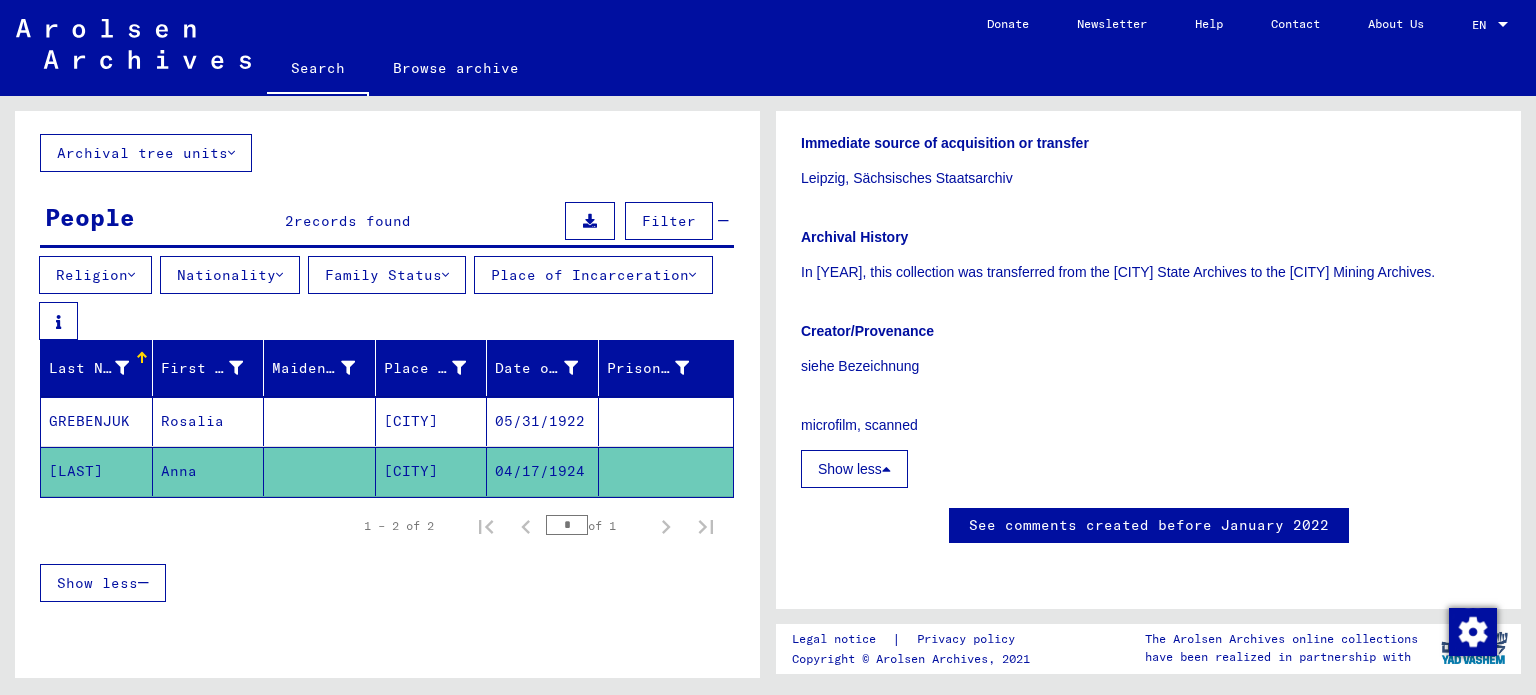 click on "[LAST]" 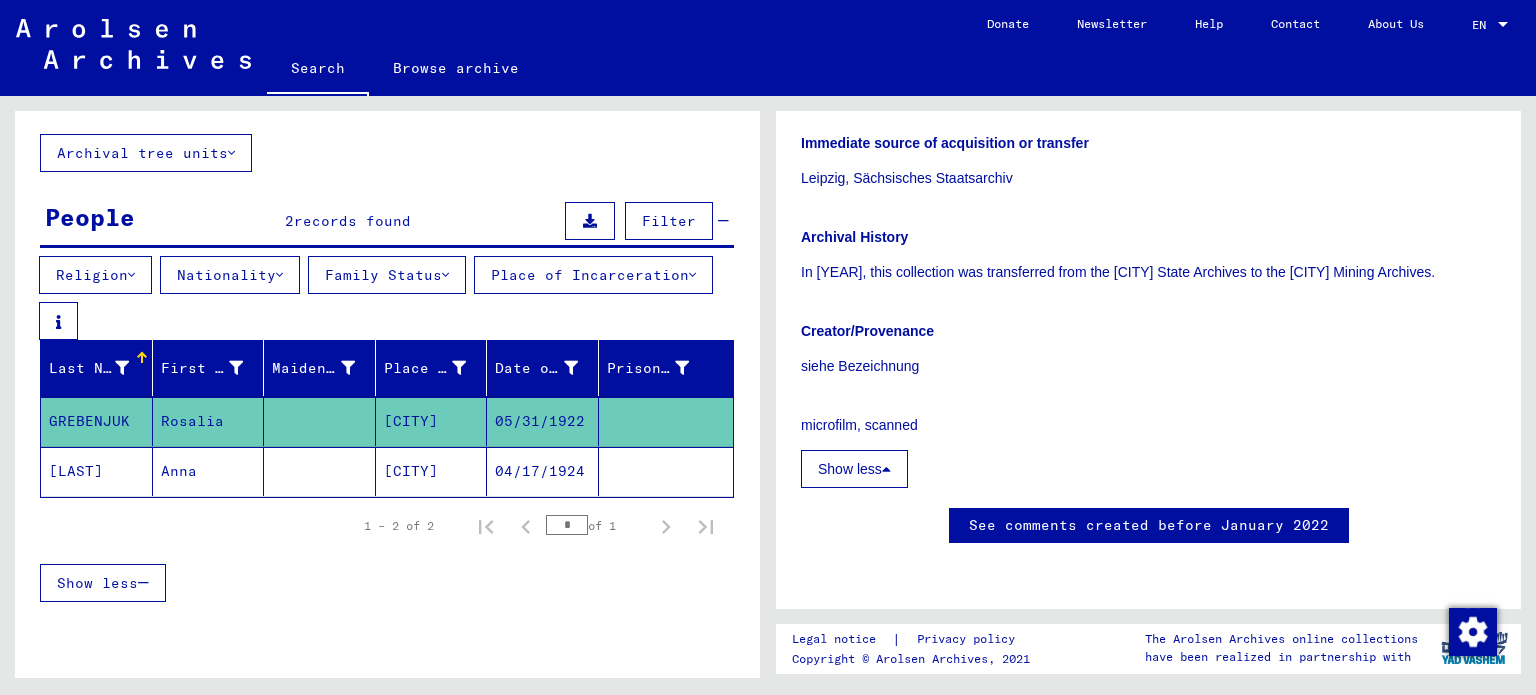 click on "[LAST]" 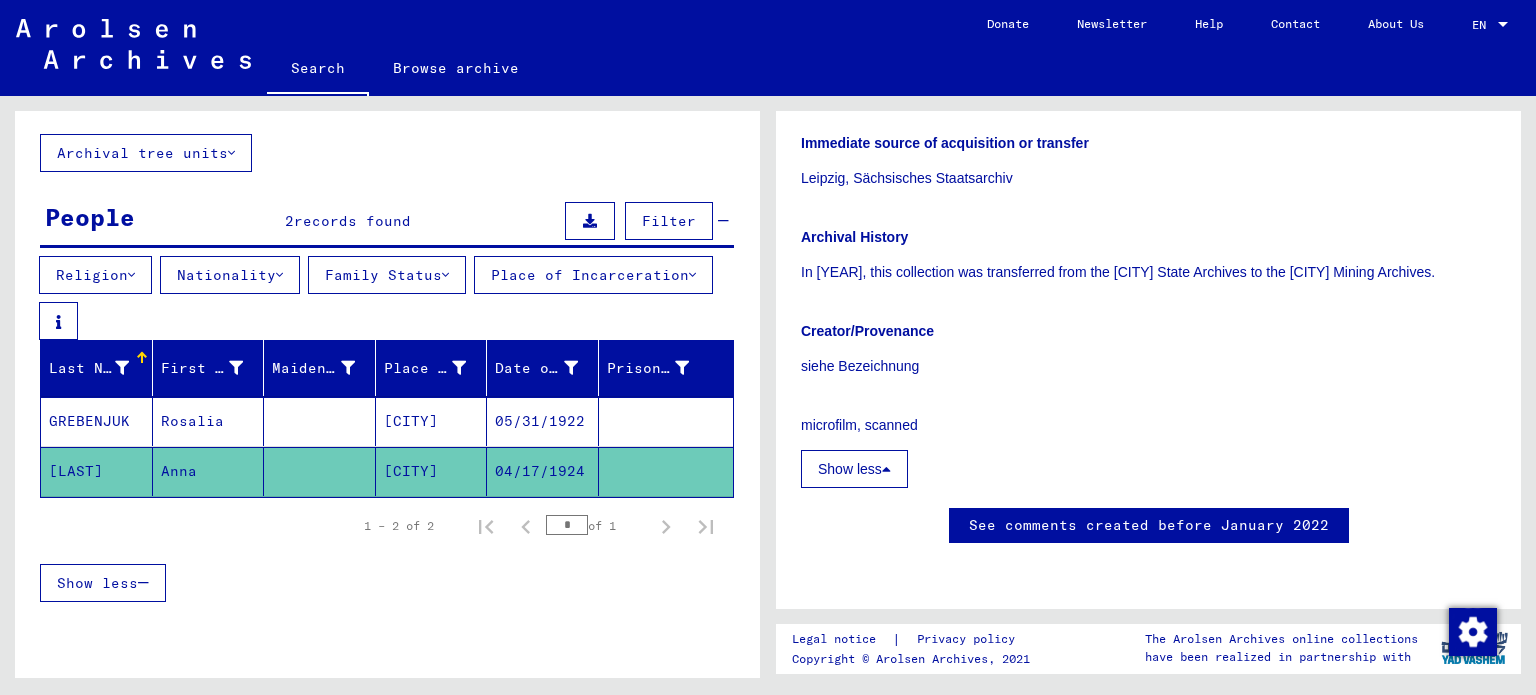 click on "GREBENJUK" at bounding box center [97, 471] 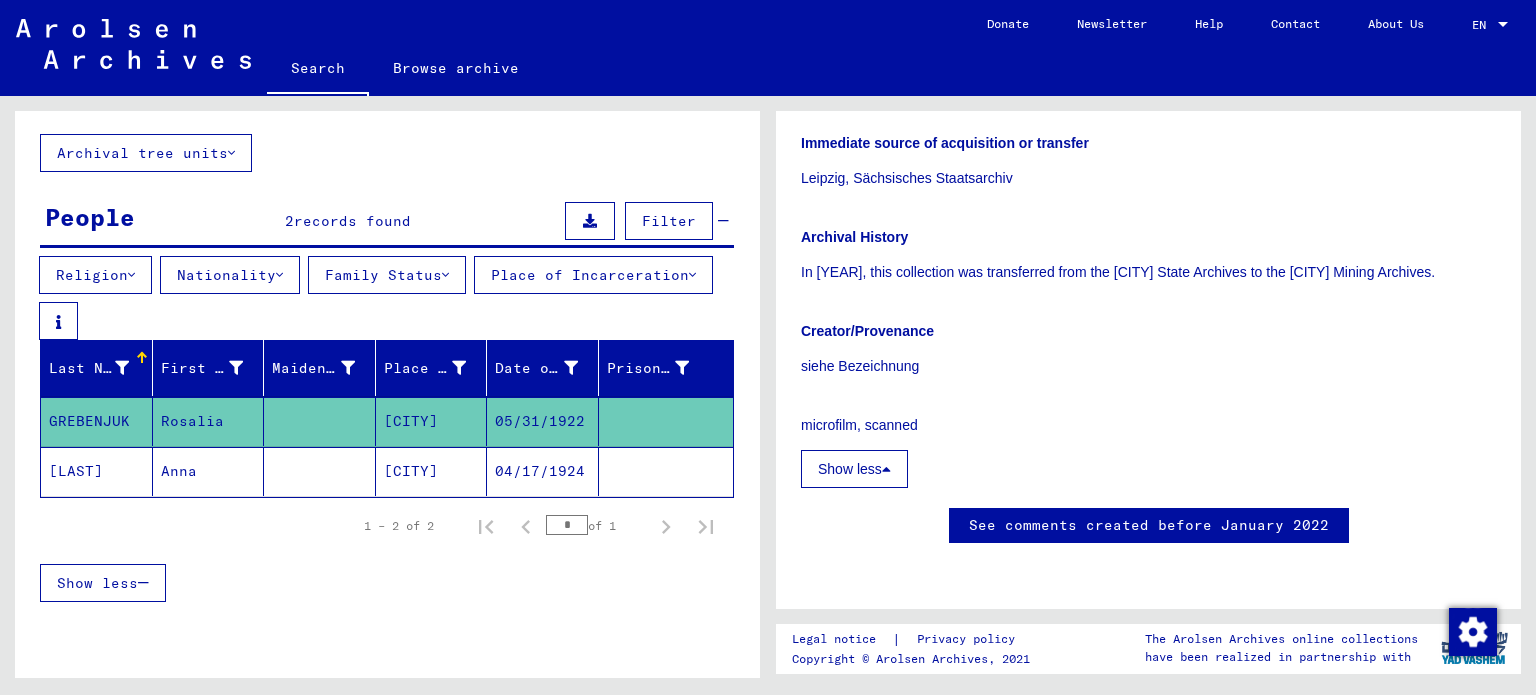 scroll, scrollTop: 511, scrollLeft: 0, axis: vertical 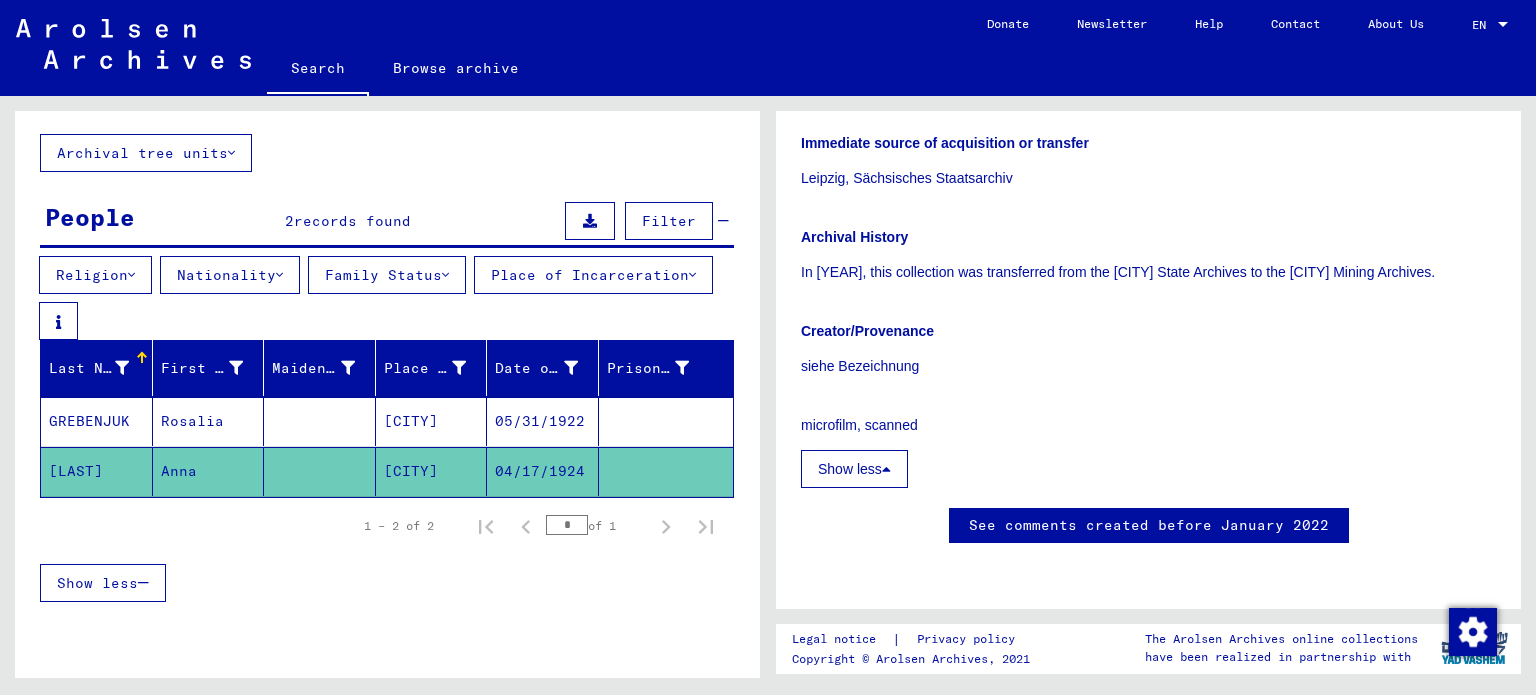 click on "[CITY]" 